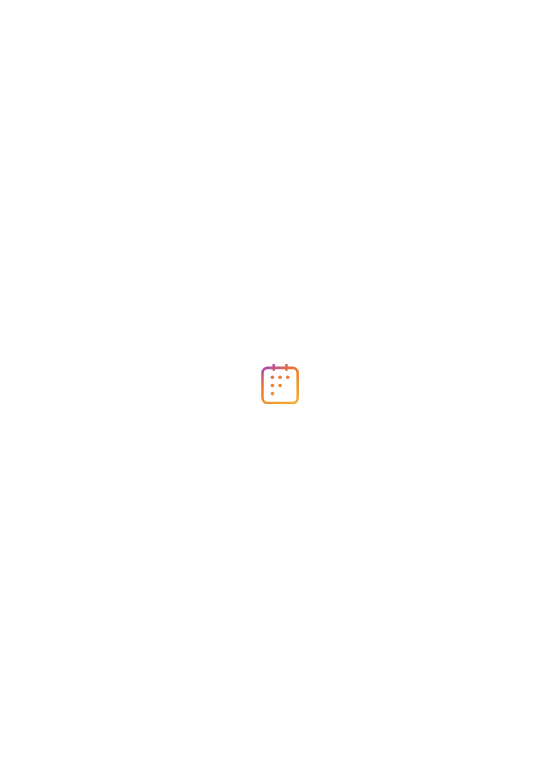 scroll, scrollTop: 0, scrollLeft: 0, axis: both 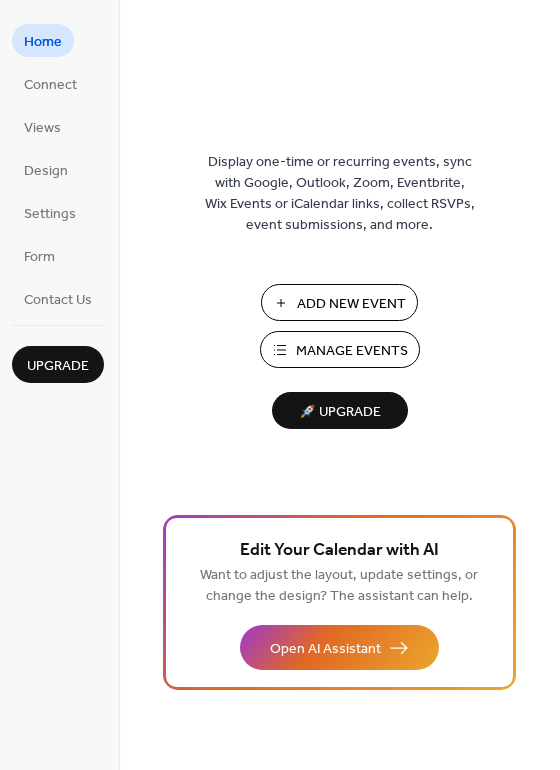 click on "Manage Events" at bounding box center (352, 351) 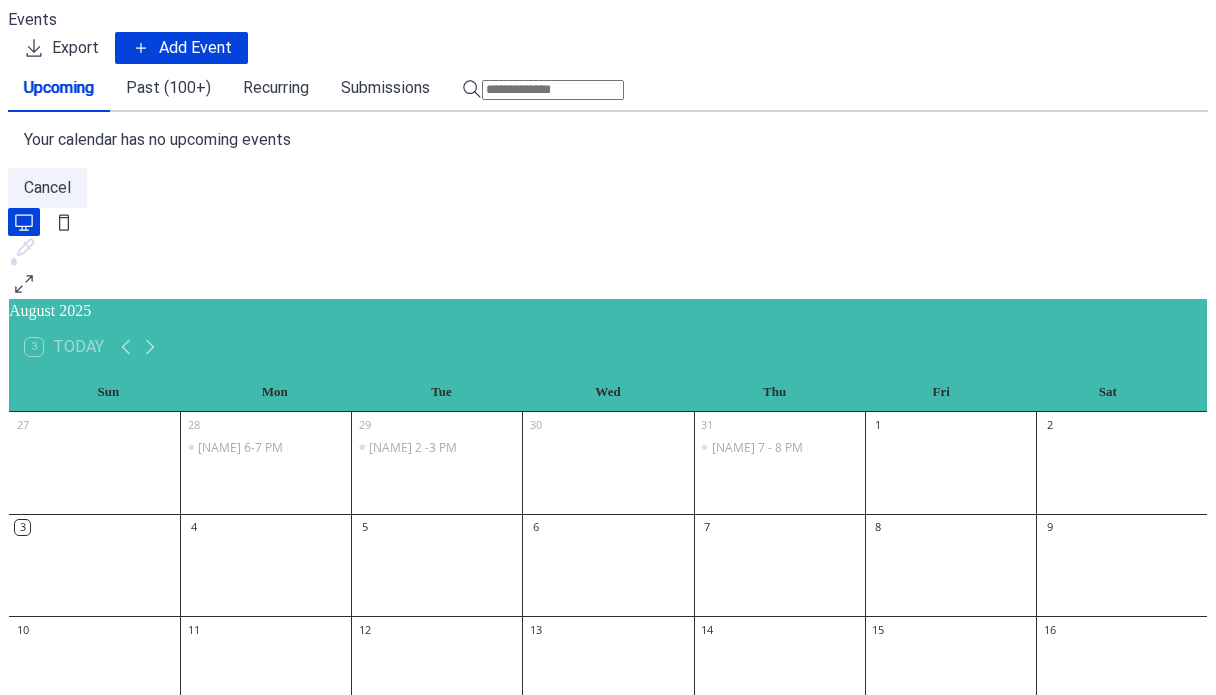 scroll, scrollTop: 0, scrollLeft: 0, axis: both 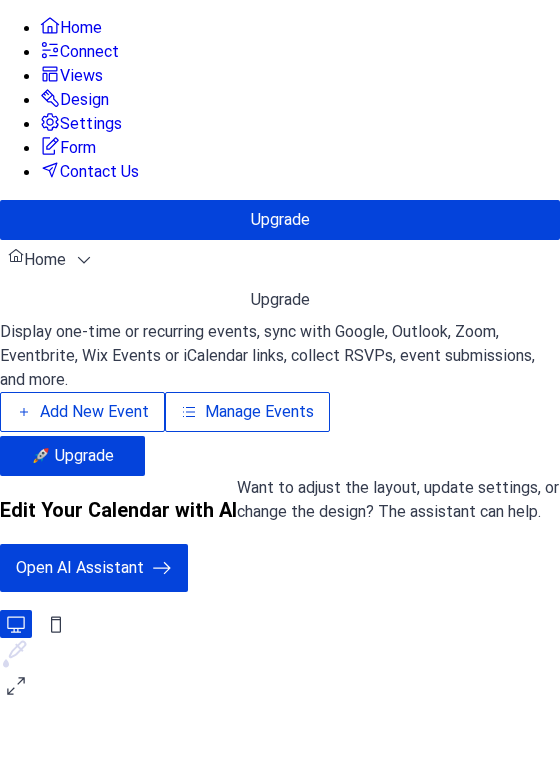 click on "Manage Events" at bounding box center [259, 412] 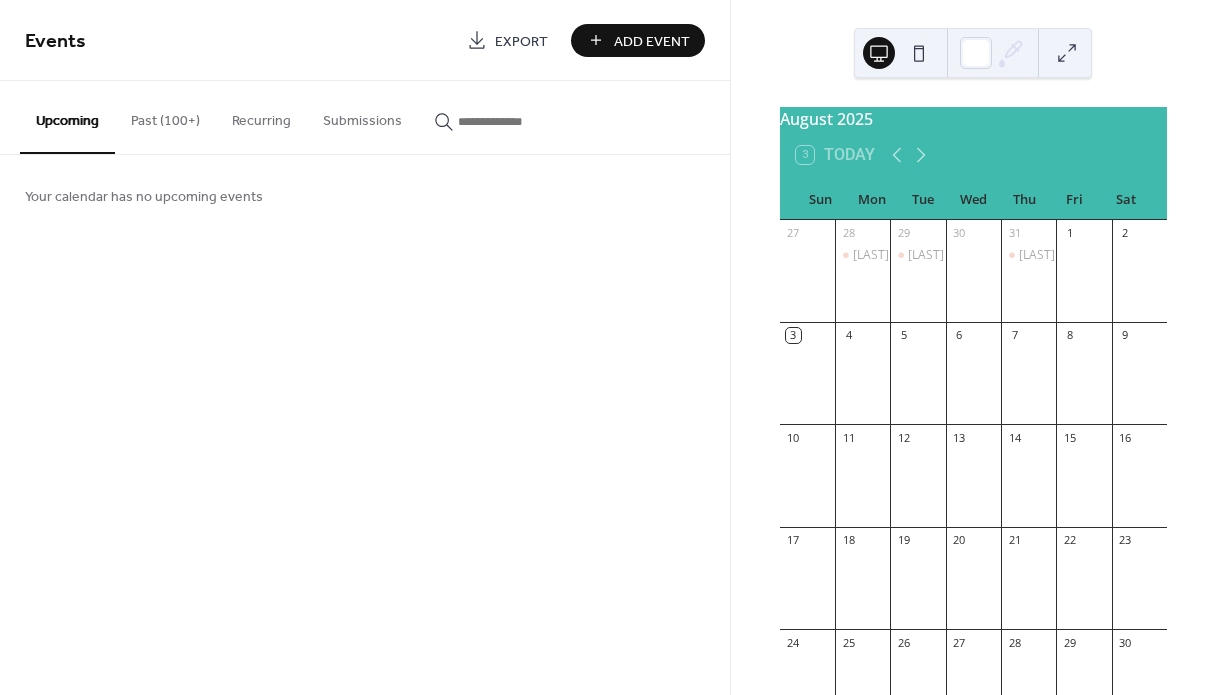 scroll, scrollTop: 0, scrollLeft: 0, axis: both 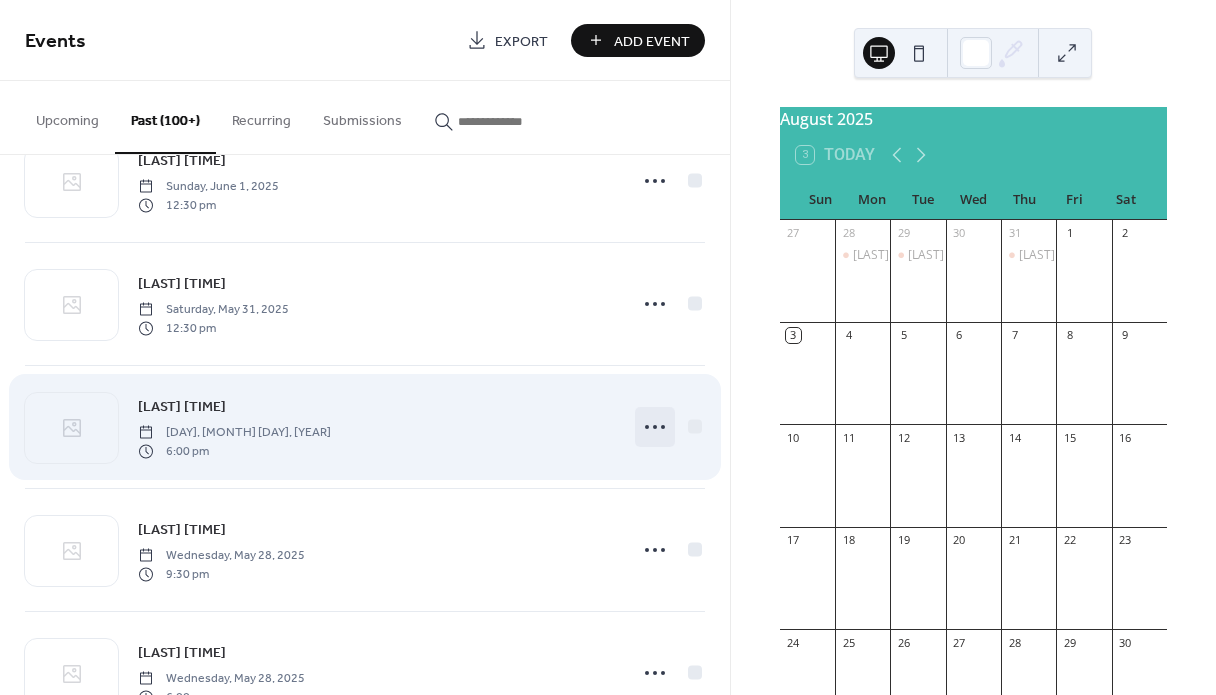 click 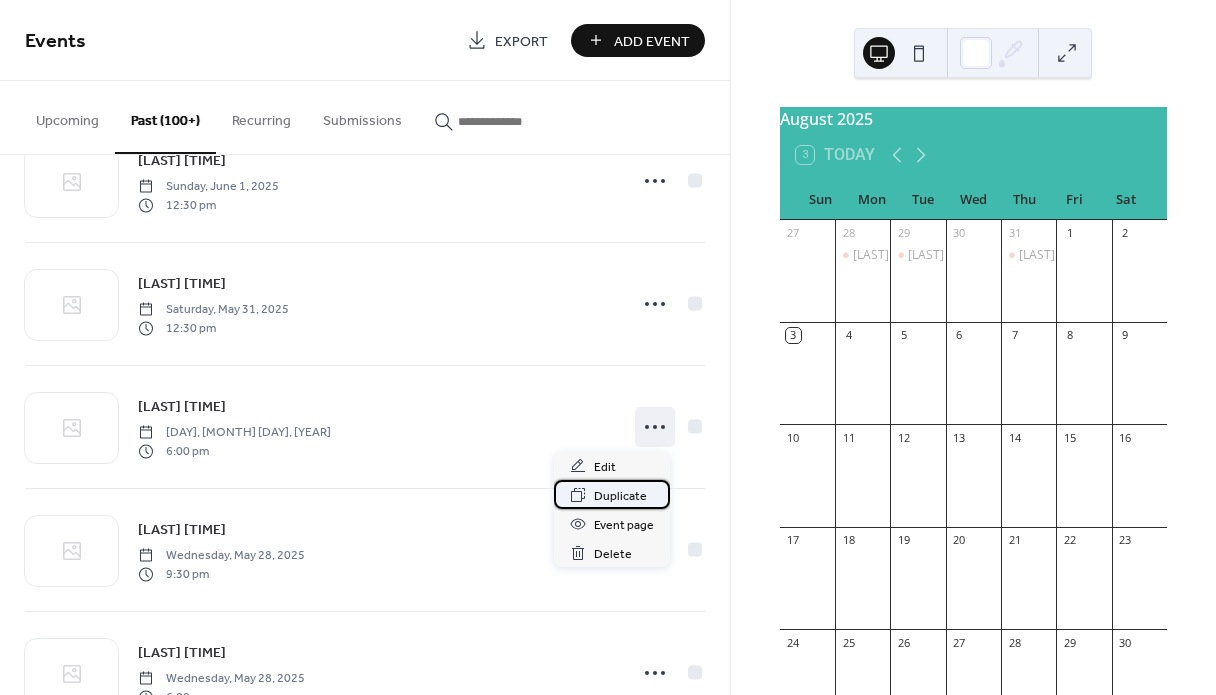 click on "Duplicate" at bounding box center [620, 496] 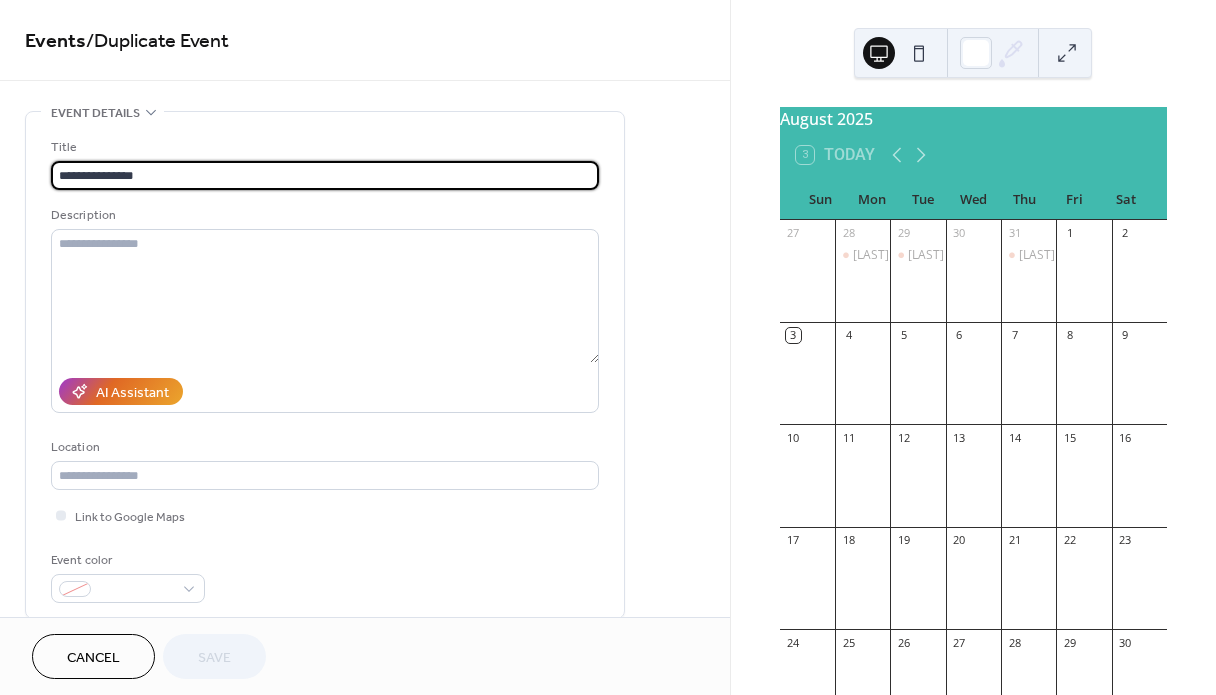 click on "**********" at bounding box center [325, 175] 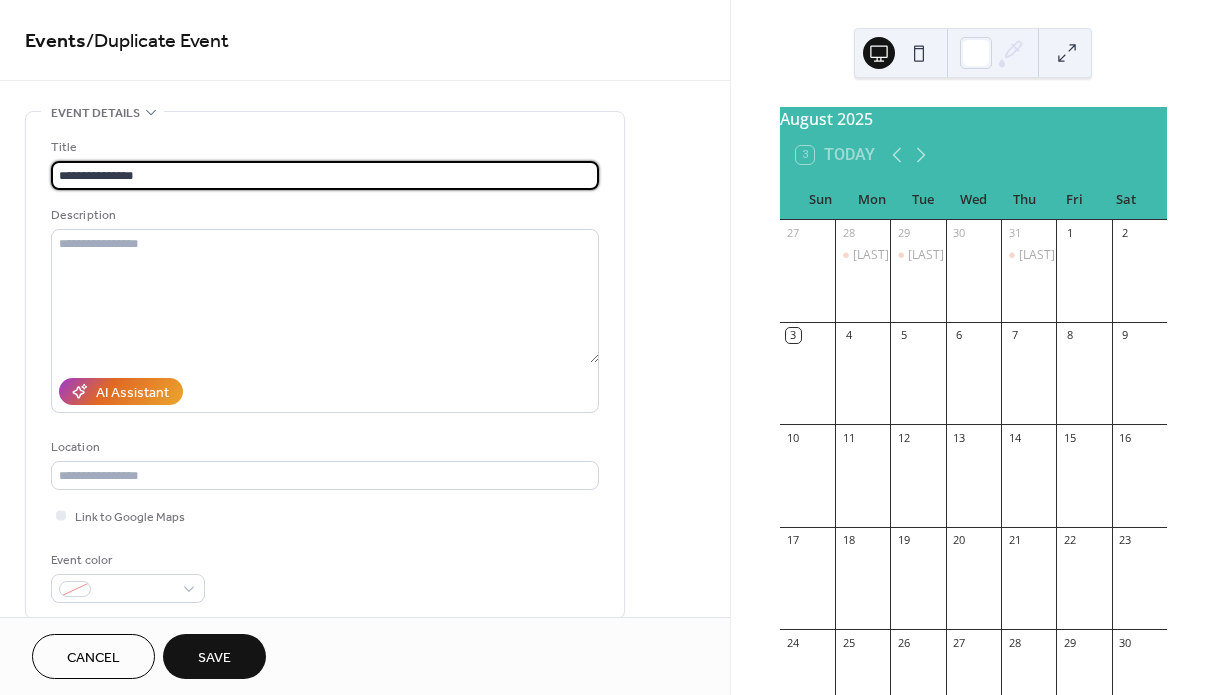 type on "**********" 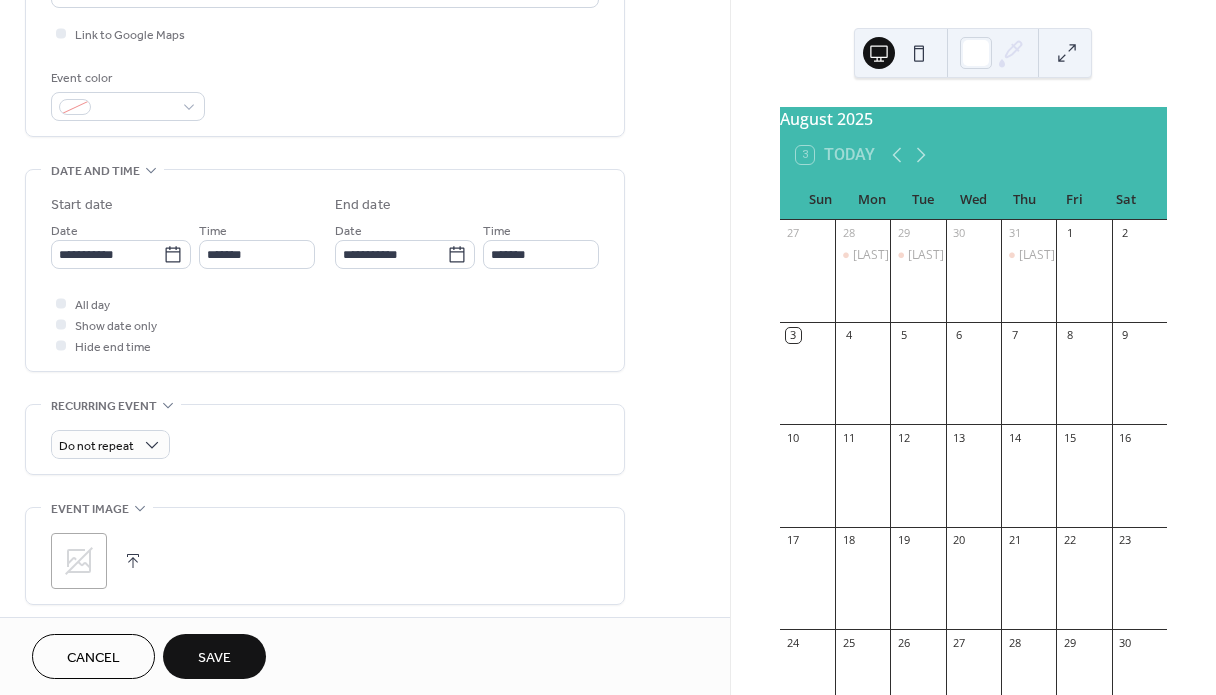 scroll, scrollTop: 522, scrollLeft: 0, axis: vertical 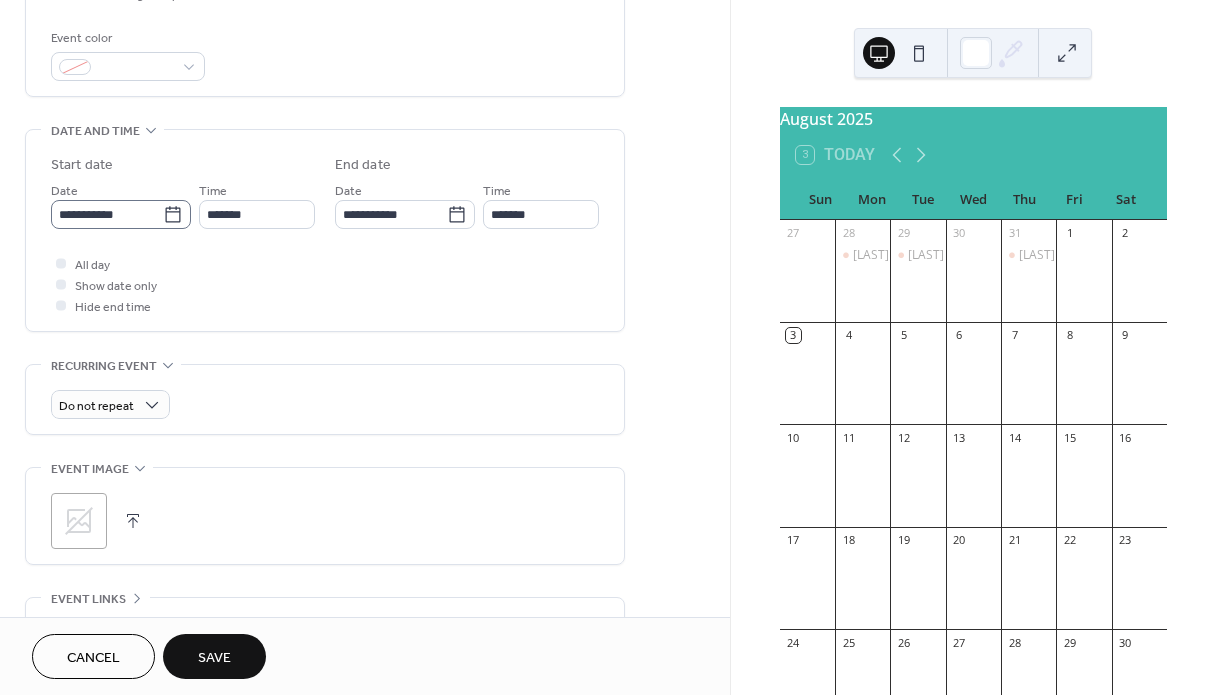 click 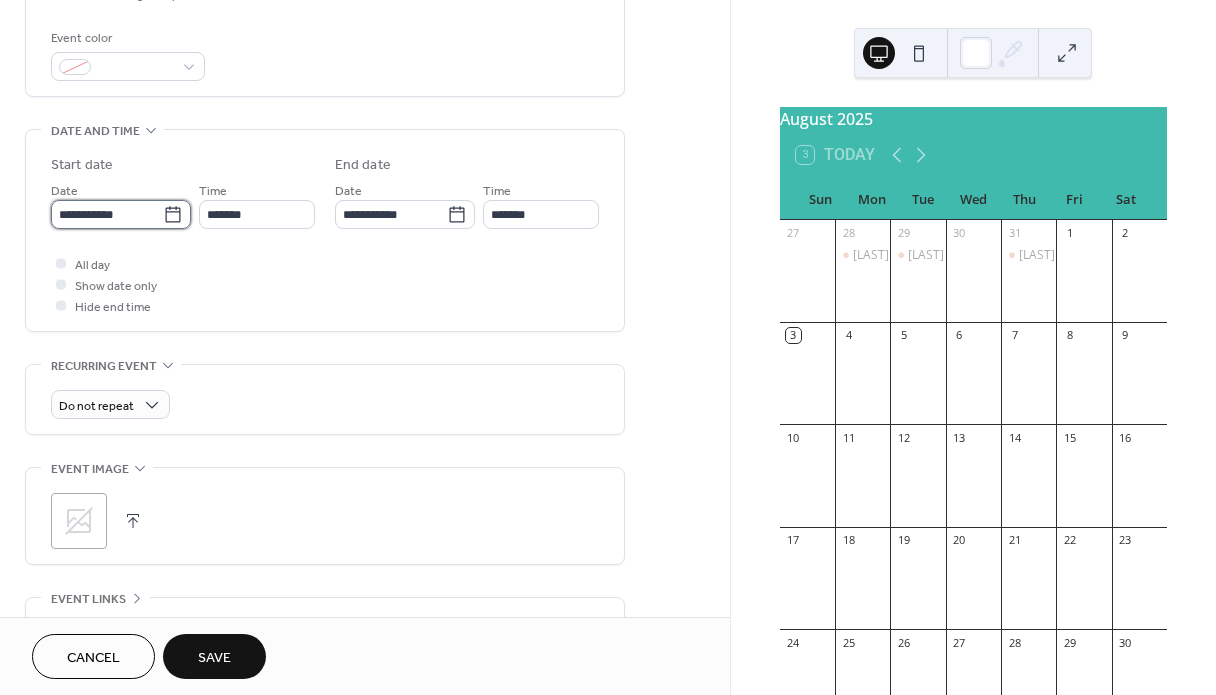 click on "**********" at bounding box center (107, 214) 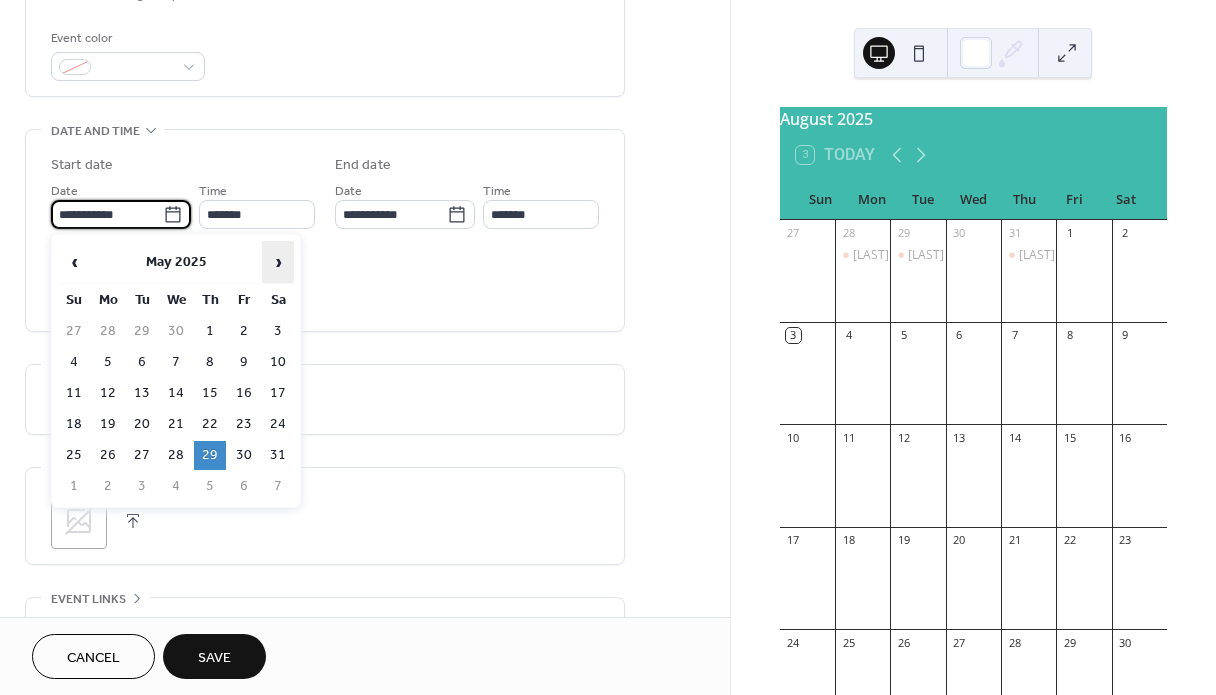 click on "›" at bounding box center [278, 262] 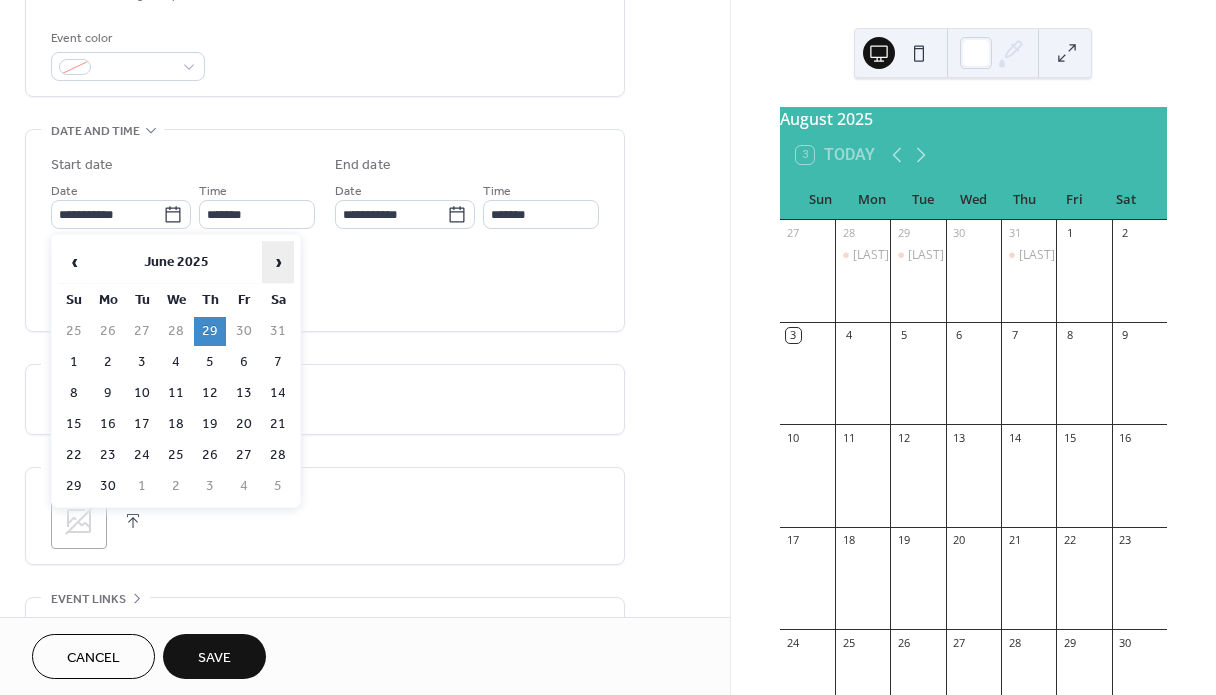 click on "›" at bounding box center [278, 262] 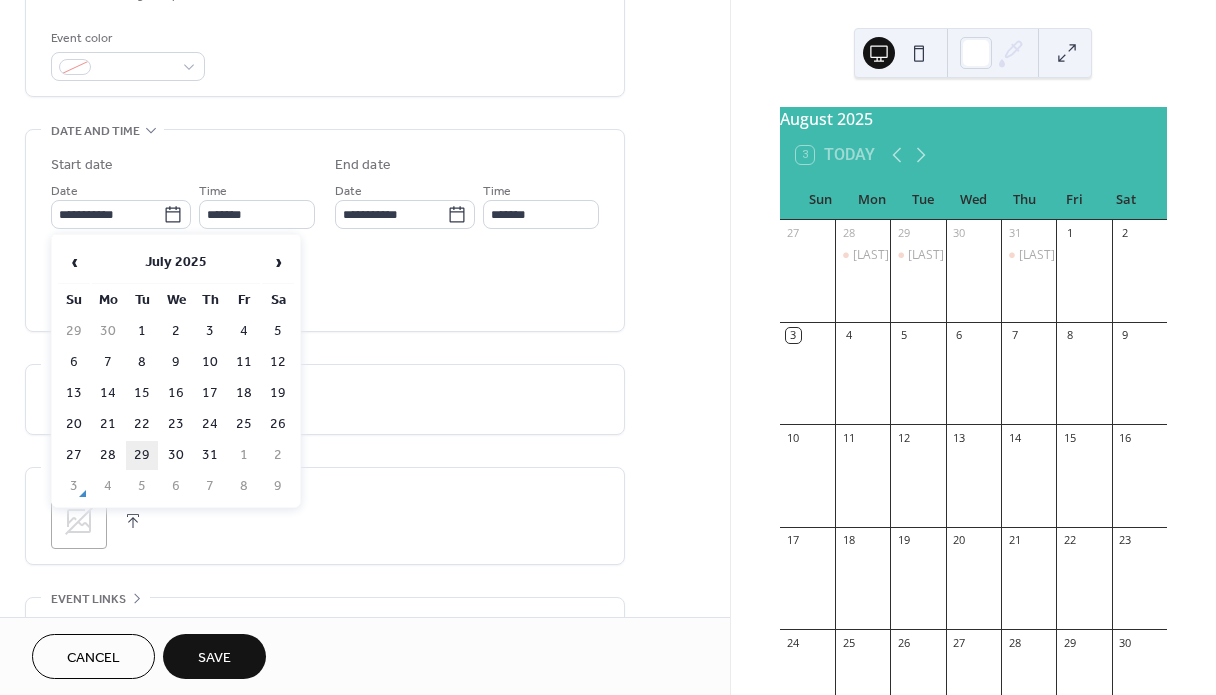 click on "29" at bounding box center [142, 455] 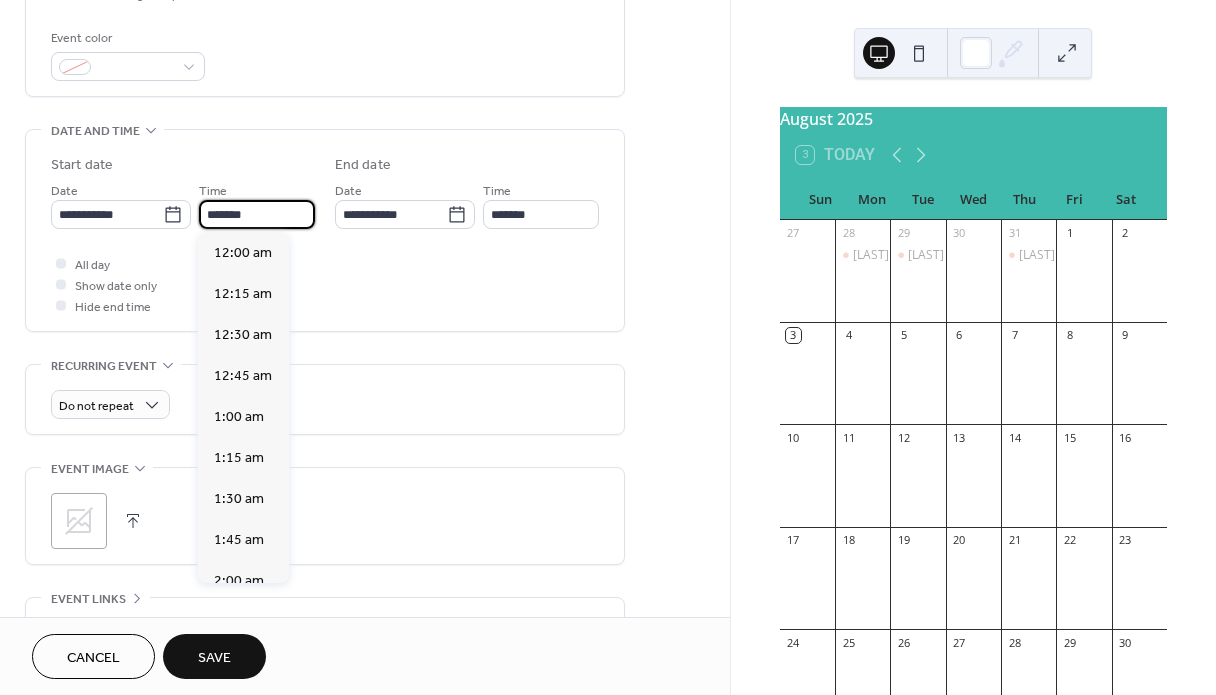 click on "*******" at bounding box center [257, 214] 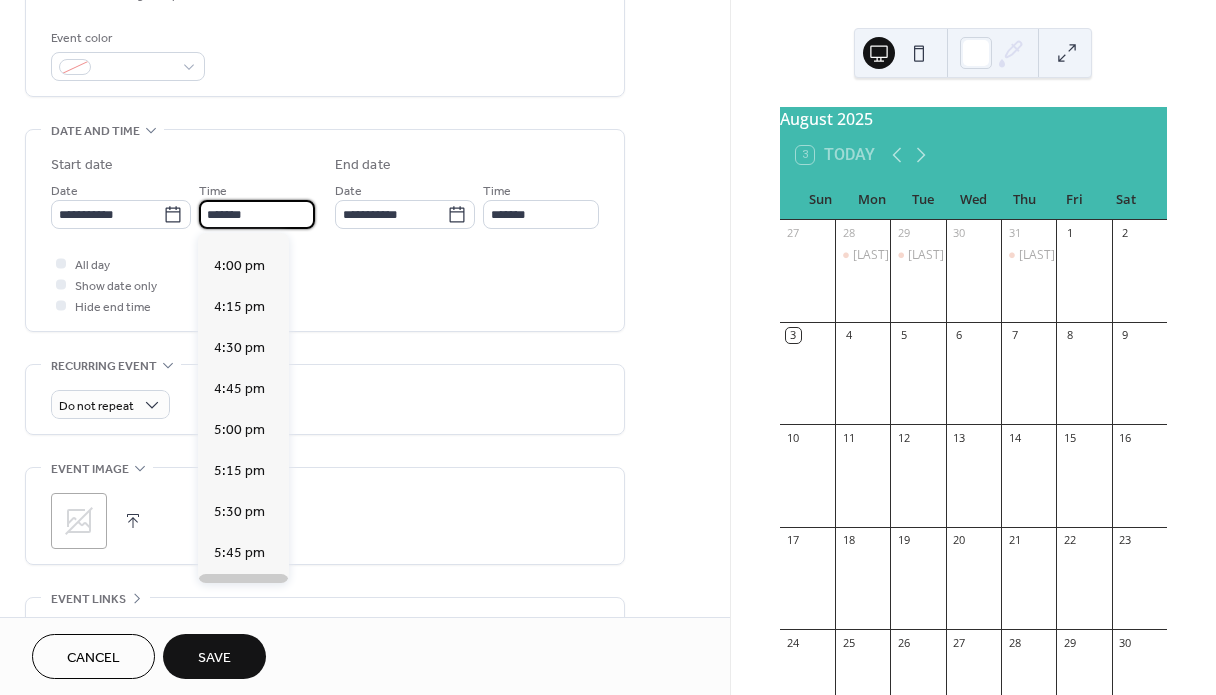 scroll, scrollTop: 2610, scrollLeft: 0, axis: vertical 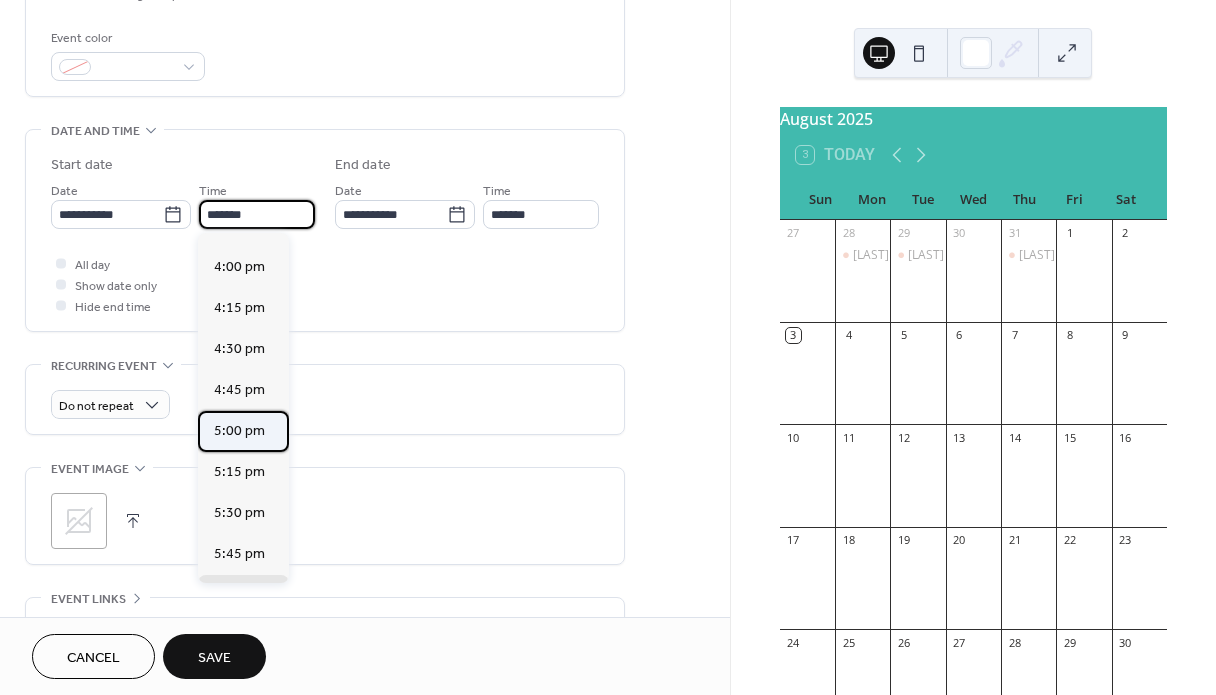 click on "5:00 pm" at bounding box center (239, 431) 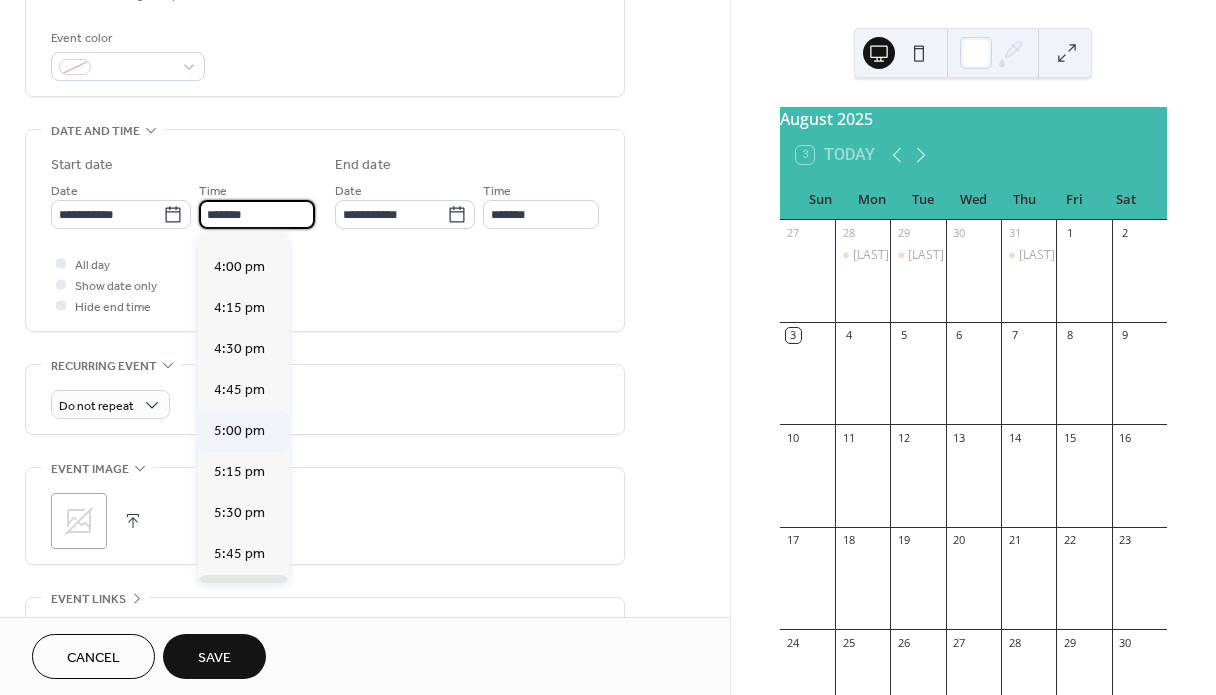 type on "*******" 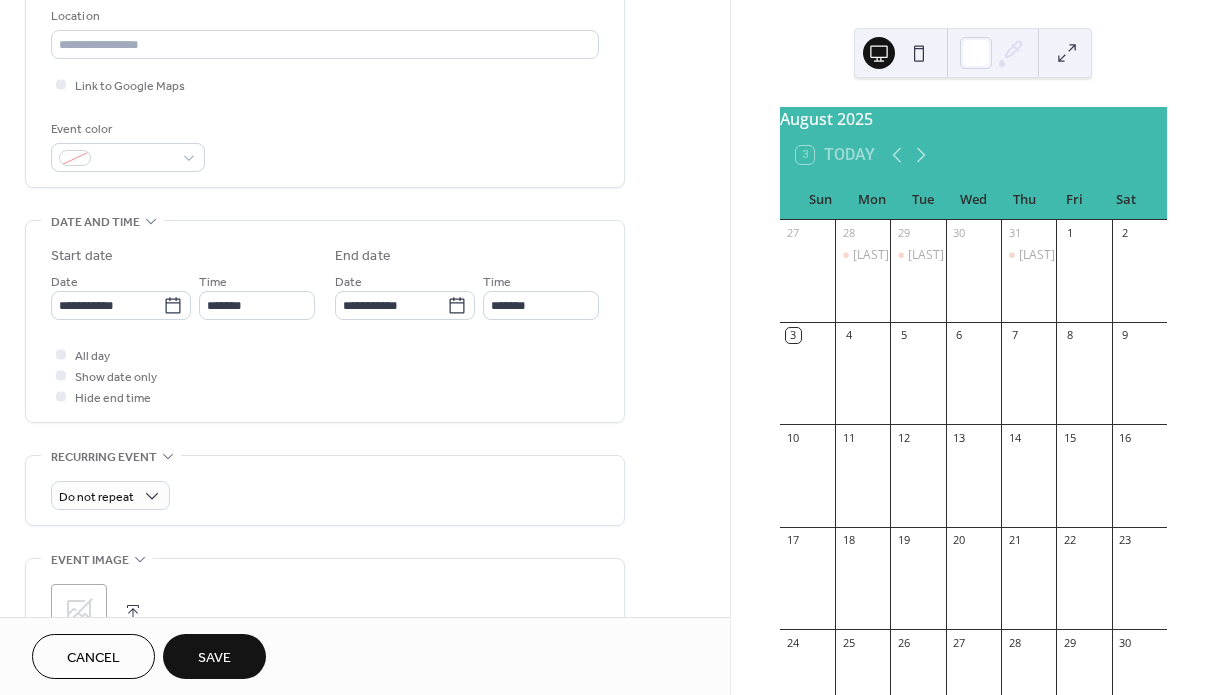 scroll, scrollTop: 435, scrollLeft: 0, axis: vertical 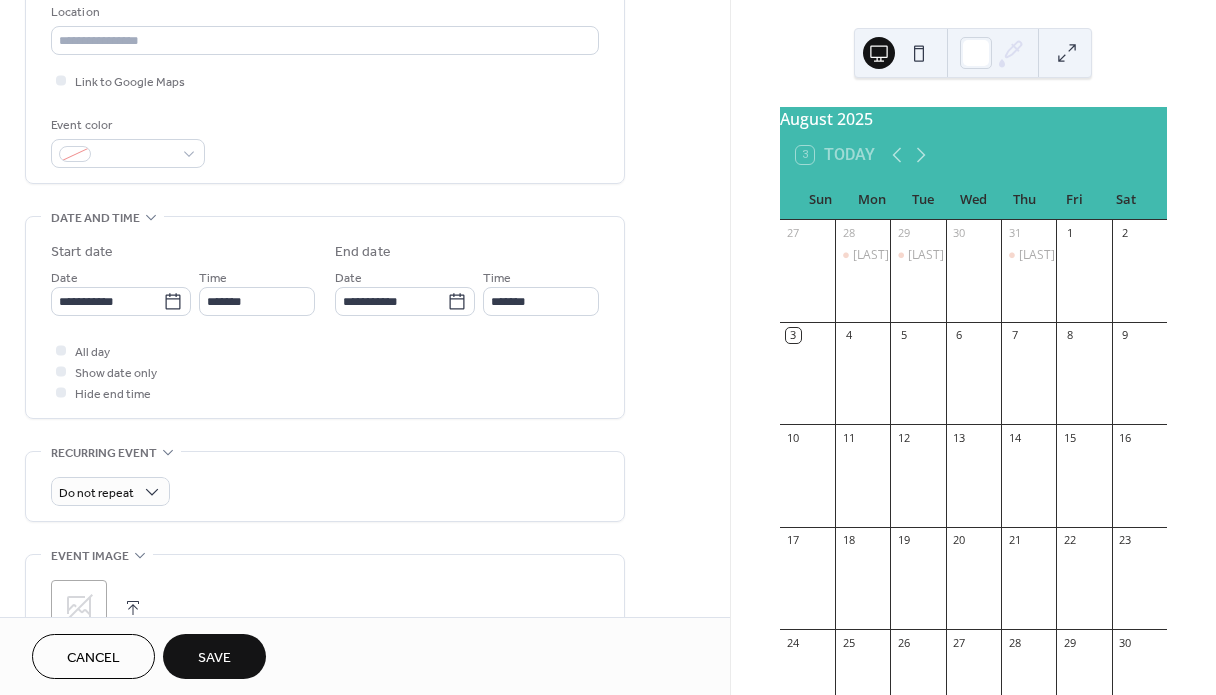 click on "Save" at bounding box center [214, 658] 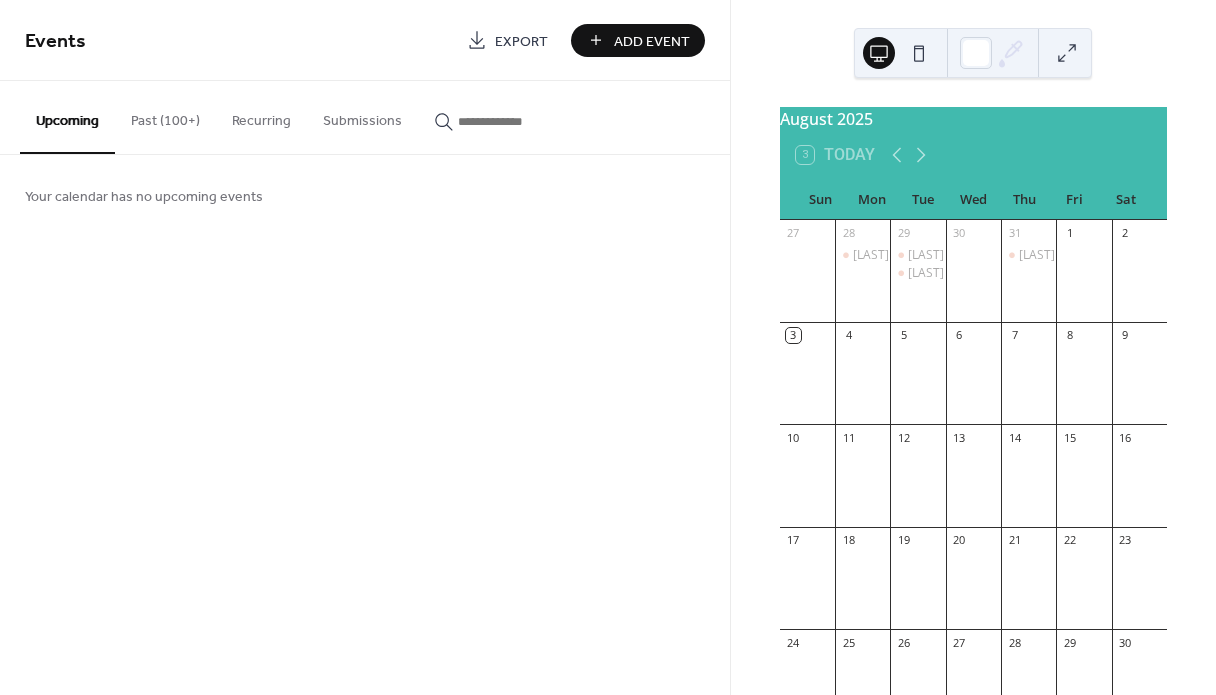 click on "Past (100+)" at bounding box center [165, 116] 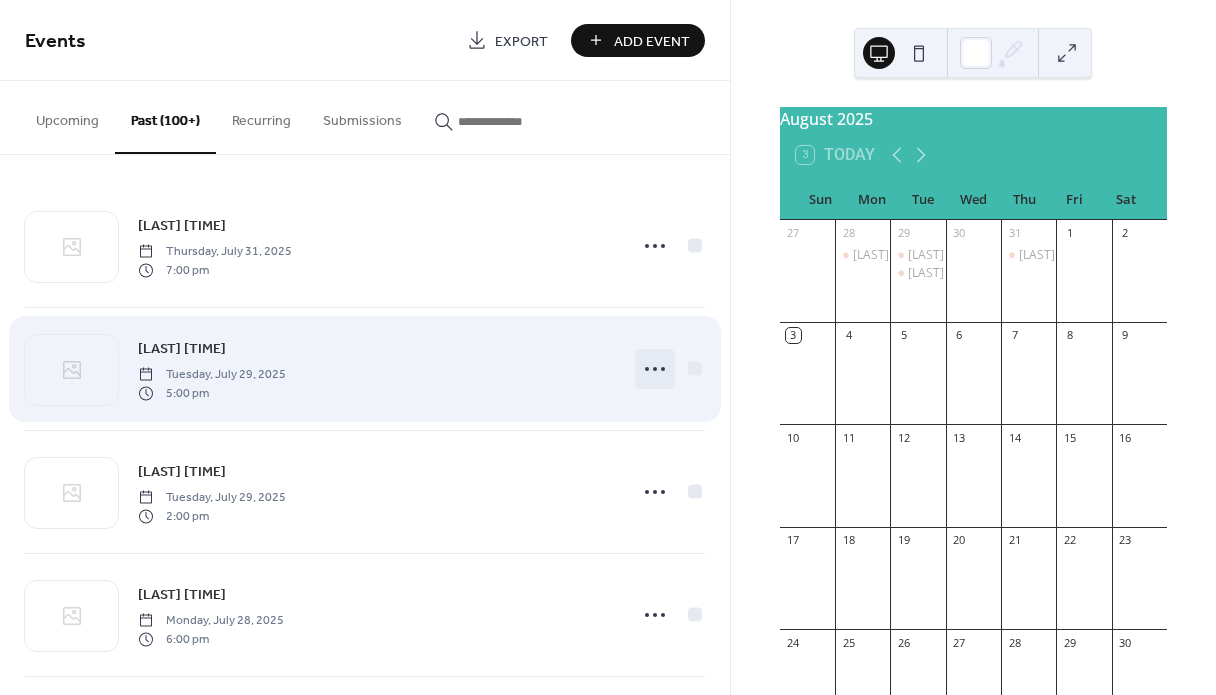 click 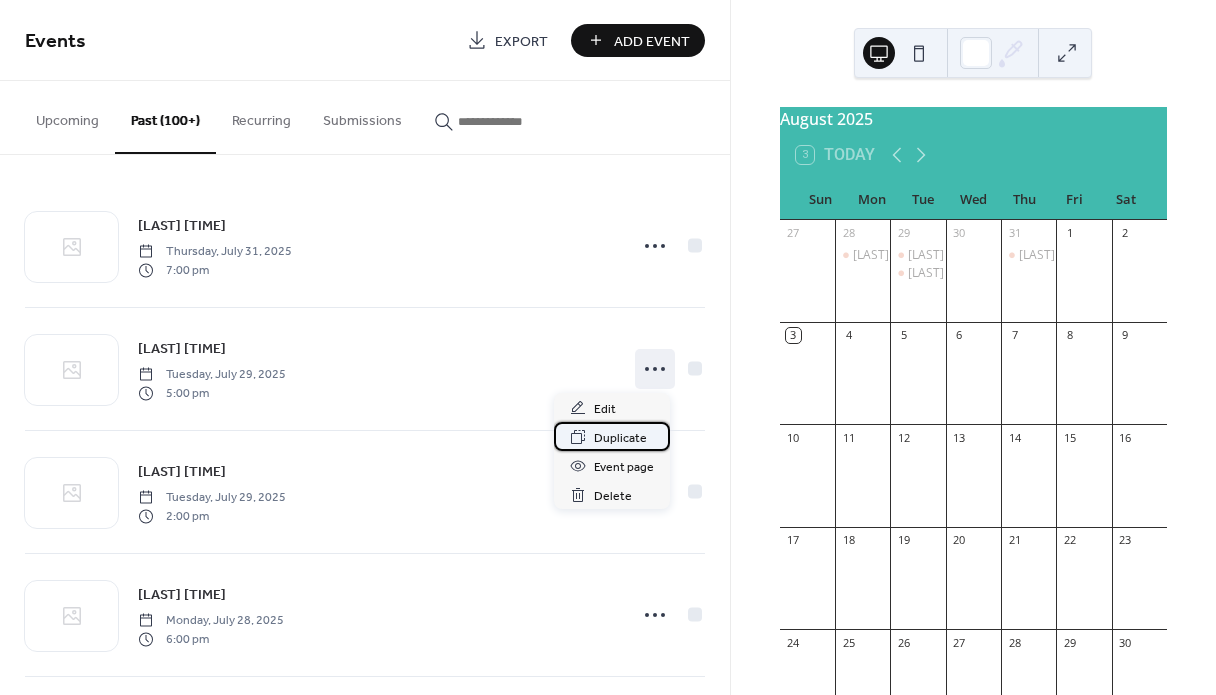 click on "Duplicate" at bounding box center (620, 438) 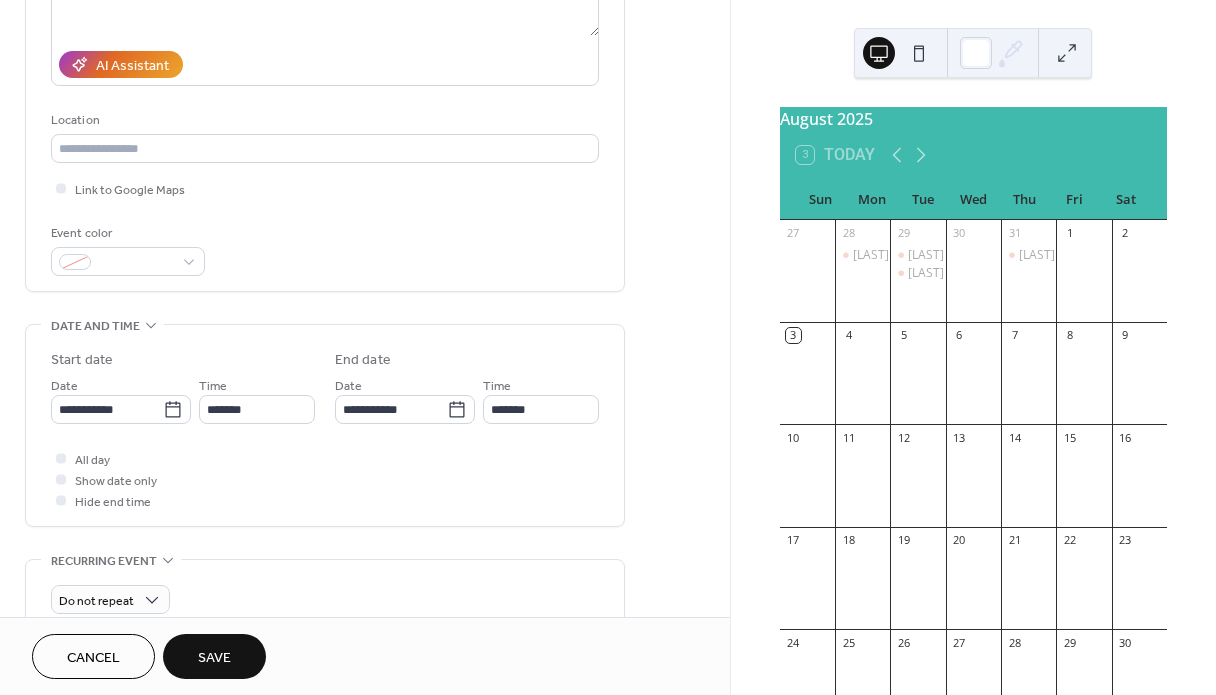scroll, scrollTop: 338, scrollLeft: 0, axis: vertical 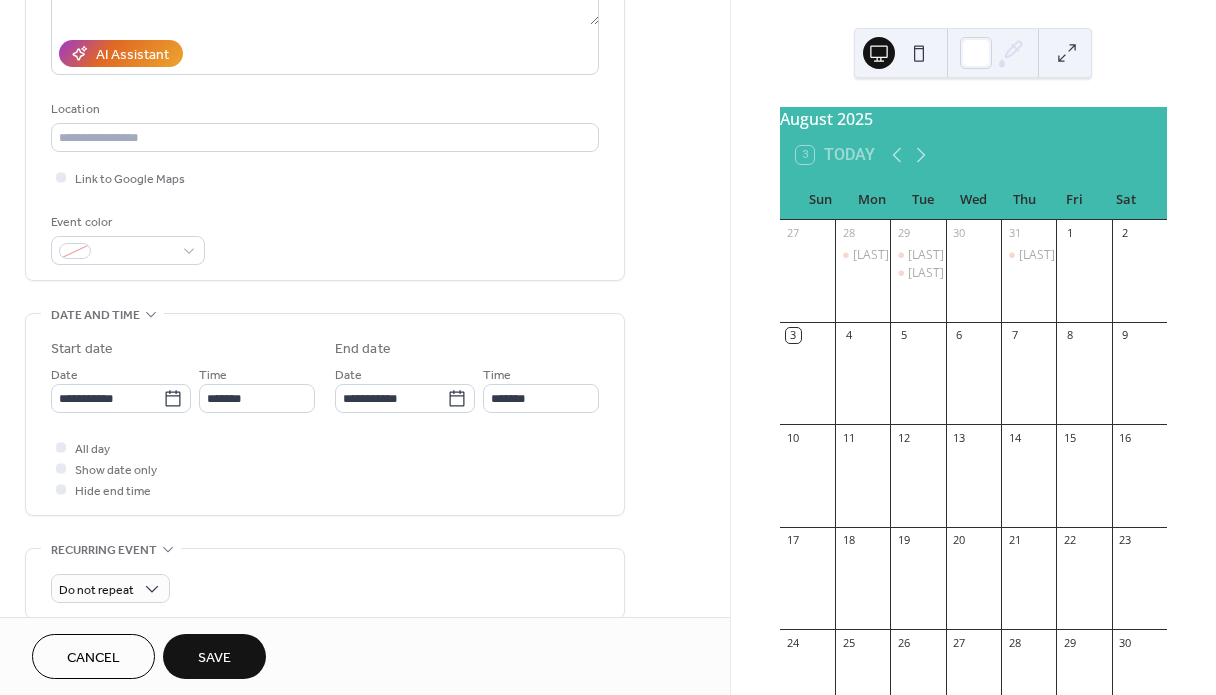 type on "**********" 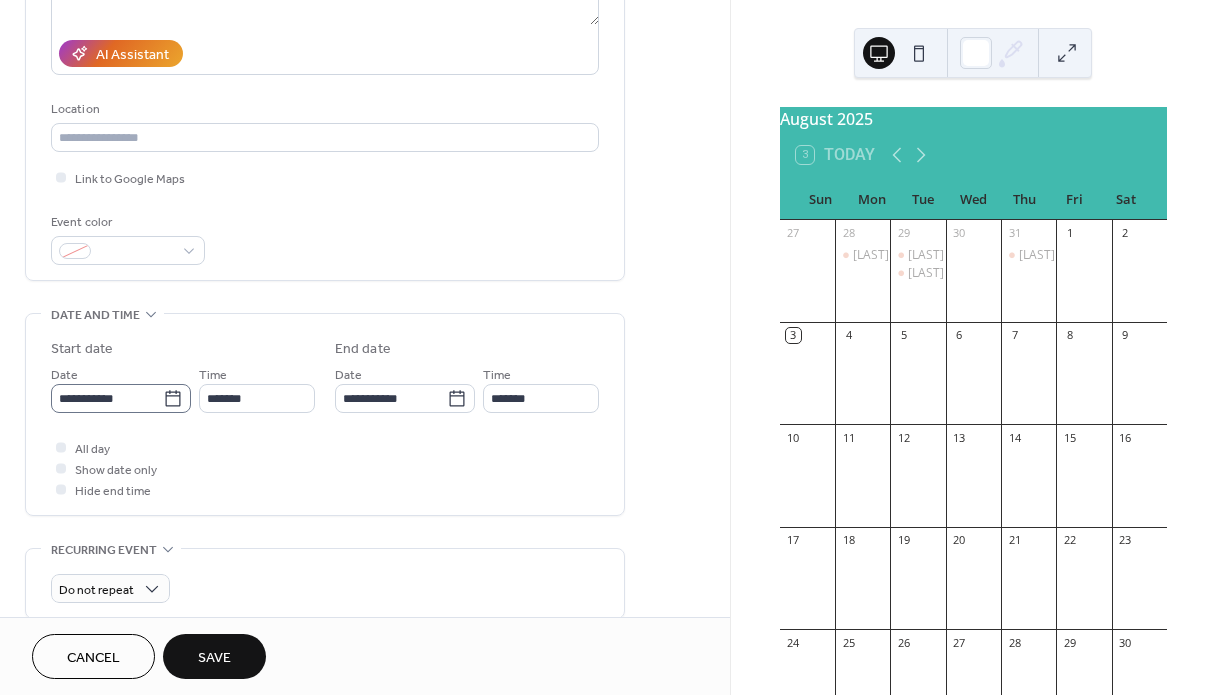 click 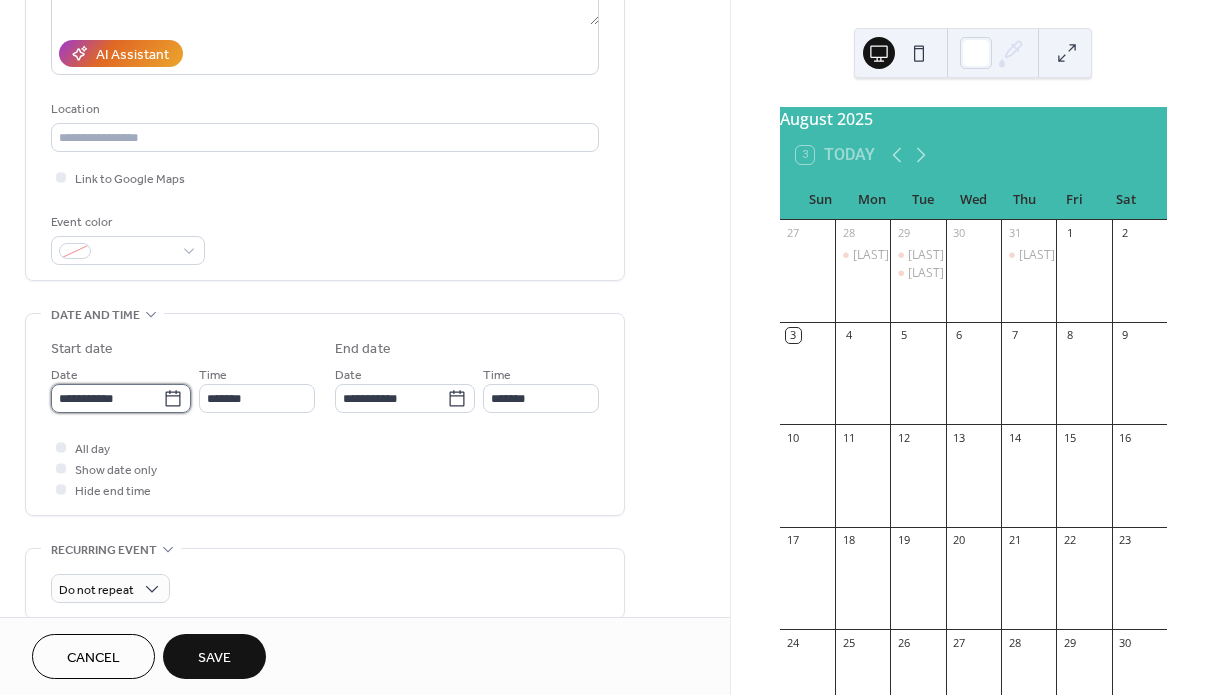 click on "**********" at bounding box center (107, 398) 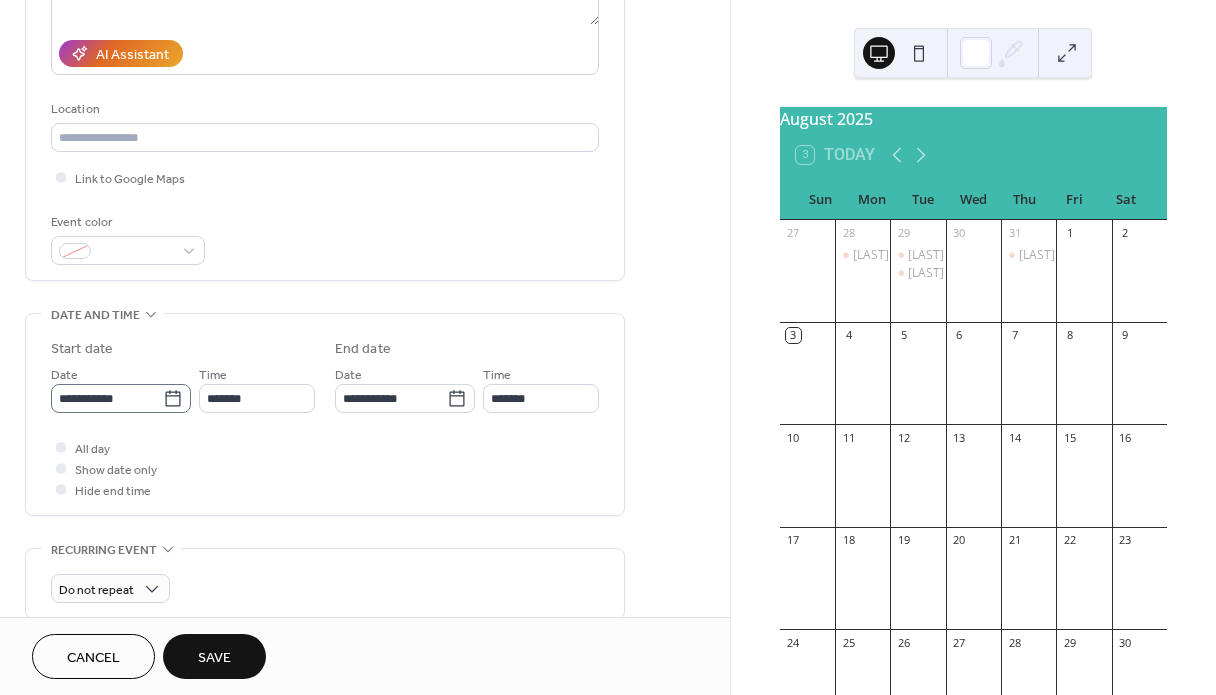 click 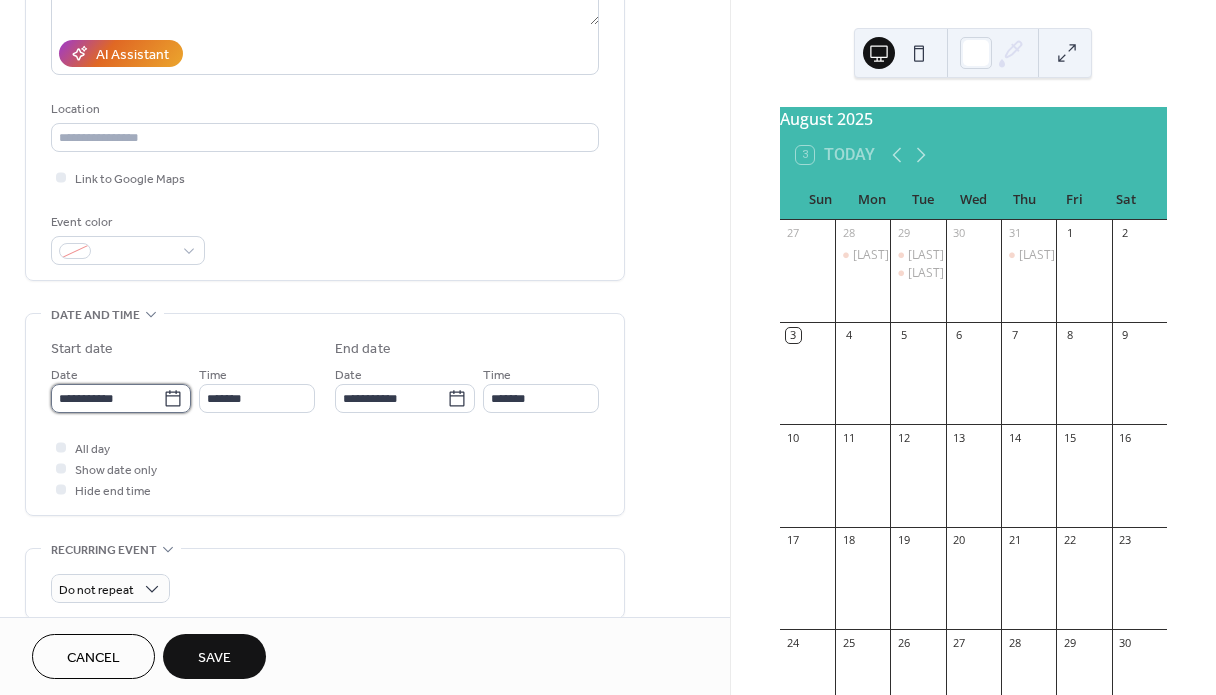 click on "**********" at bounding box center (107, 398) 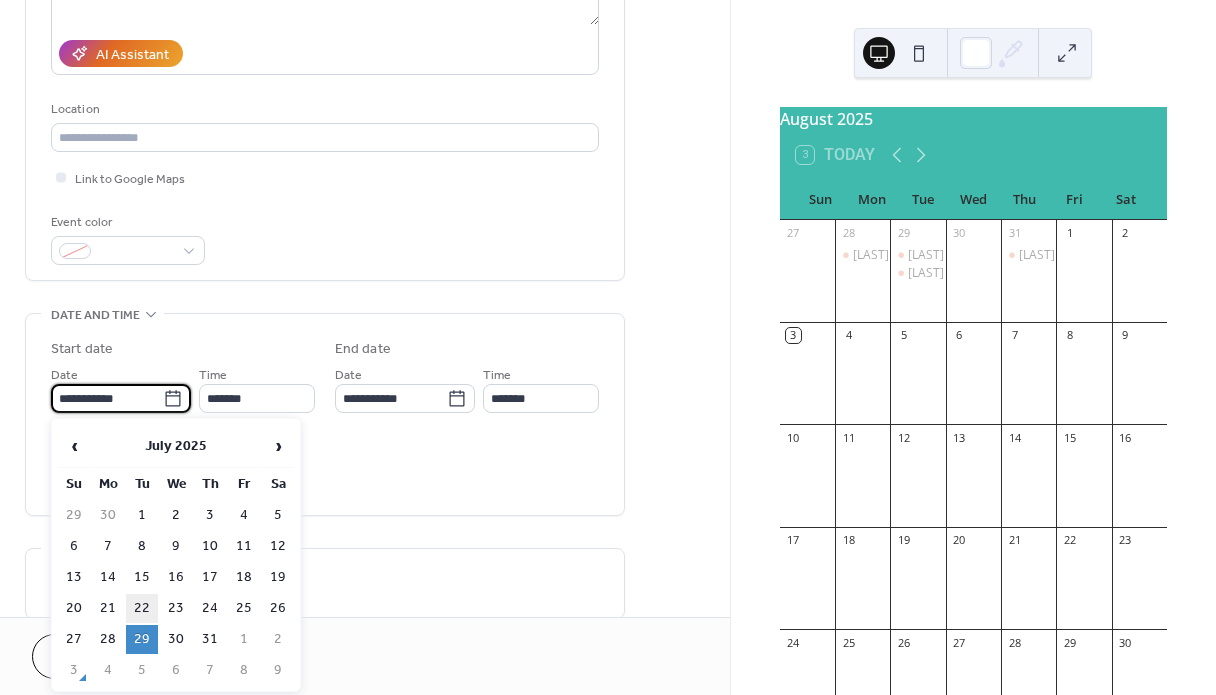click on "22" at bounding box center [142, 608] 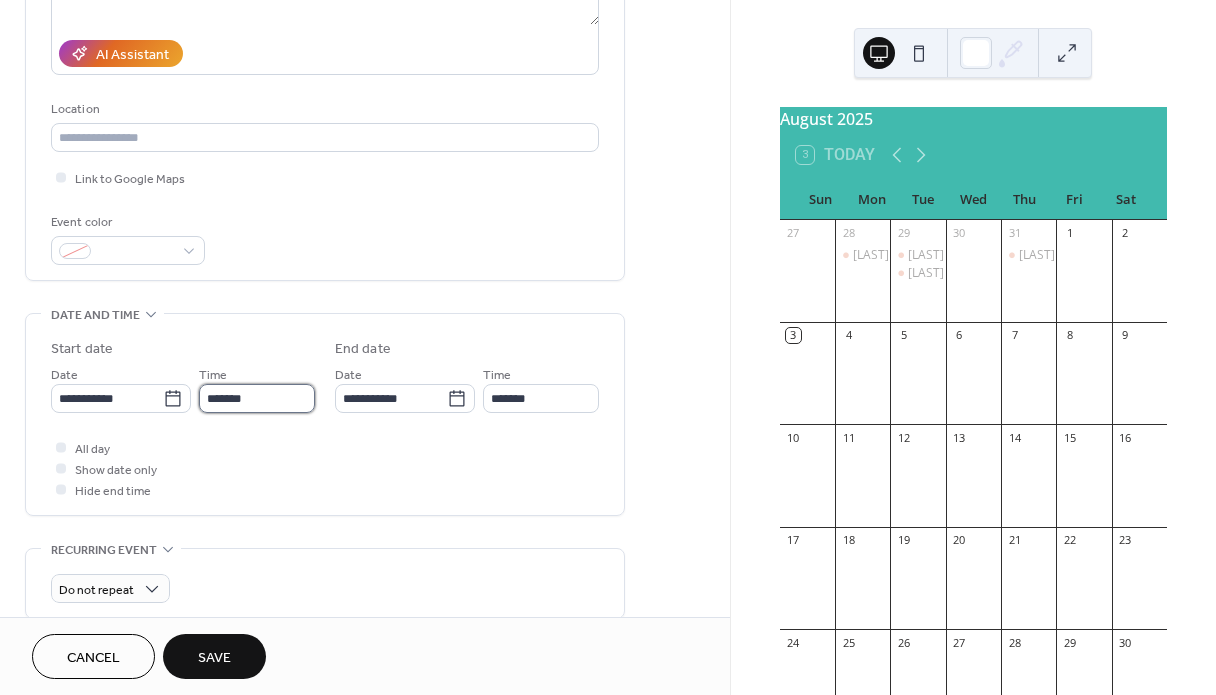 click on "*******" at bounding box center [257, 398] 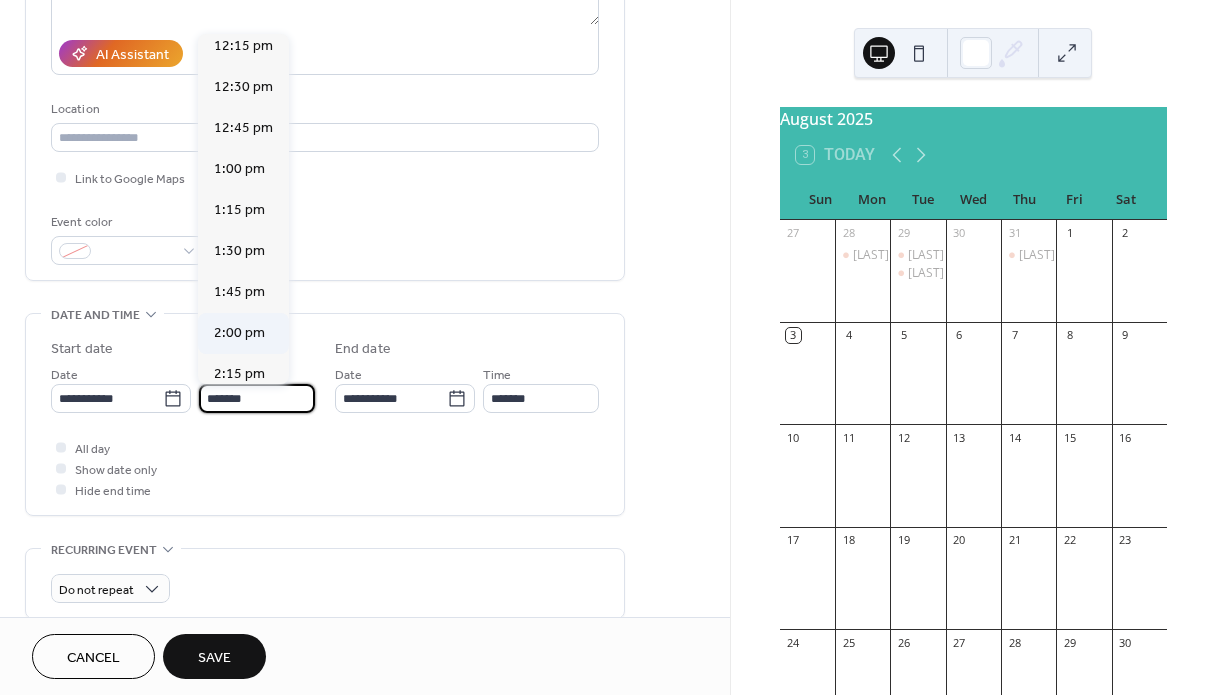 scroll, scrollTop: 2016, scrollLeft: 0, axis: vertical 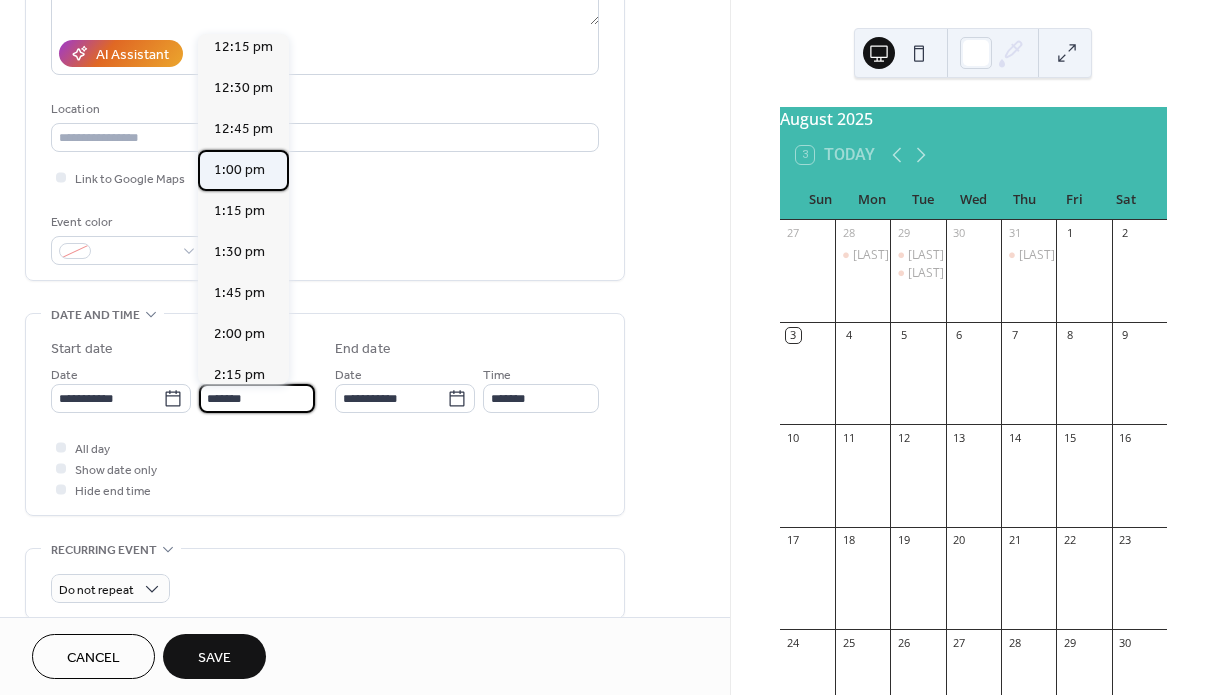 click on "1:00 pm" at bounding box center [239, 170] 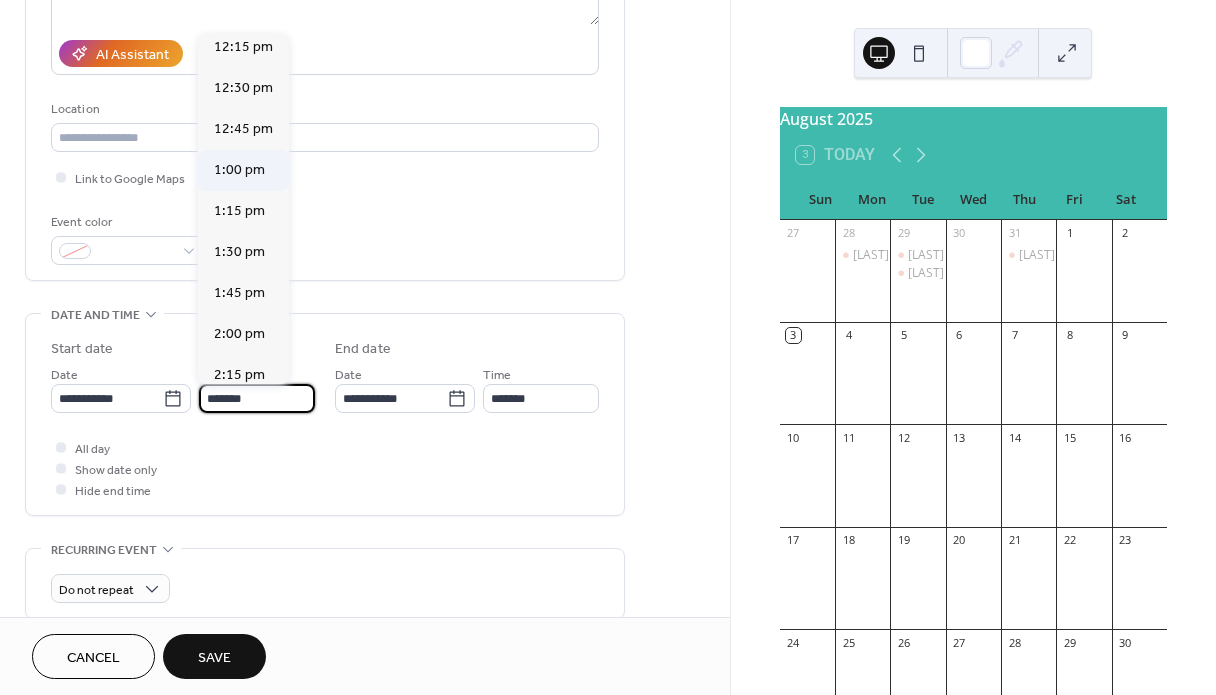 type on "*******" 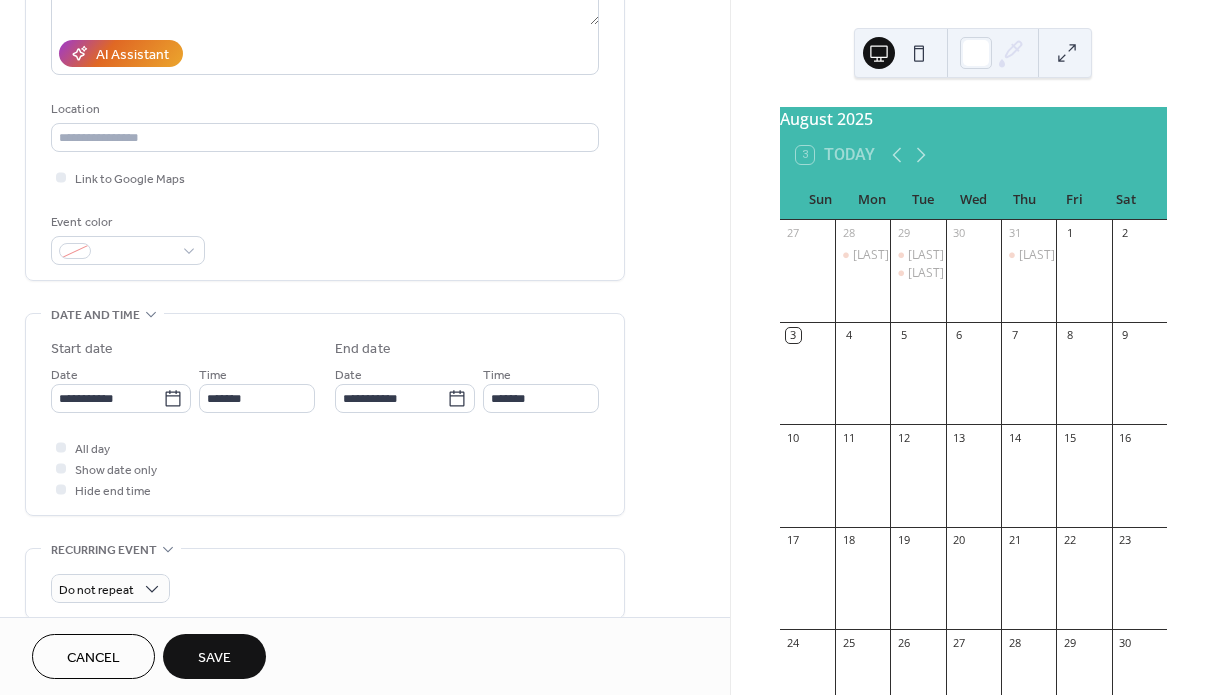 scroll, scrollTop: 0, scrollLeft: 0, axis: both 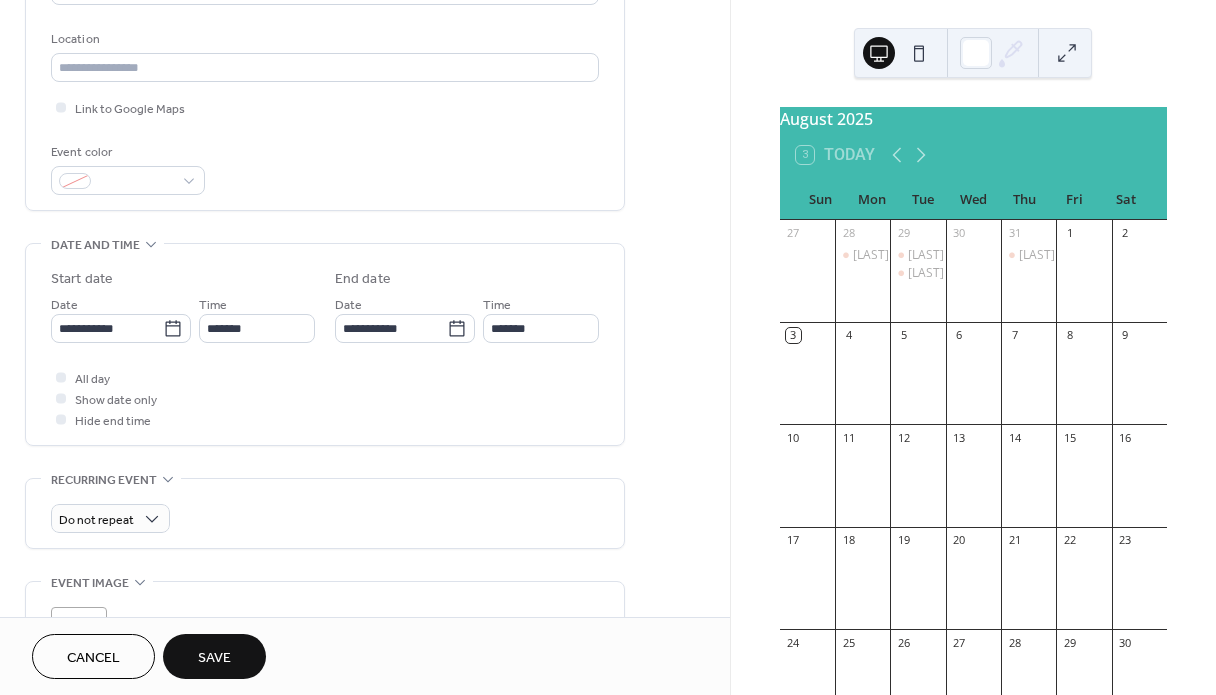 click on "Save" at bounding box center (214, 658) 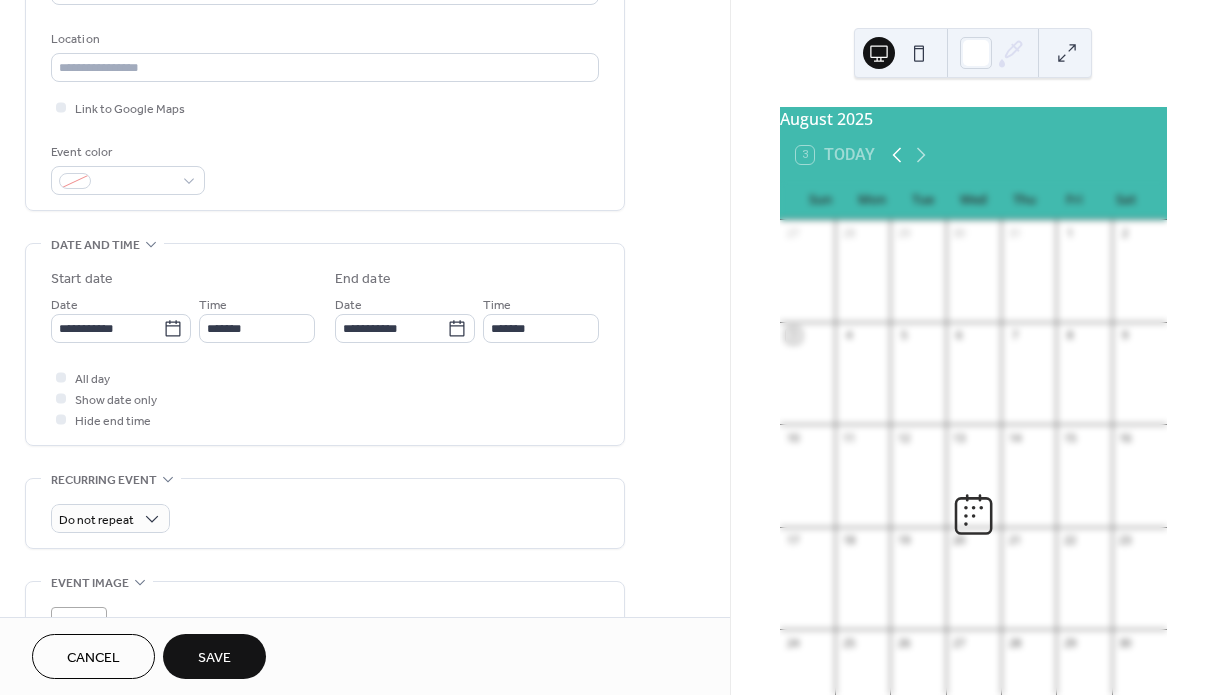 click 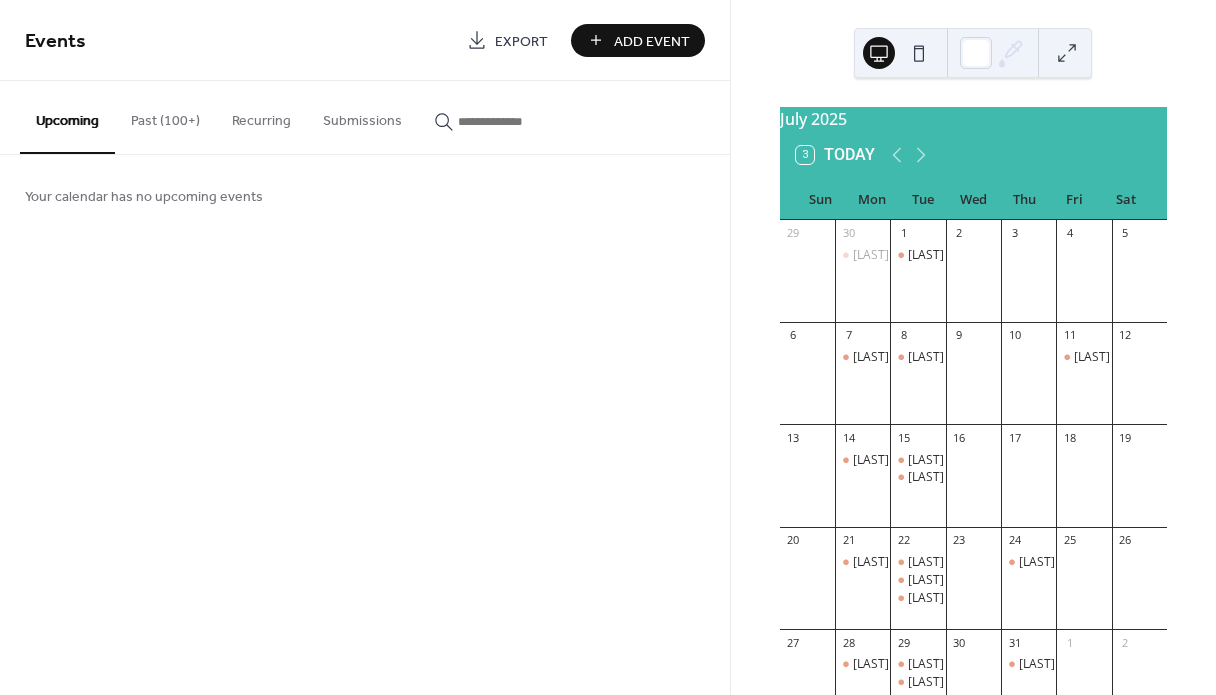 click on "Past (100+)" at bounding box center [165, 116] 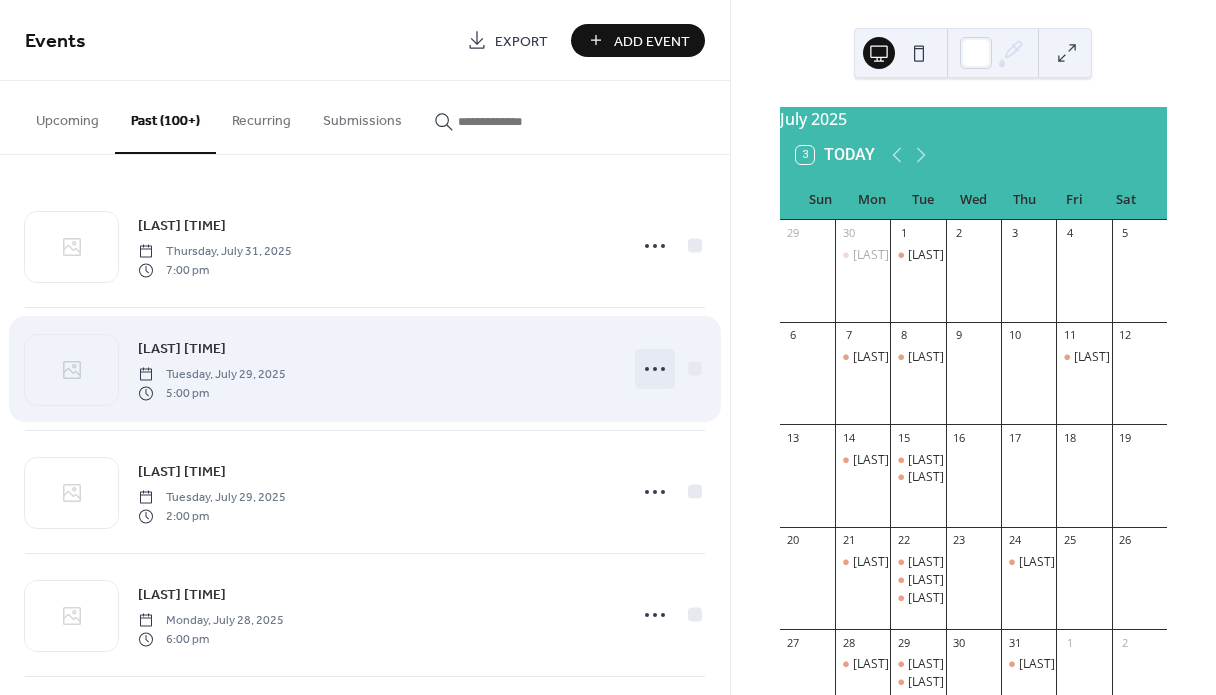 click 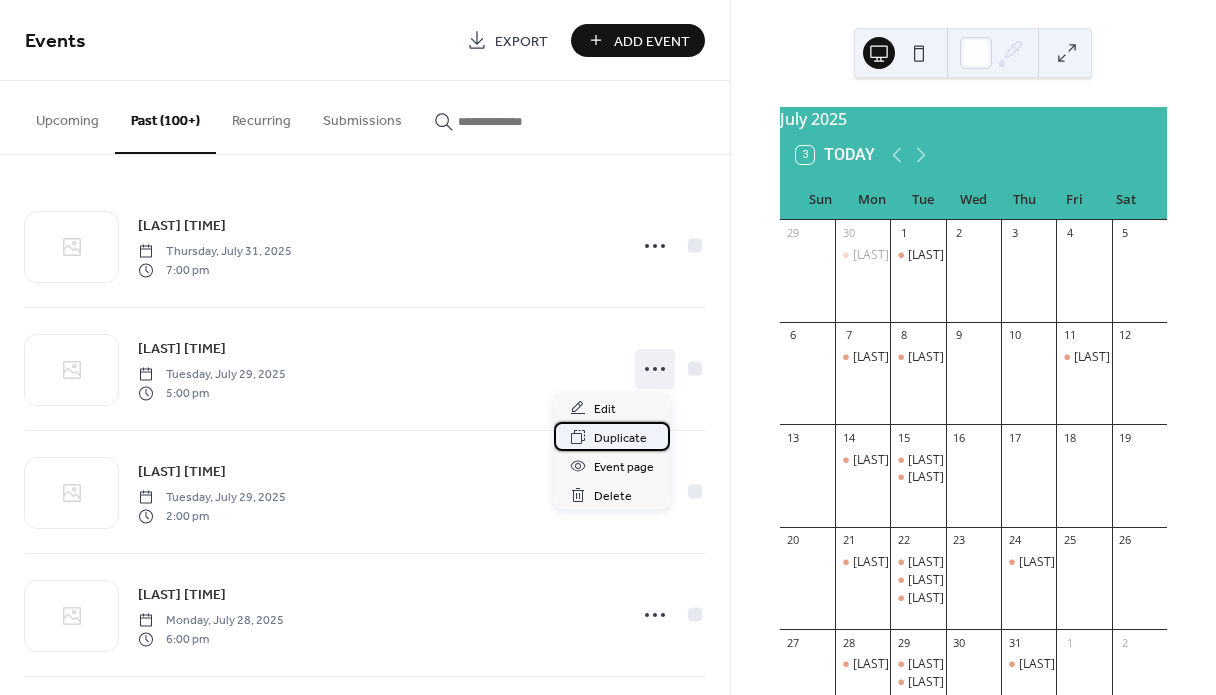 click on "Duplicate" at bounding box center (620, 438) 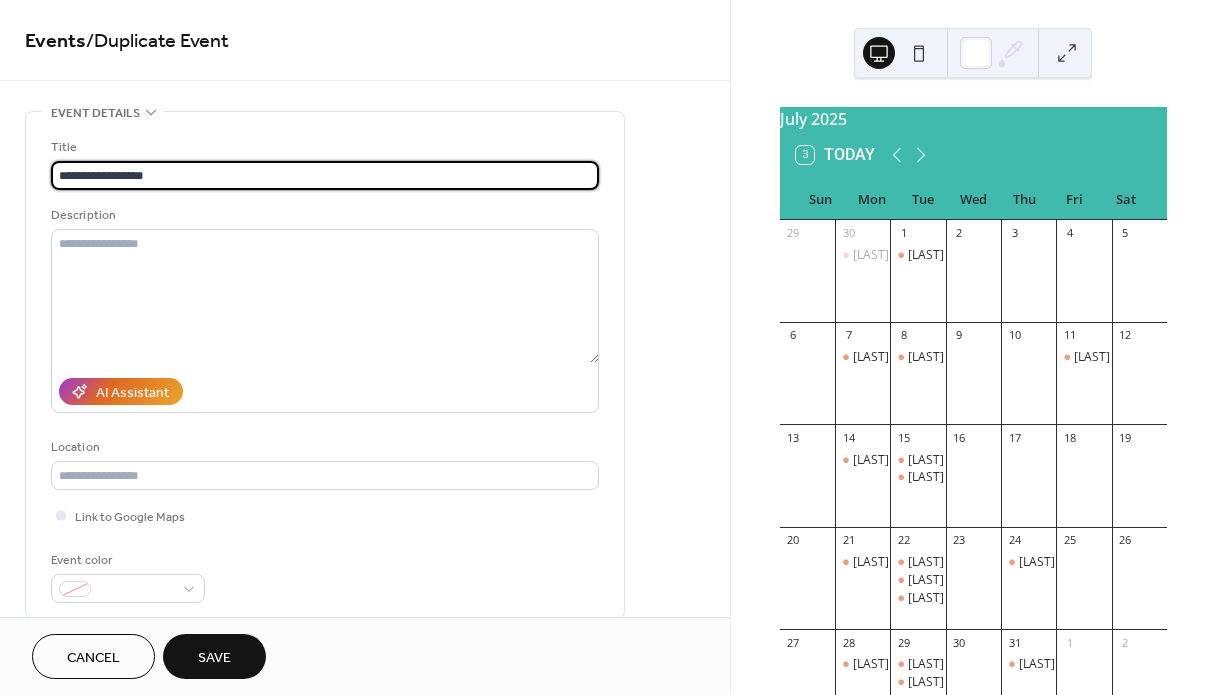 type on "**********" 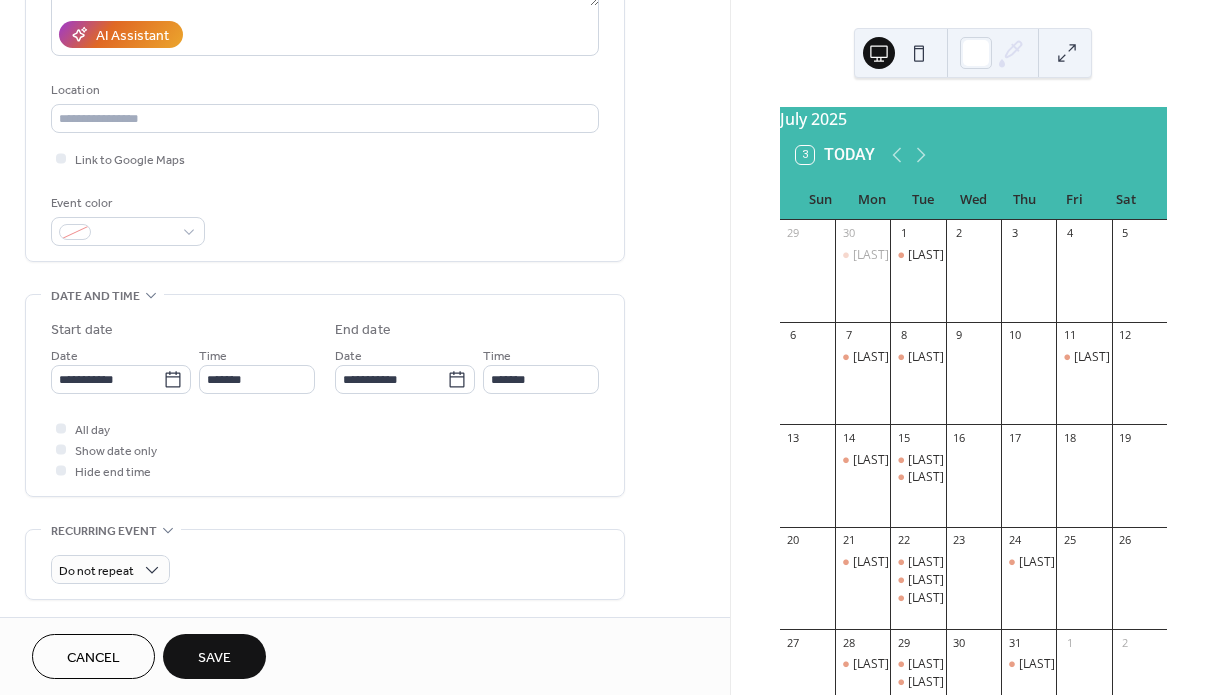scroll, scrollTop: 442, scrollLeft: 0, axis: vertical 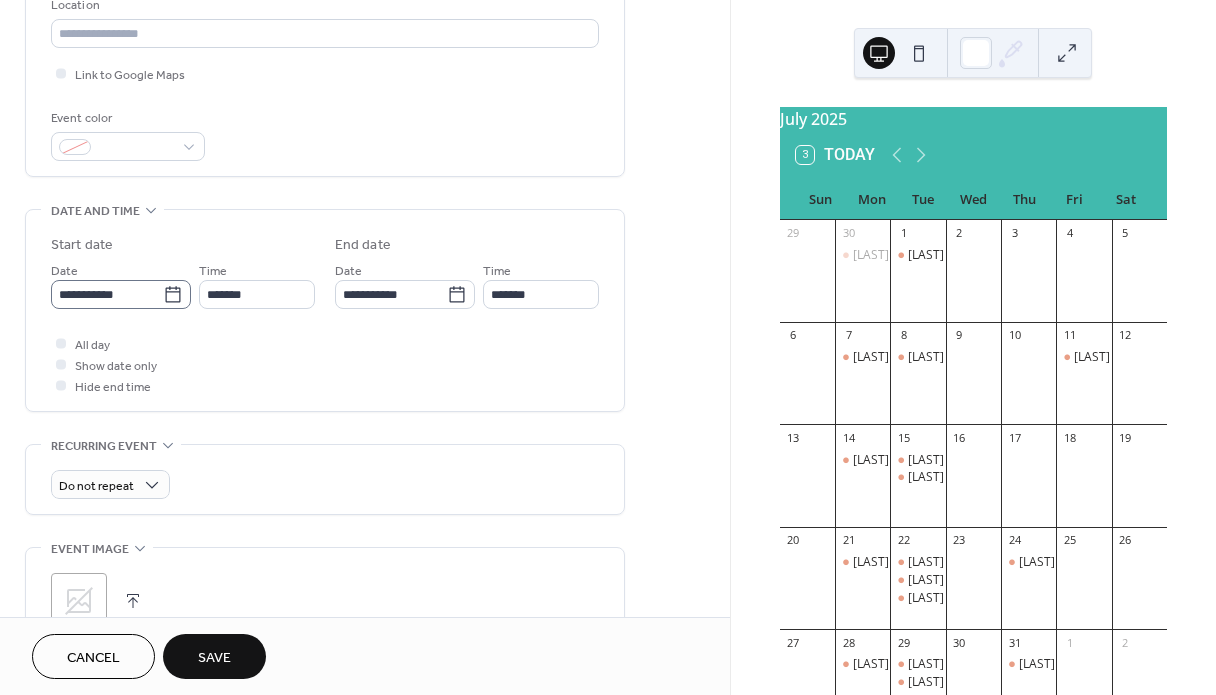 click 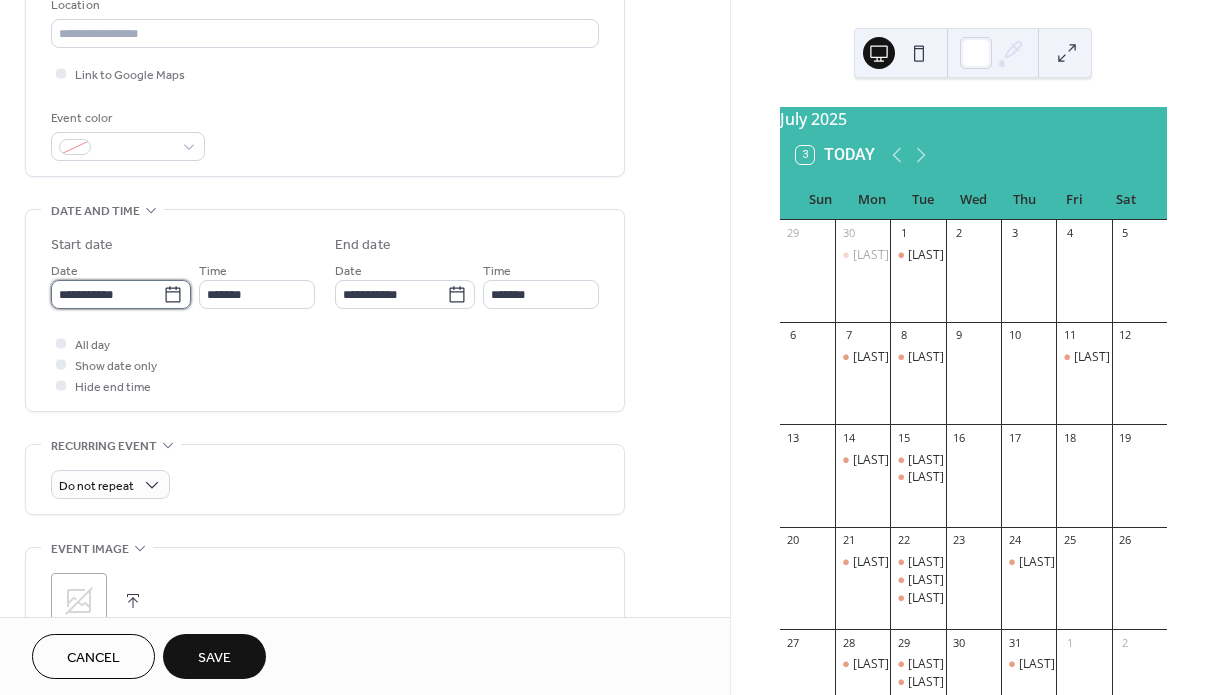 click on "**********" at bounding box center [107, 294] 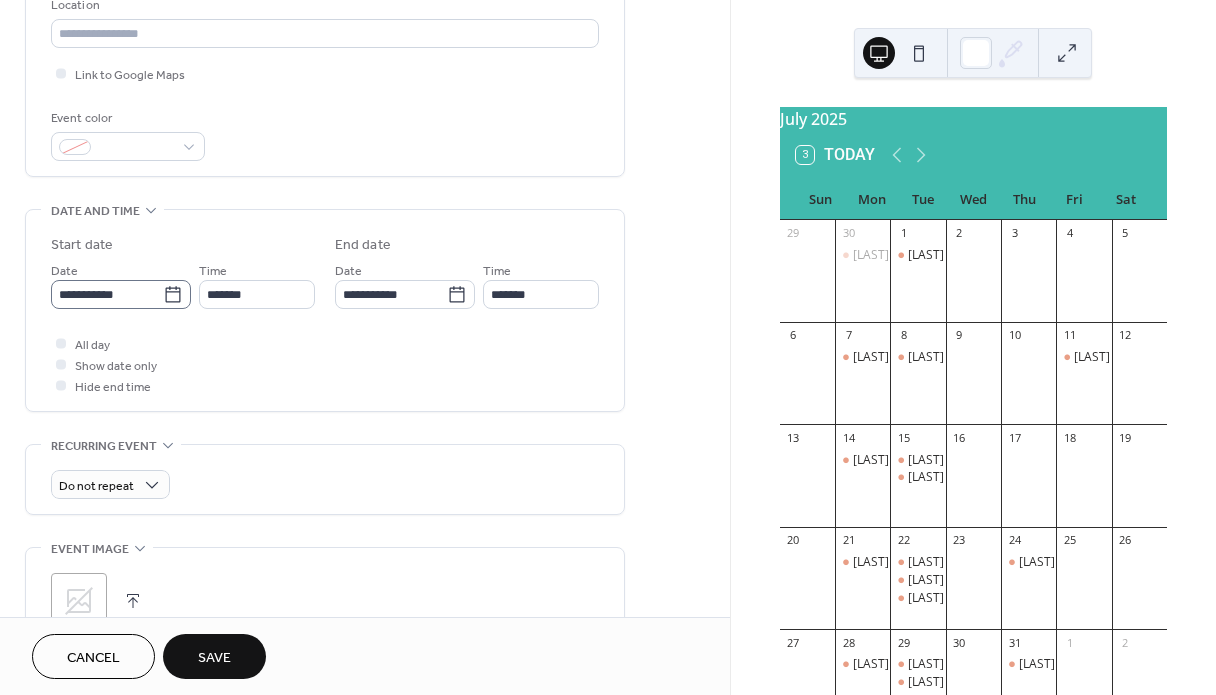 click 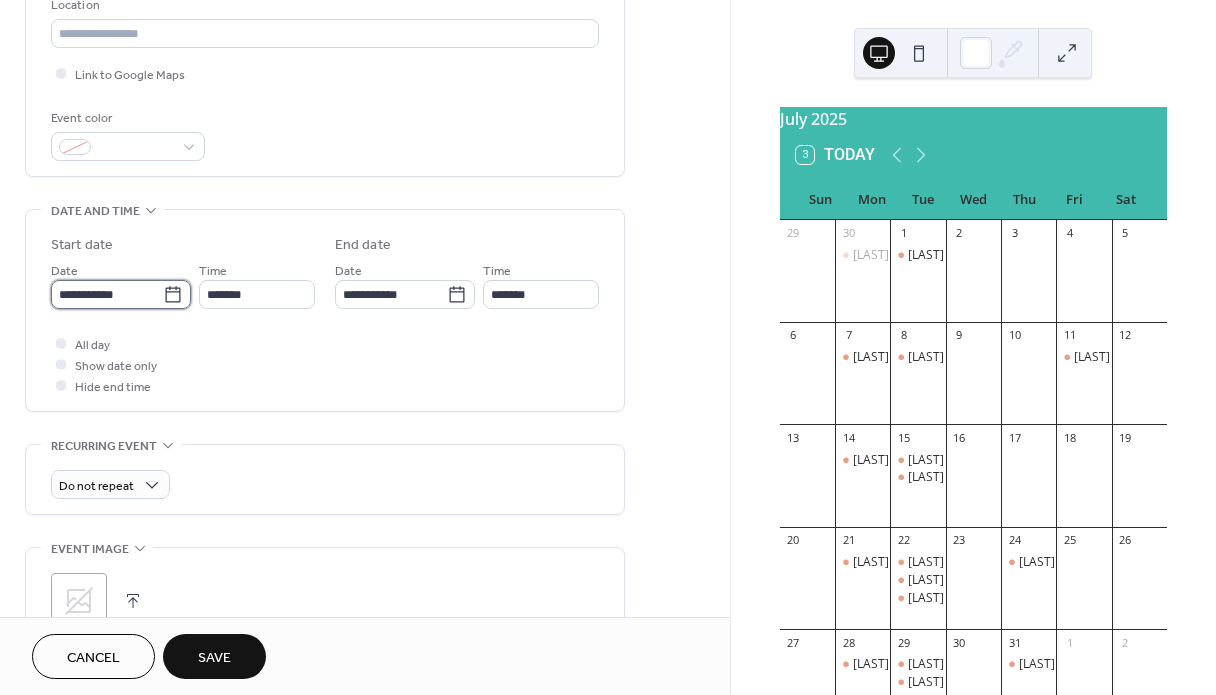 click on "**********" at bounding box center (107, 294) 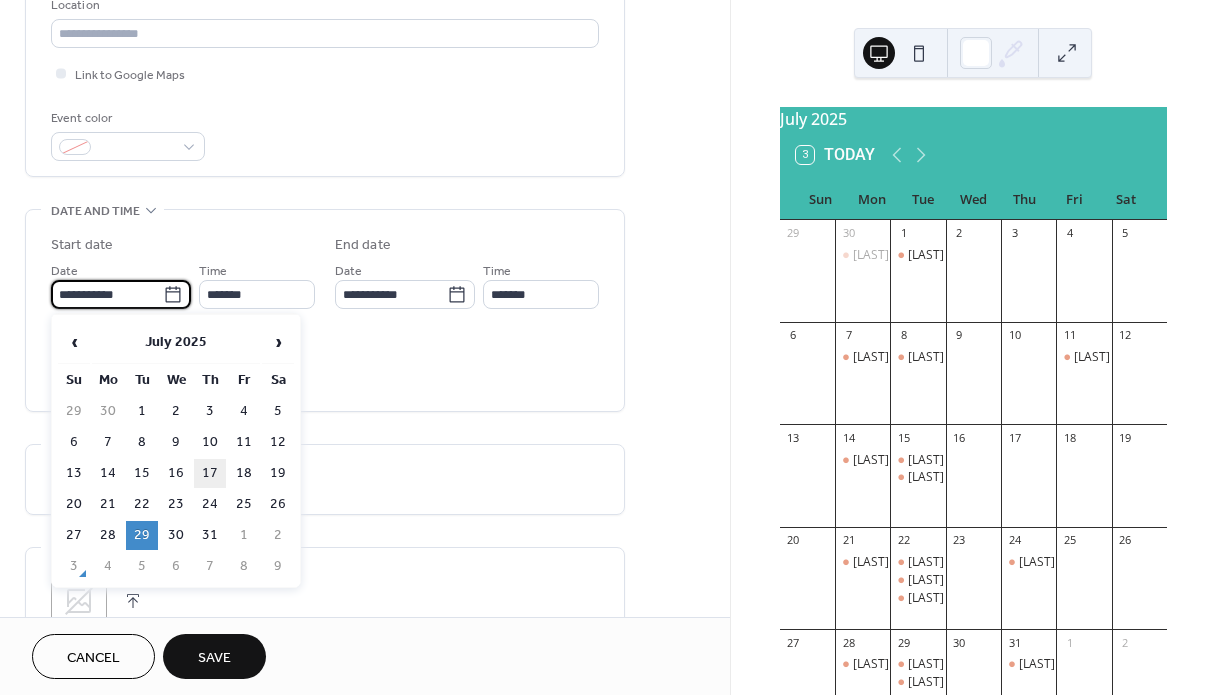click on "17" at bounding box center [210, 473] 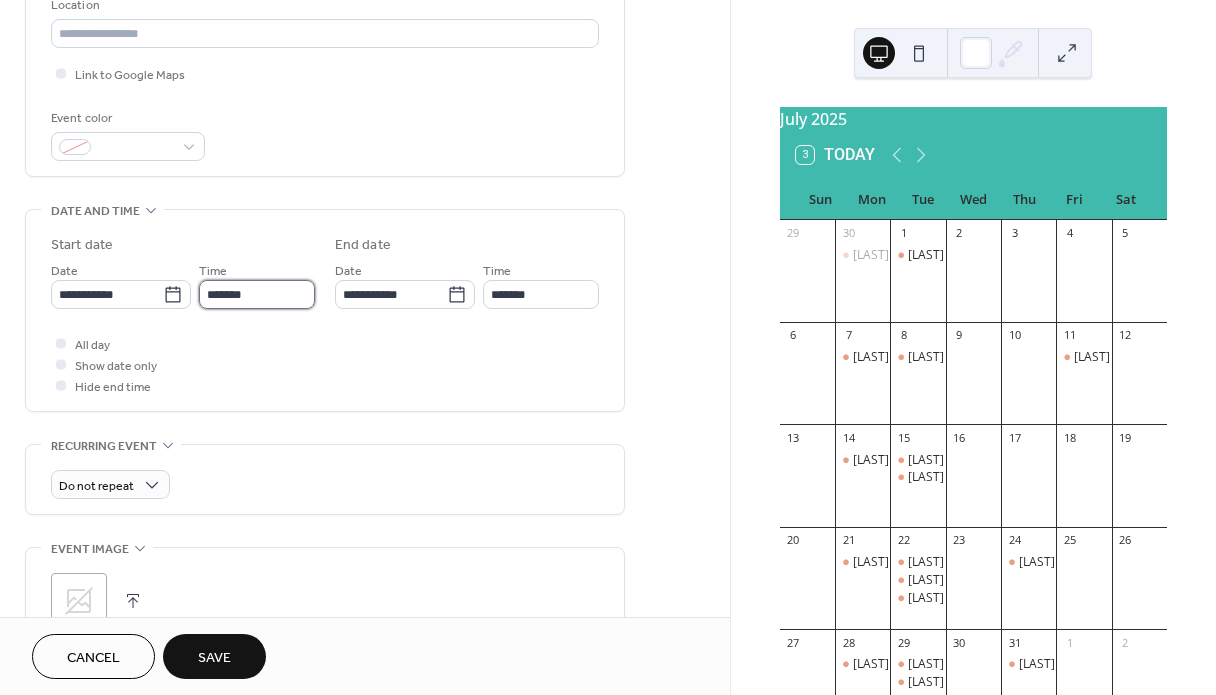 click on "*******" at bounding box center [257, 294] 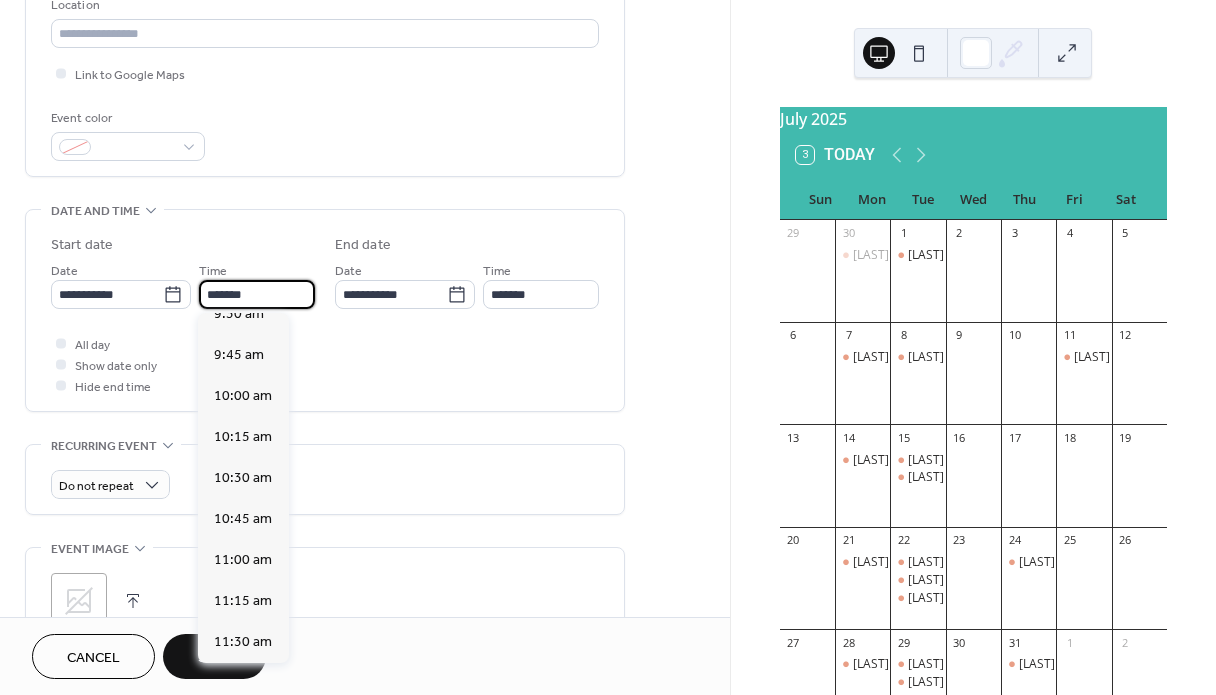 scroll, scrollTop: 1543, scrollLeft: 0, axis: vertical 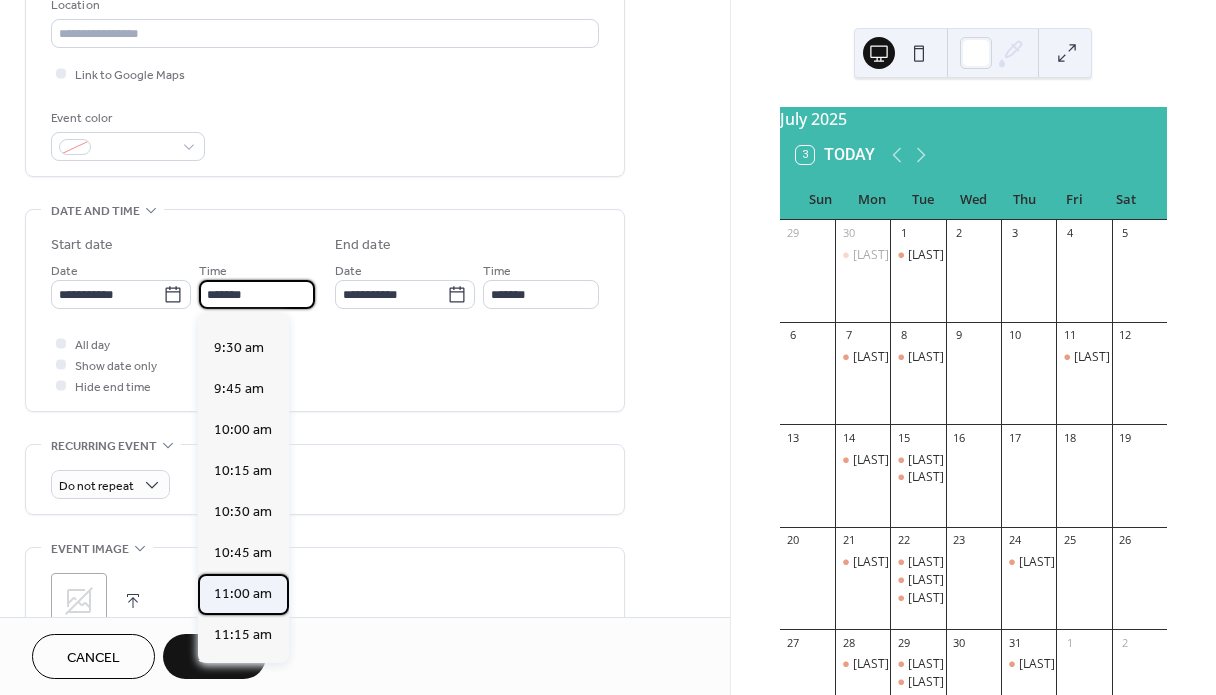 click on "11:00 am" at bounding box center [243, 594] 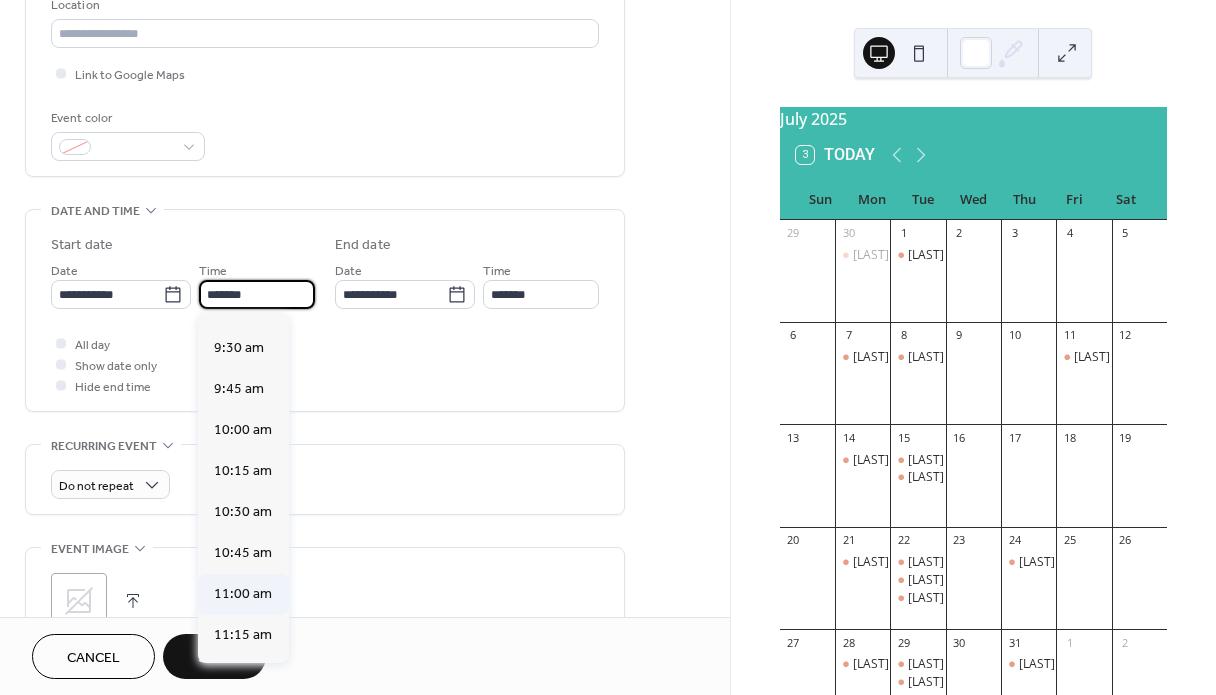 type on "********" 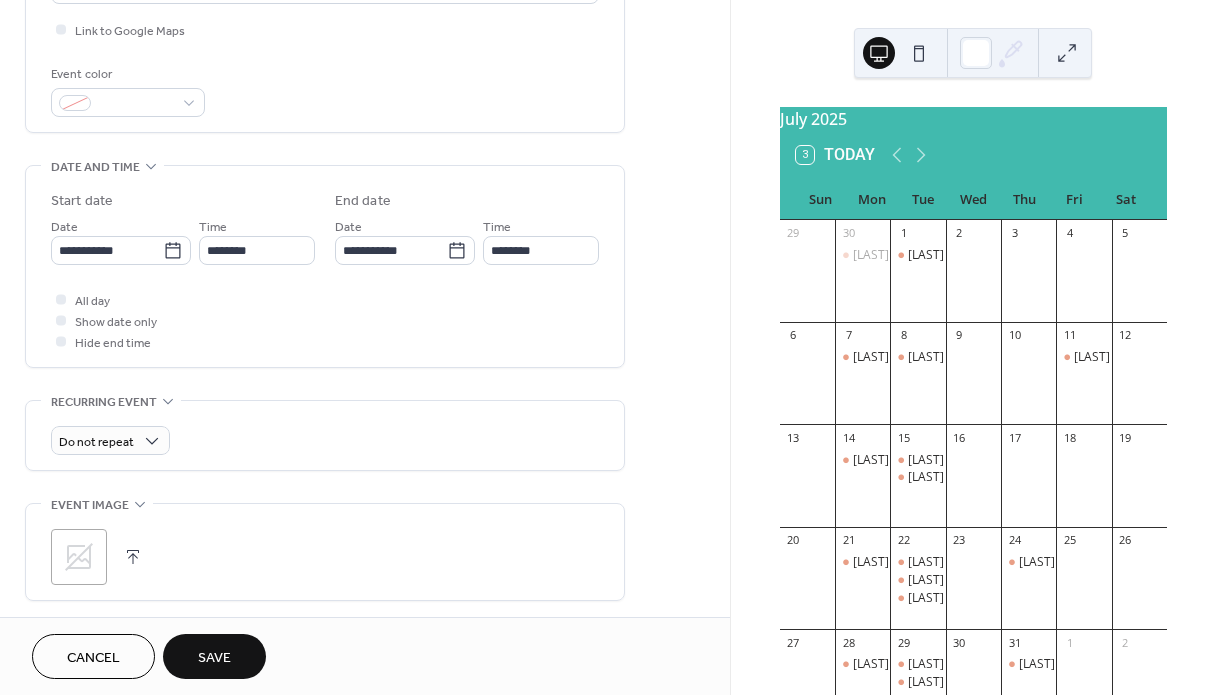scroll, scrollTop: 487, scrollLeft: 0, axis: vertical 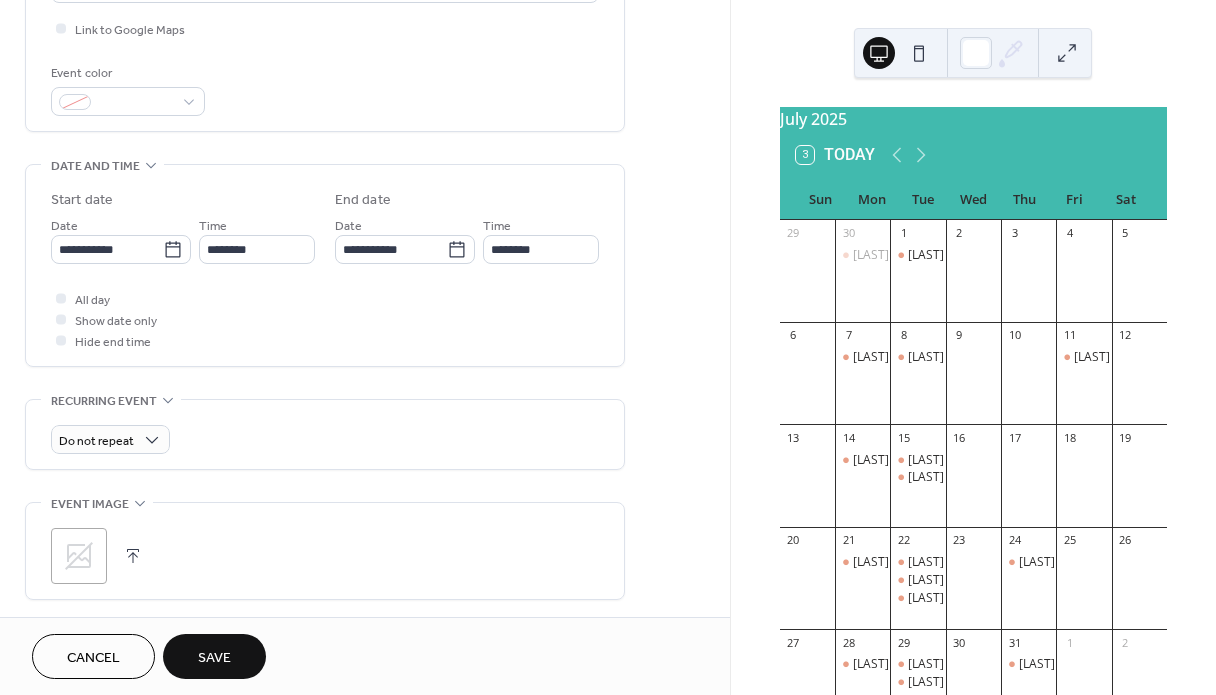 click on "Save" at bounding box center [214, 658] 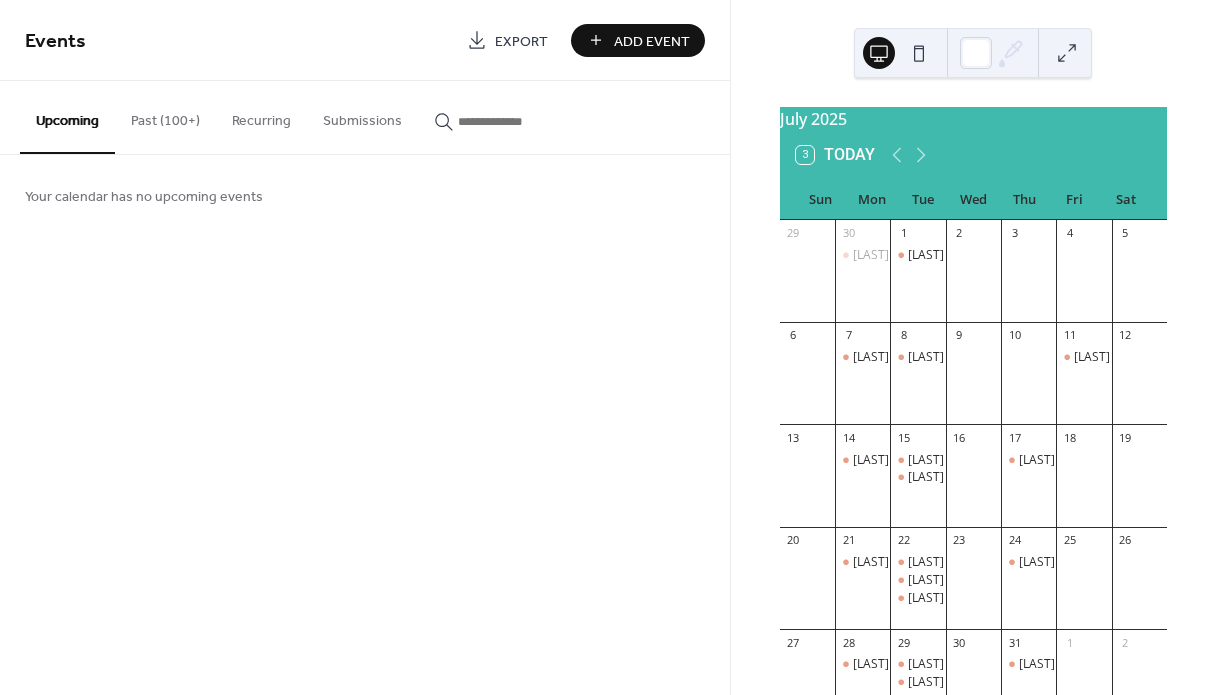 click on "Past (100+)" at bounding box center (165, 116) 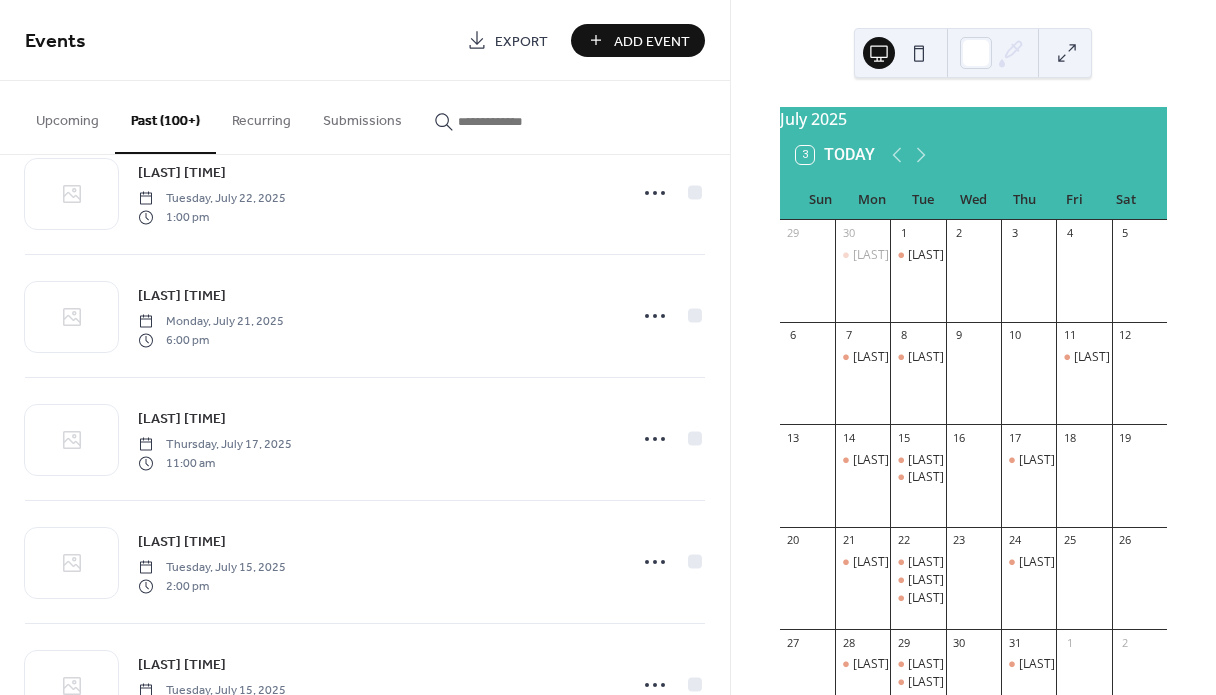 scroll, scrollTop: 922, scrollLeft: 0, axis: vertical 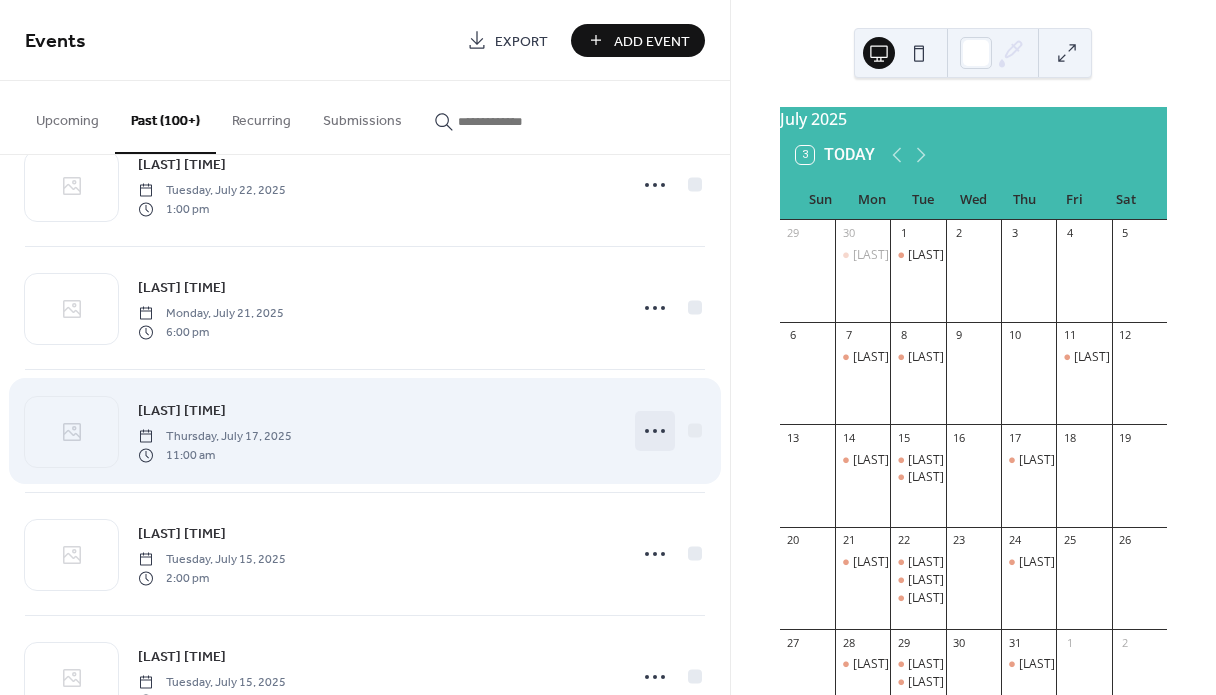 click 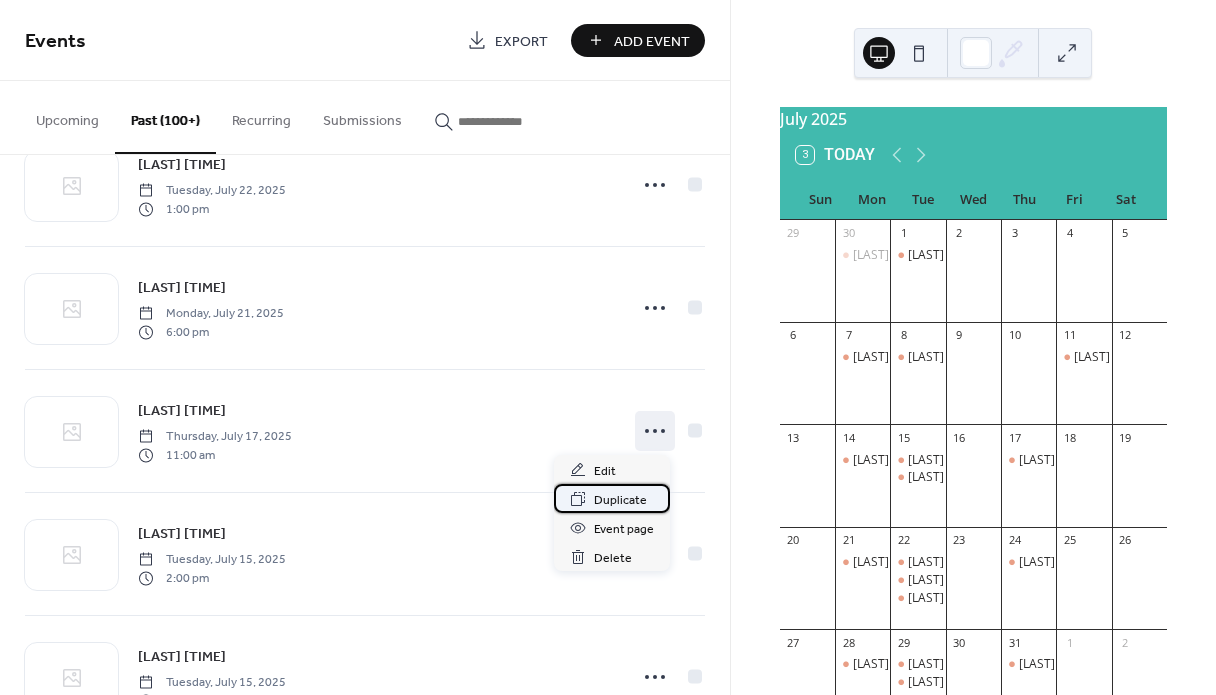 click on "Duplicate" at bounding box center (620, 500) 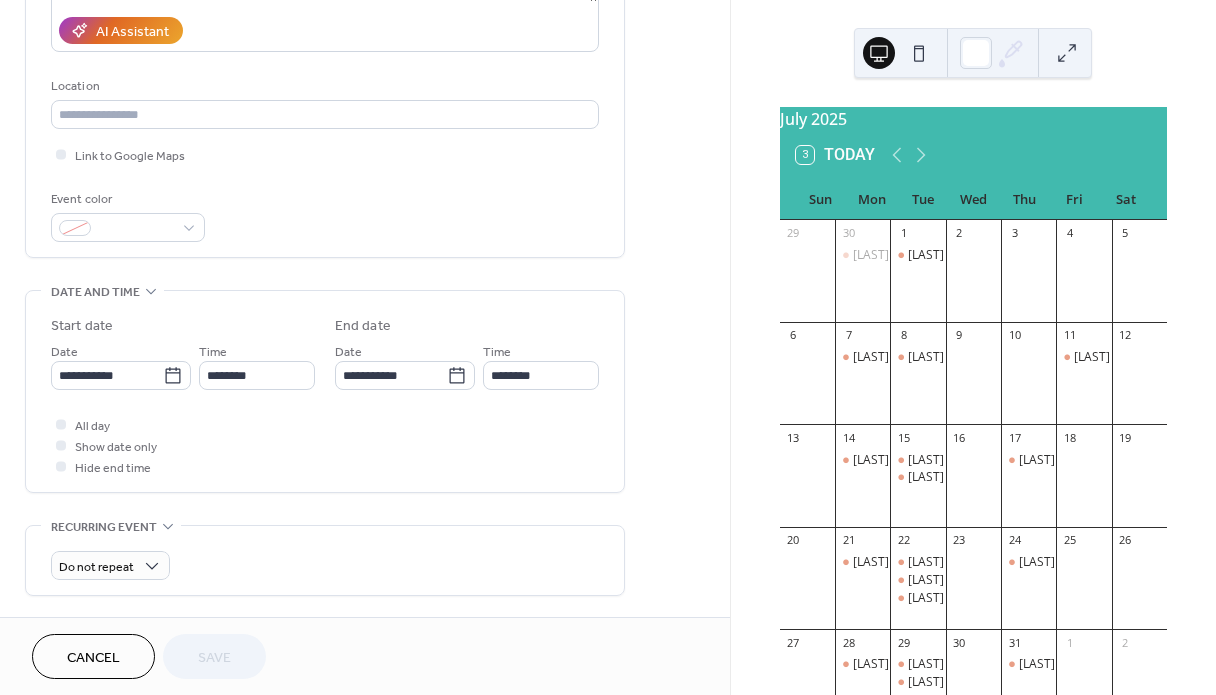 scroll, scrollTop: 367, scrollLeft: 0, axis: vertical 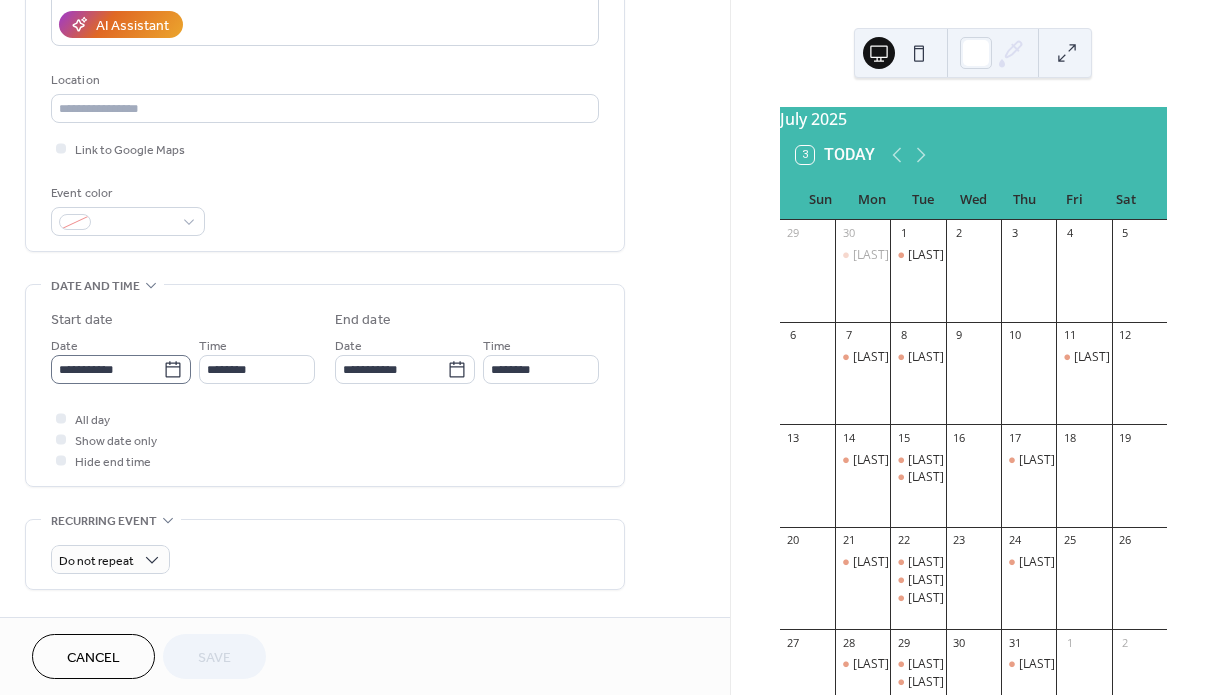 click 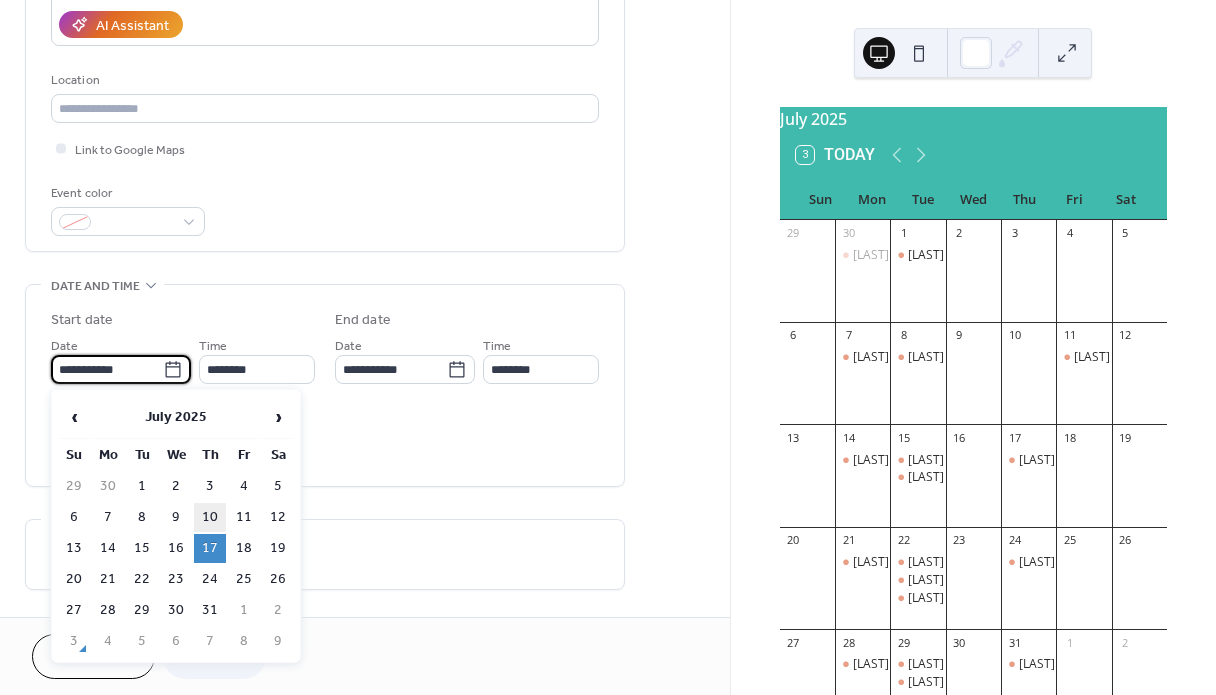 click on "10" at bounding box center [210, 517] 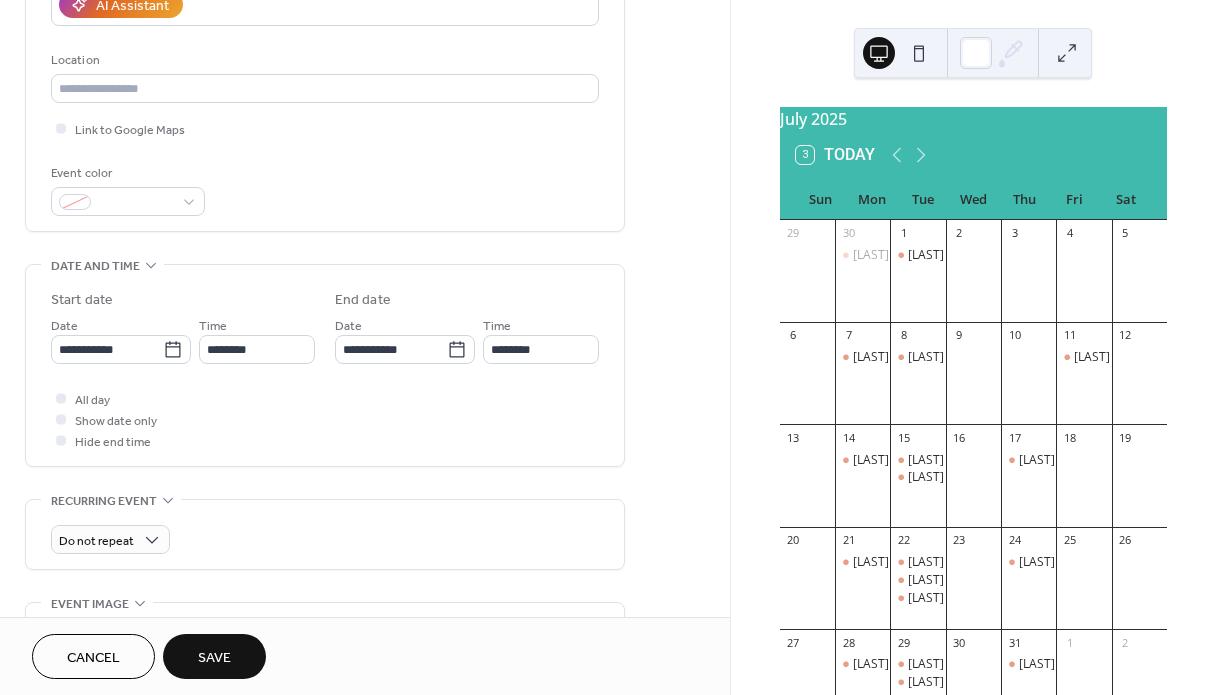 scroll, scrollTop: 433, scrollLeft: 0, axis: vertical 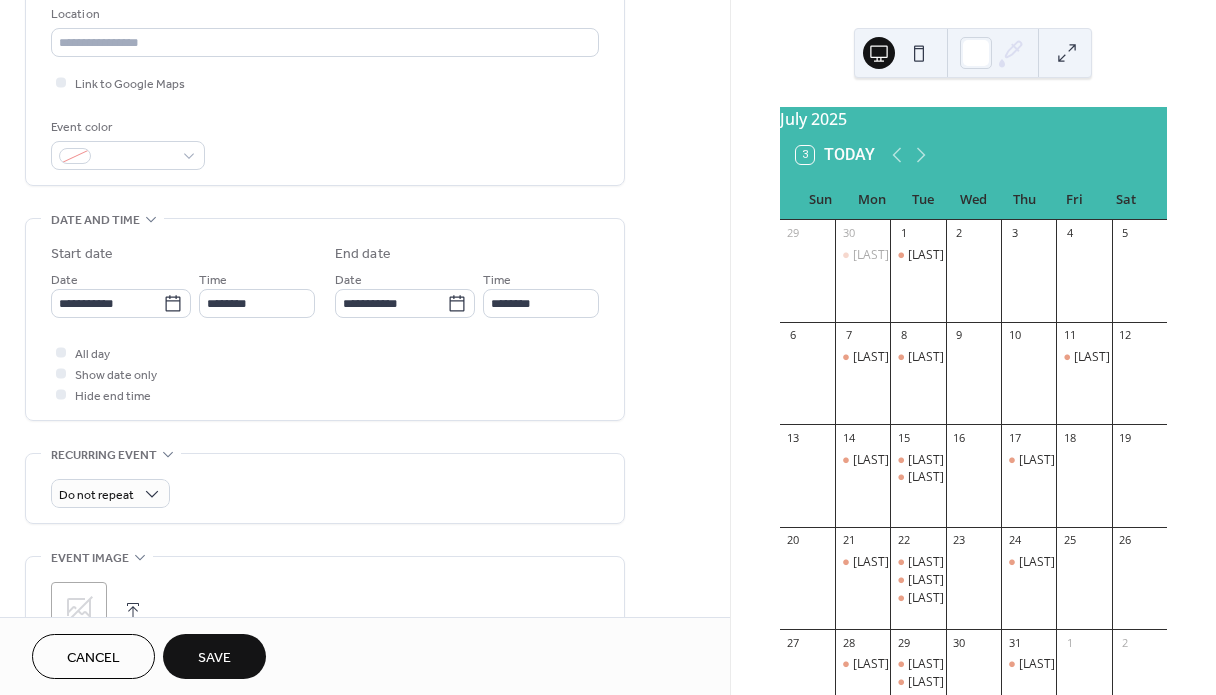 click on "Save" at bounding box center [214, 658] 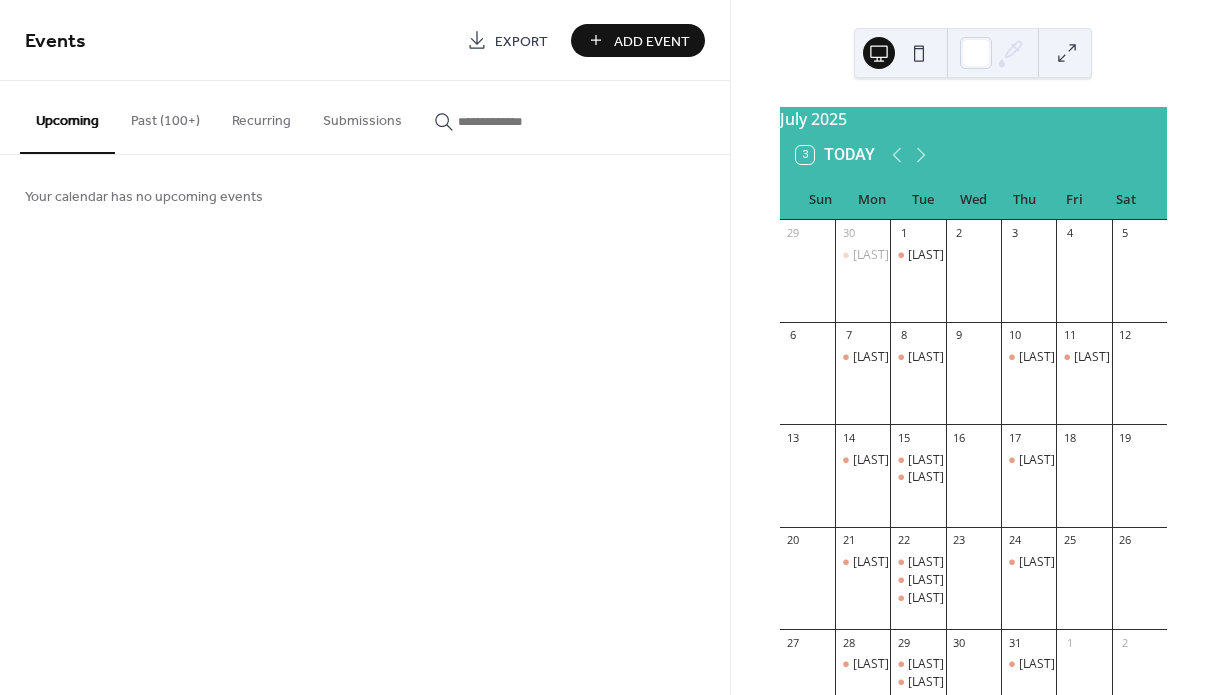 click on "Past (100+)" at bounding box center (165, 116) 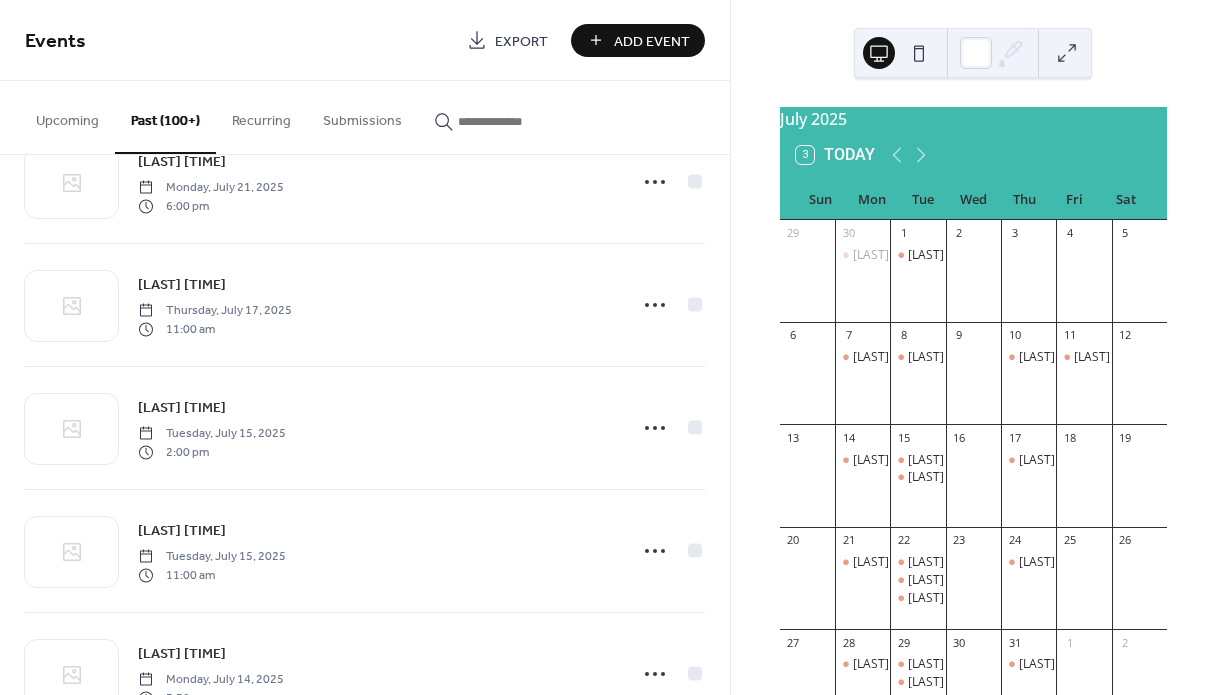 scroll, scrollTop: 1060, scrollLeft: 0, axis: vertical 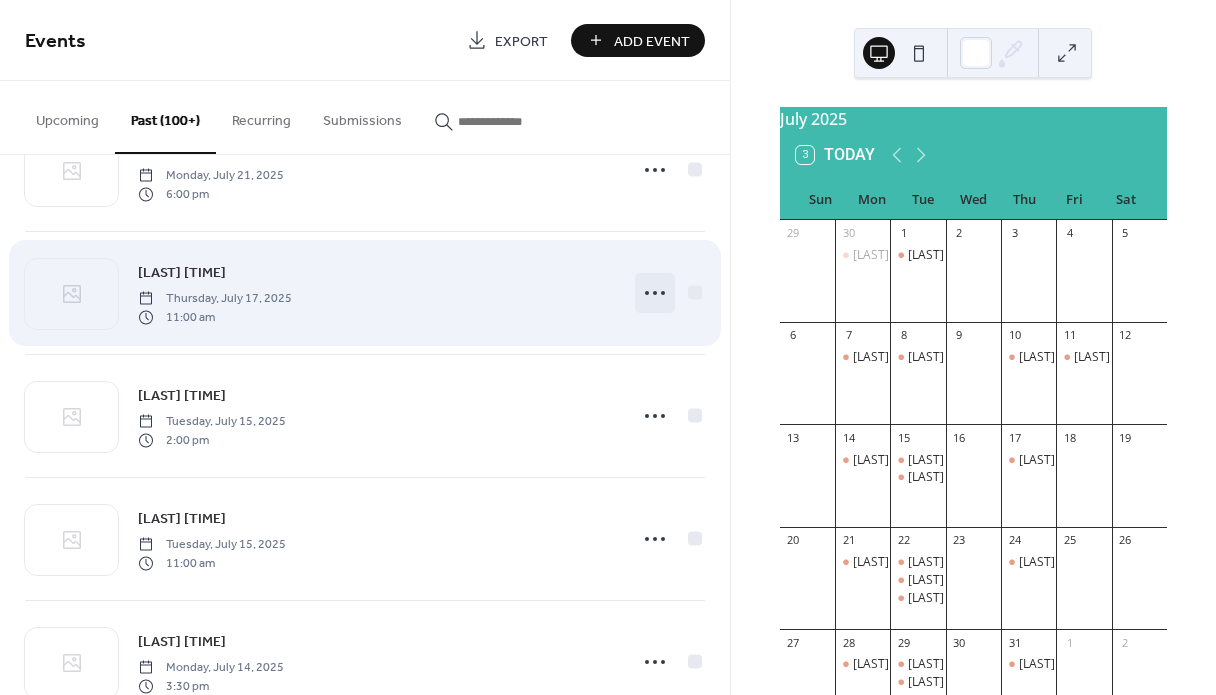 click 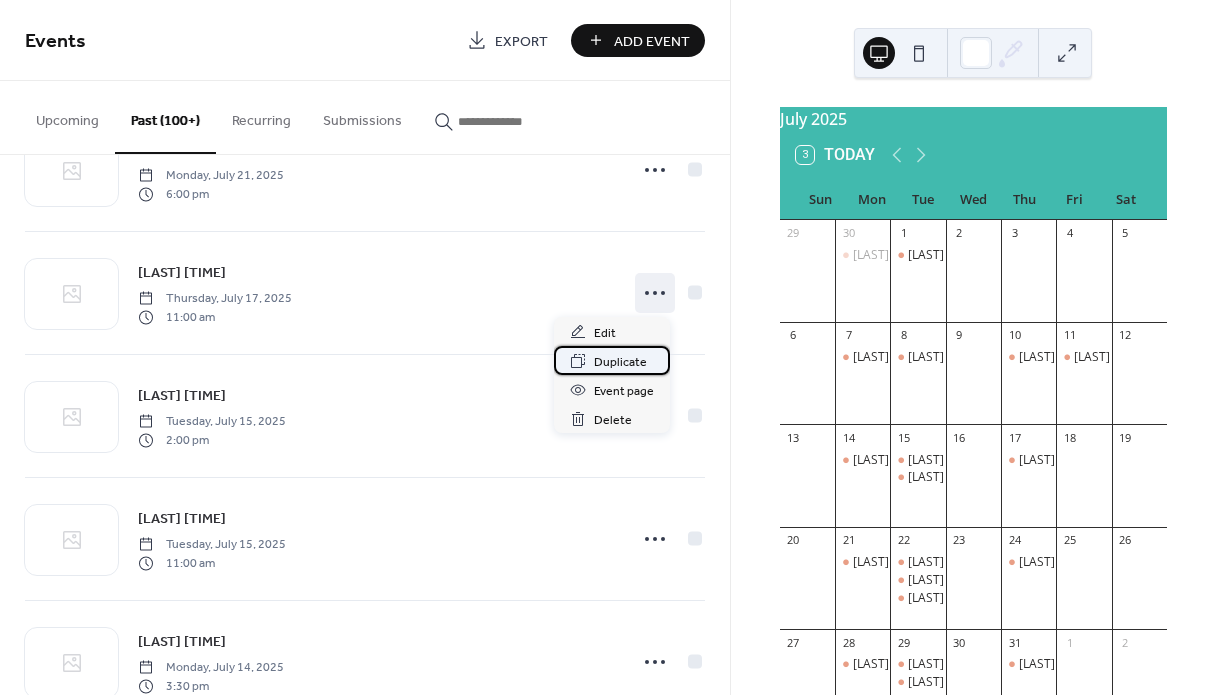 click on "Duplicate" at bounding box center [620, 362] 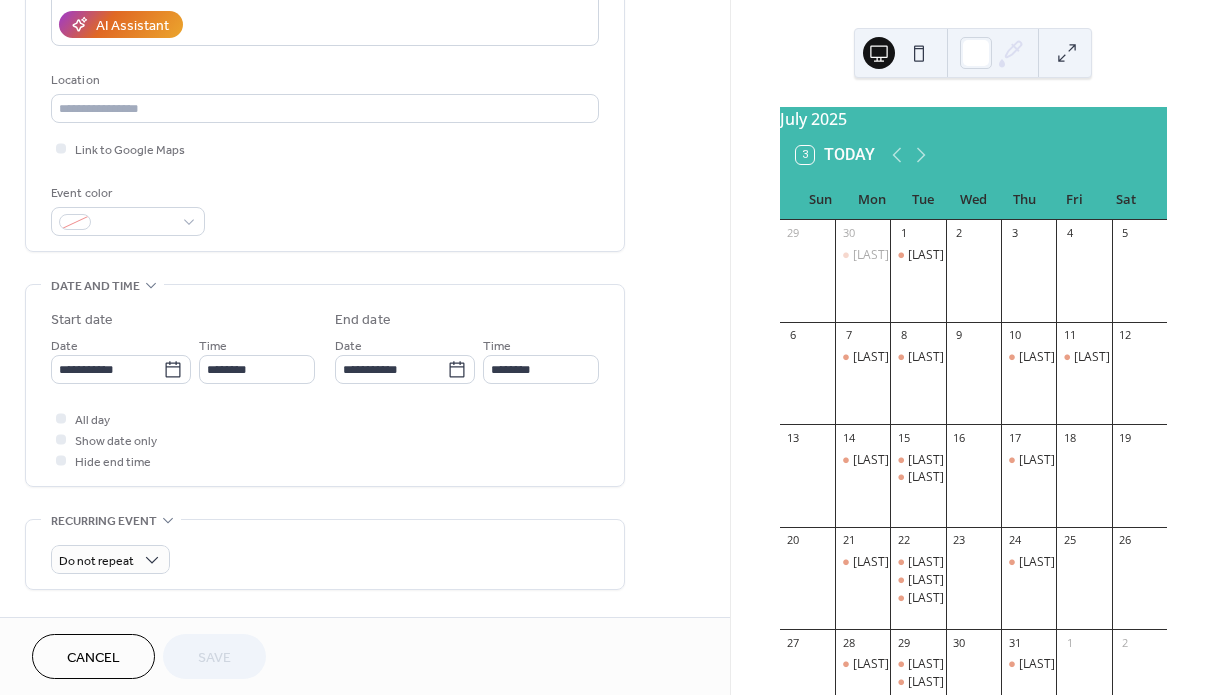 scroll, scrollTop: 369, scrollLeft: 0, axis: vertical 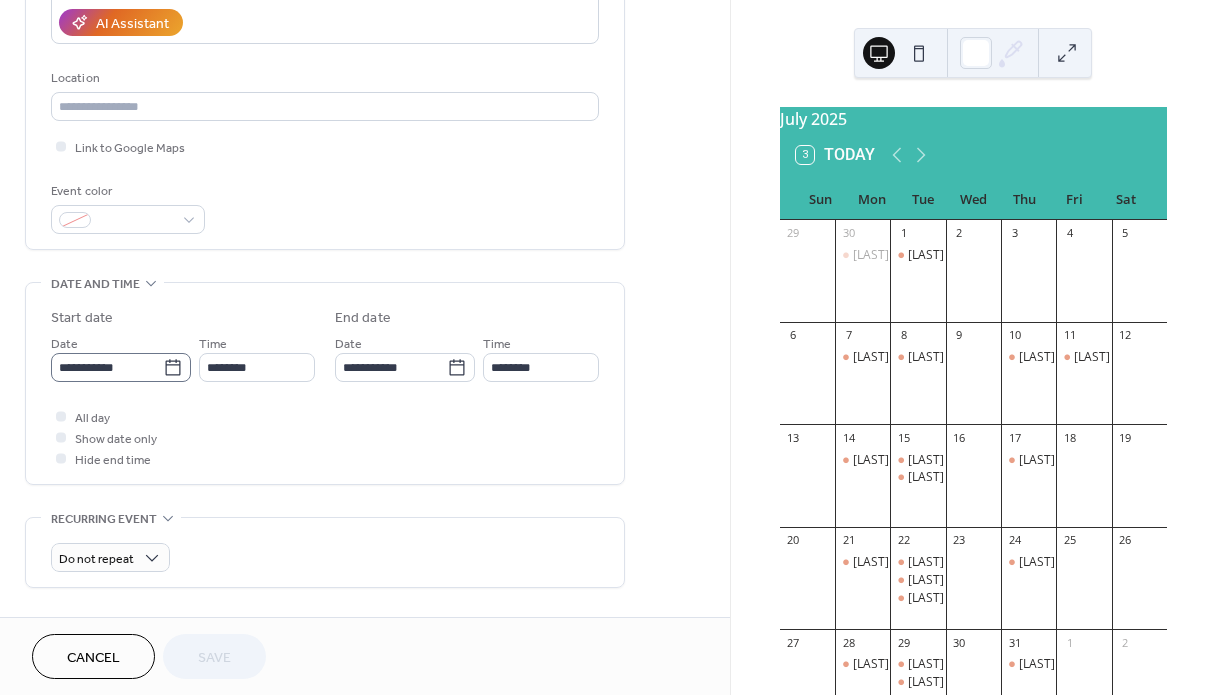 click 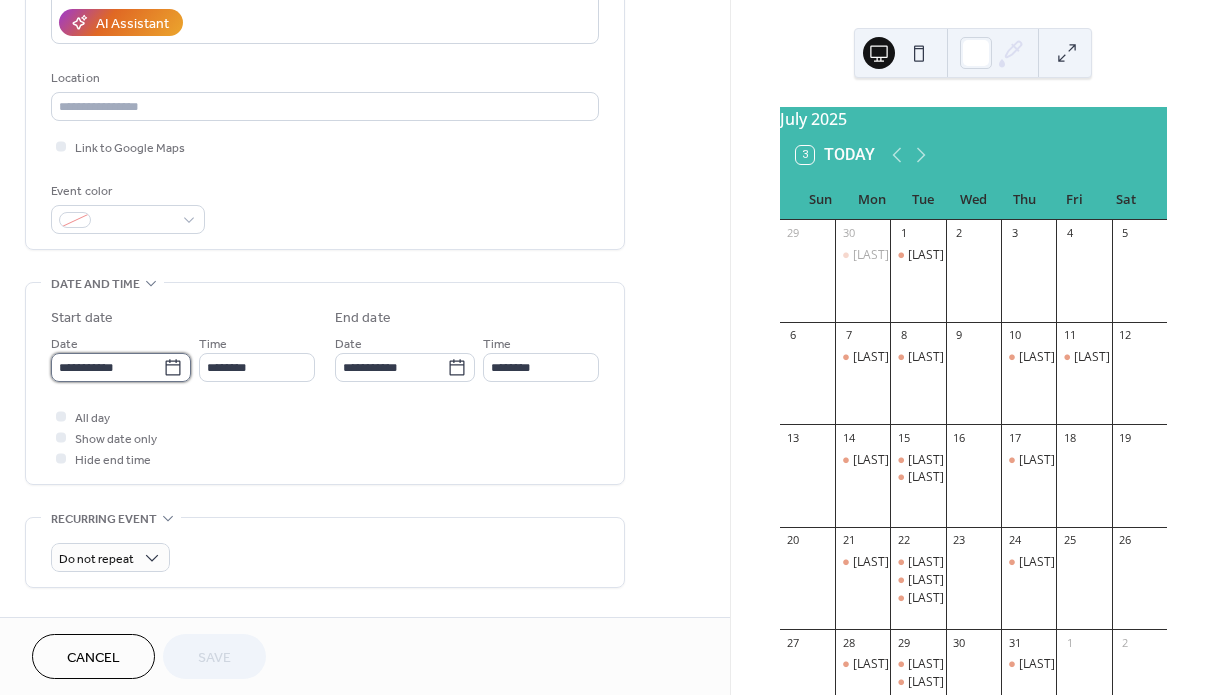 click on "**********" at bounding box center [107, 367] 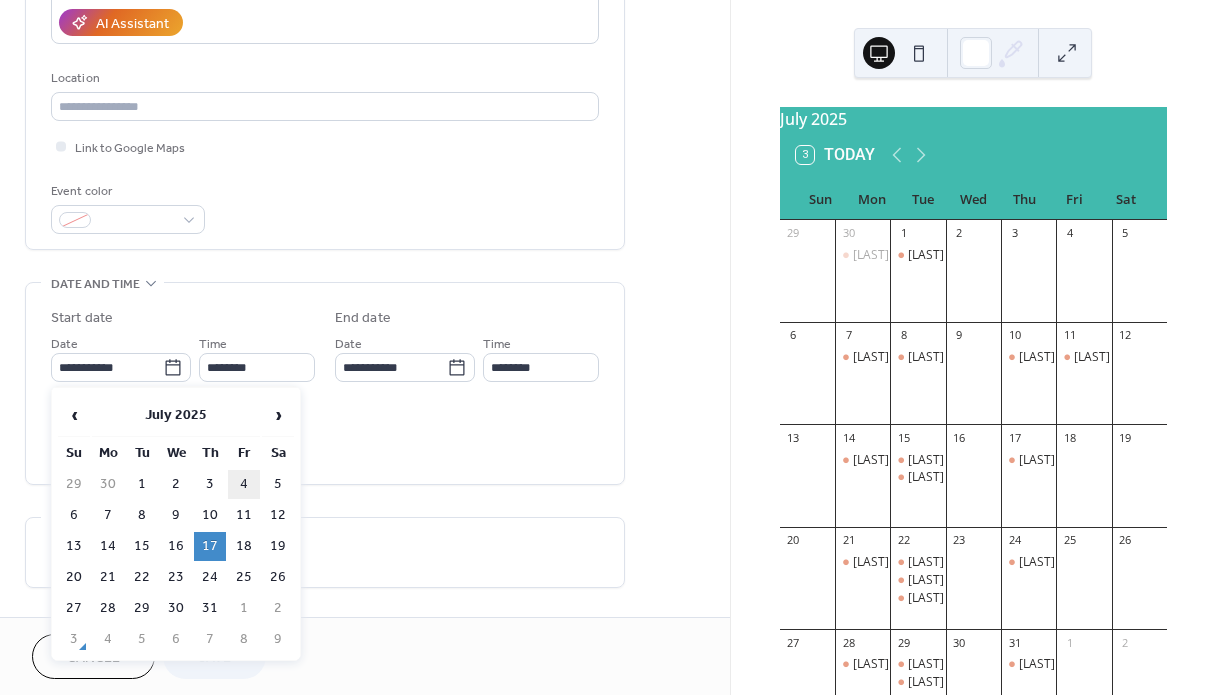 click on "4" at bounding box center (244, 484) 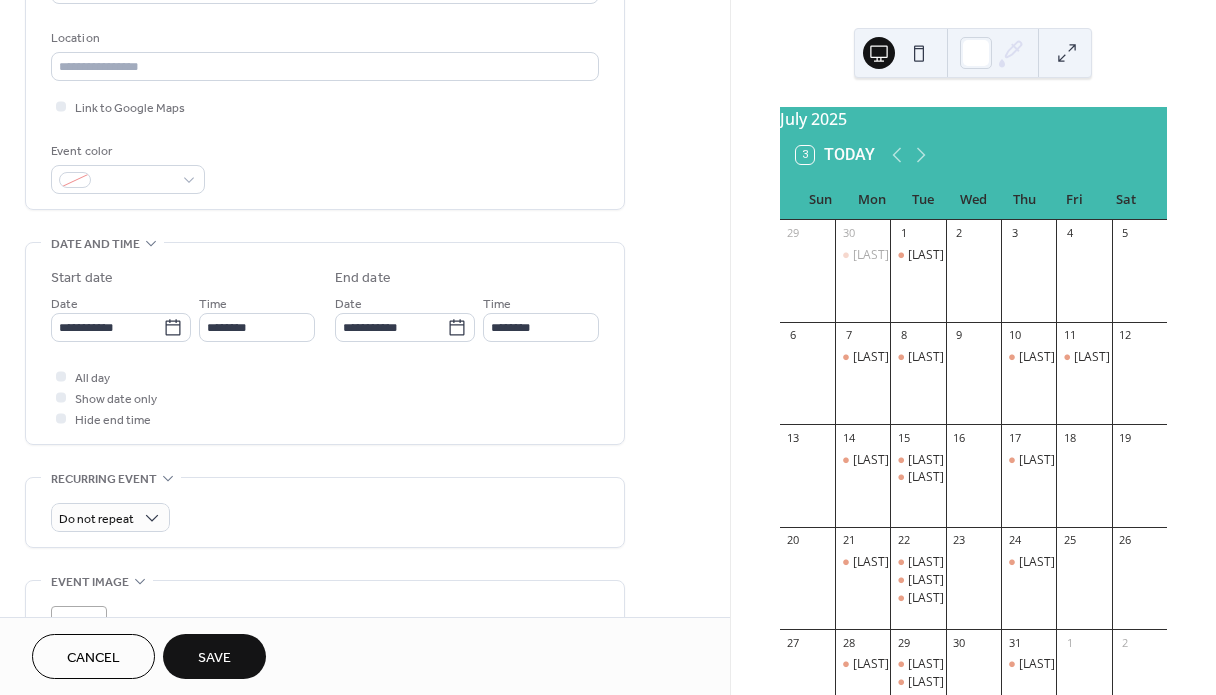 scroll, scrollTop: 431, scrollLeft: 0, axis: vertical 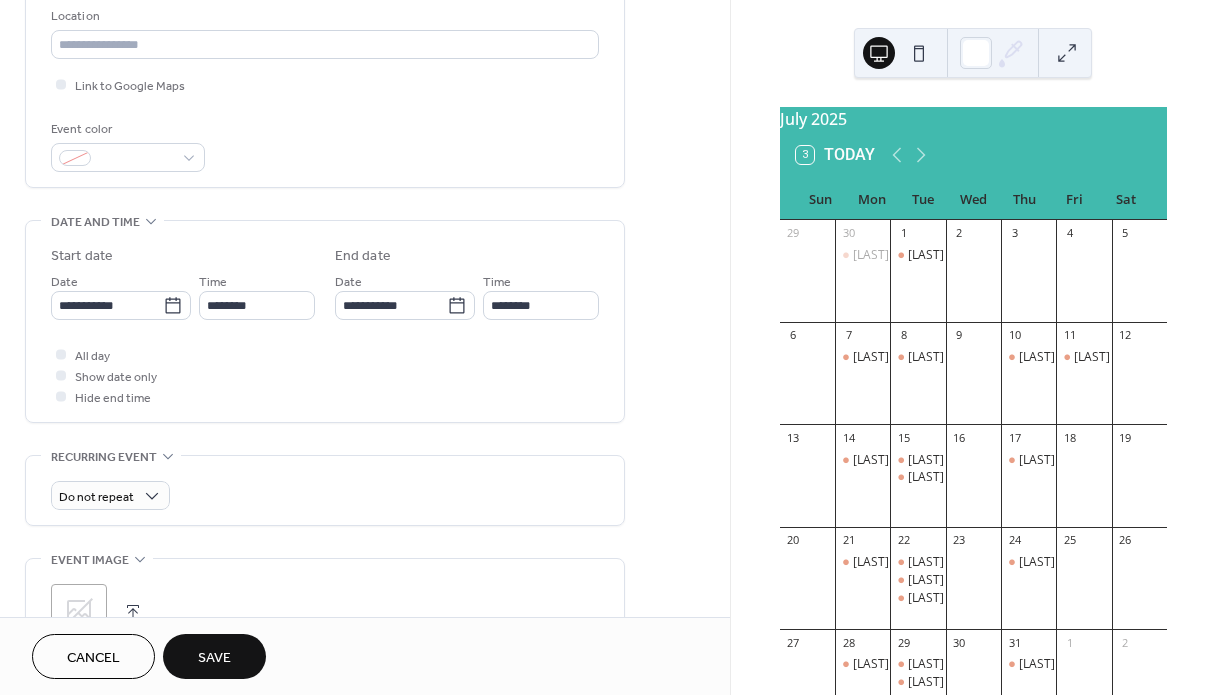 click on "Save" at bounding box center [214, 658] 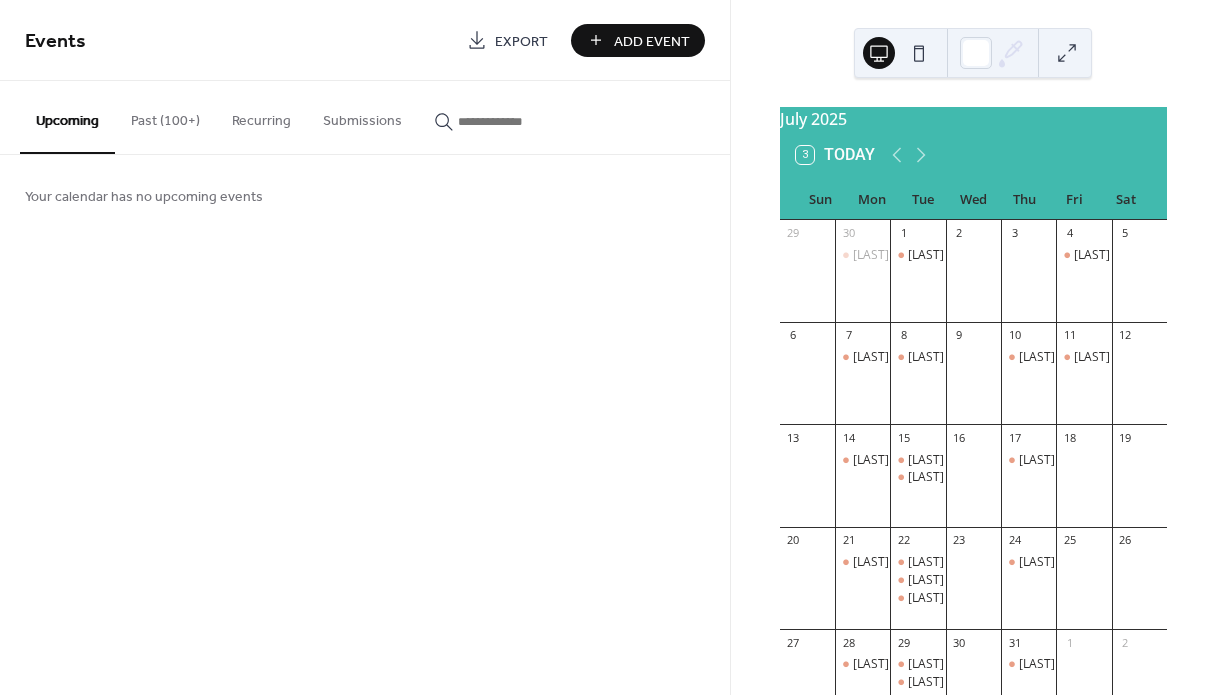 click on "Past (100+)" at bounding box center (165, 116) 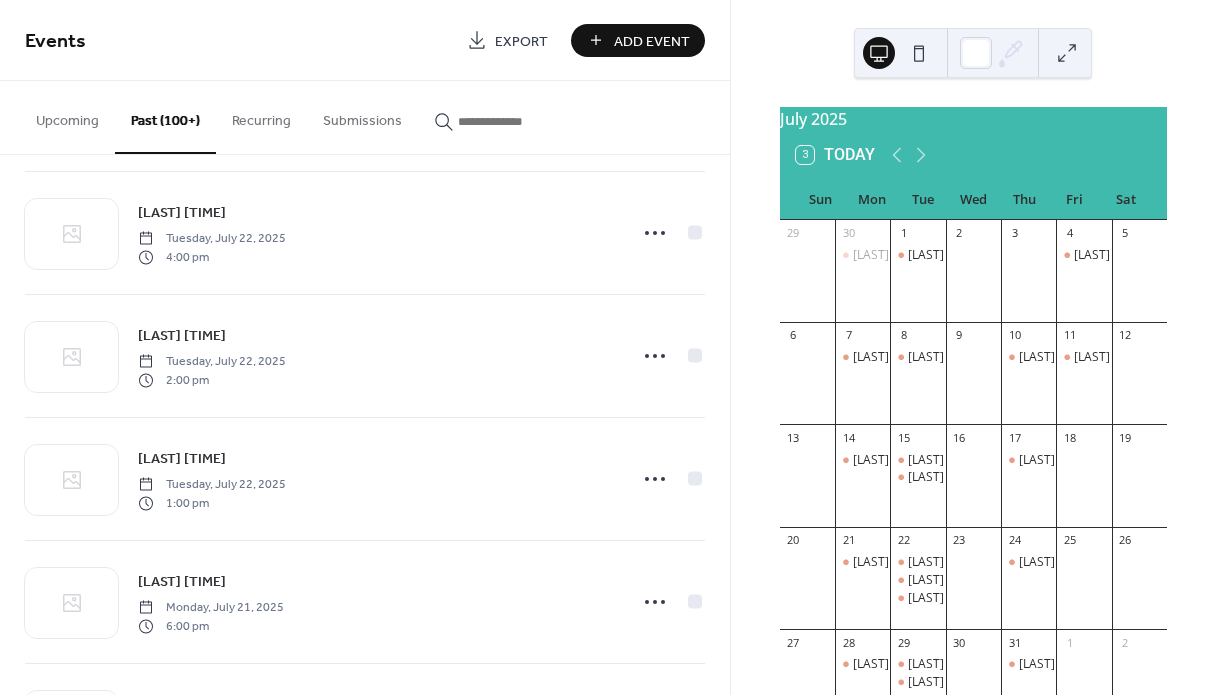 scroll, scrollTop: 632, scrollLeft: 0, axis: vertical 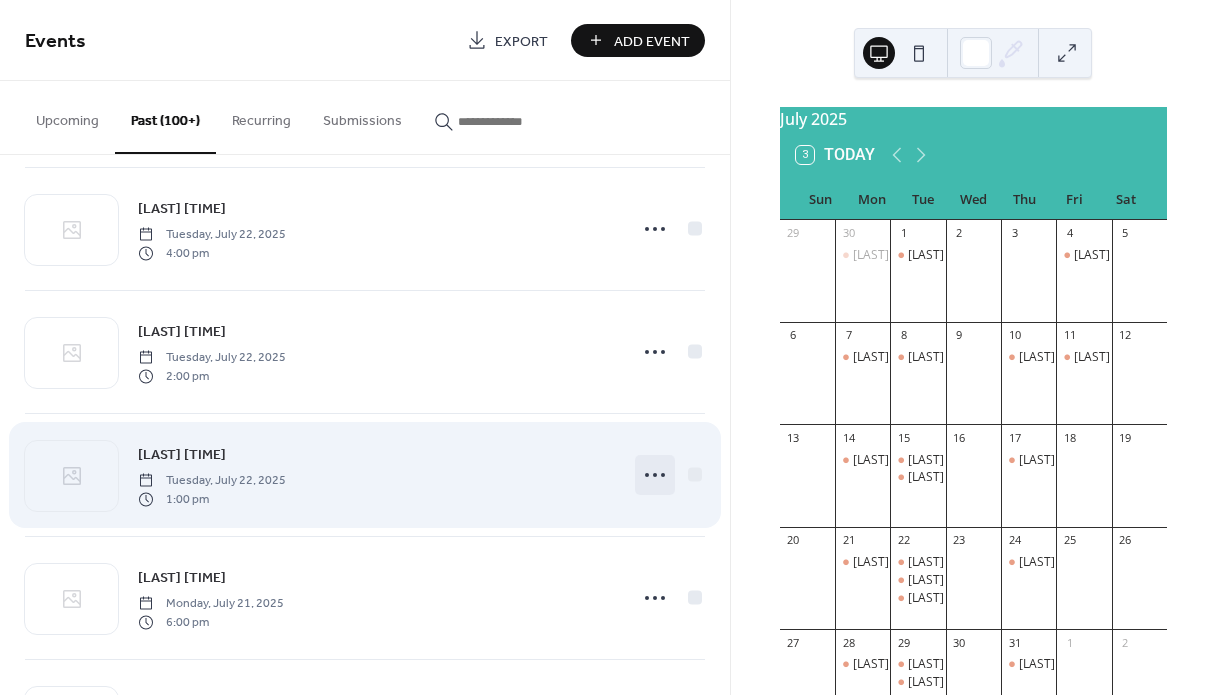 click 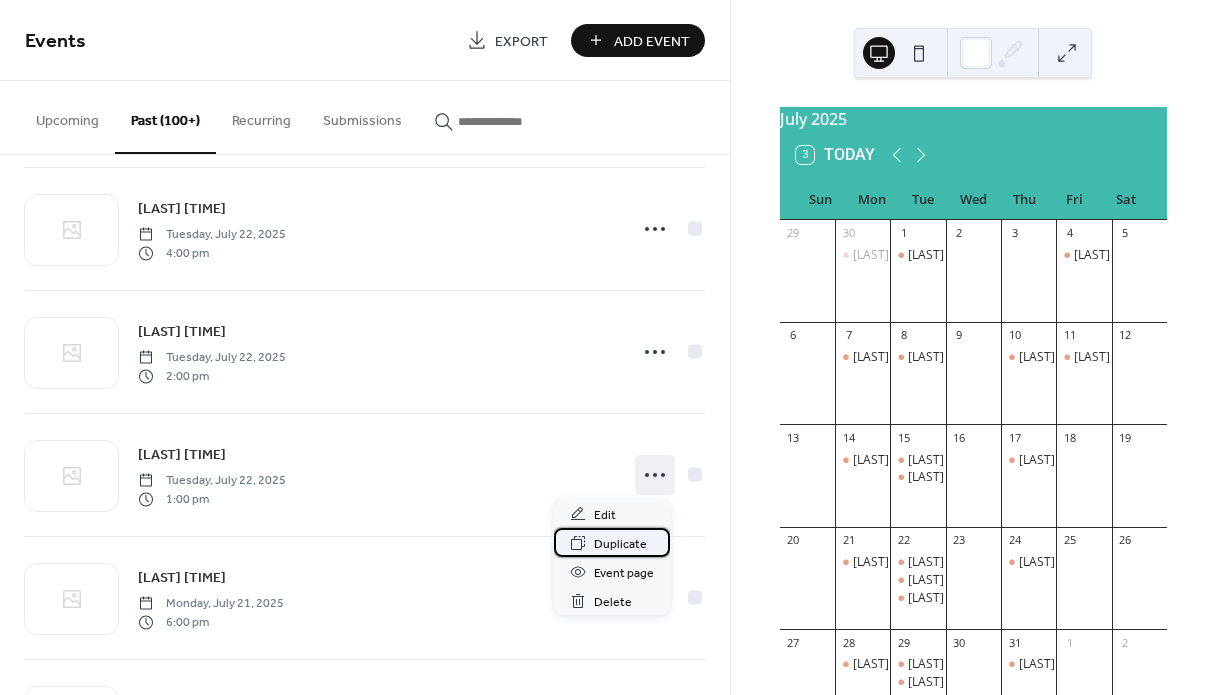 click on "Duplicate" at bounding box center (620, 544) 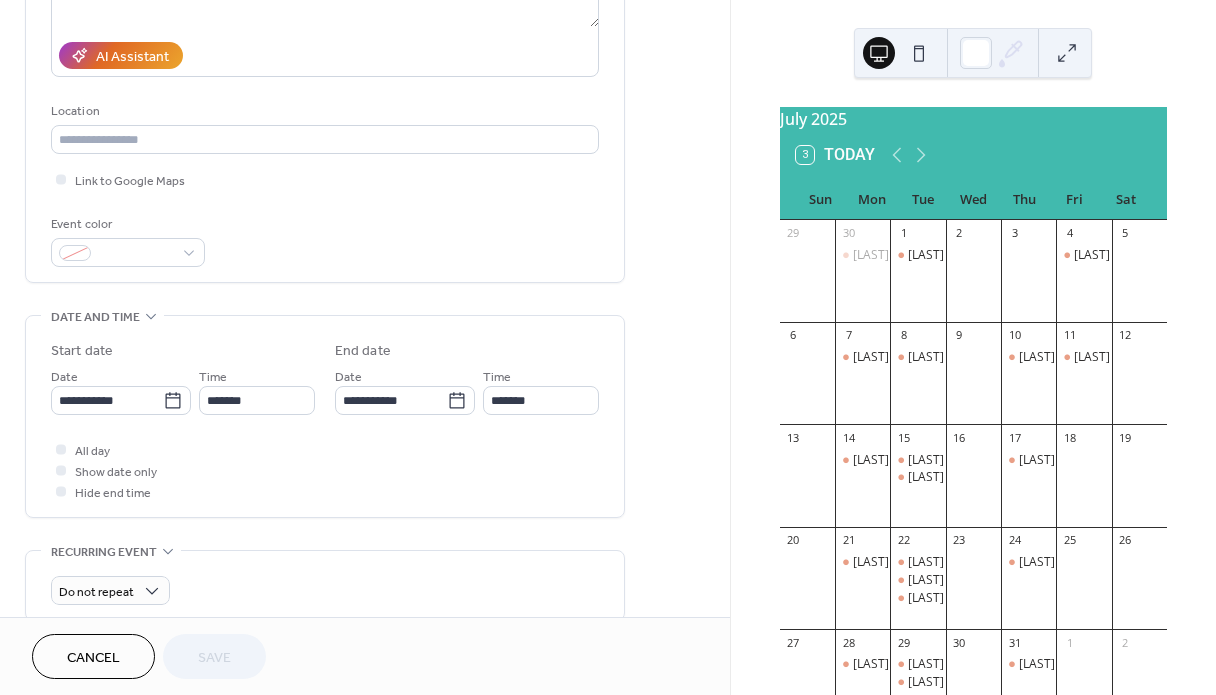 scroll, scrollTop: 345, scrollLeft: 0, axis: vertical 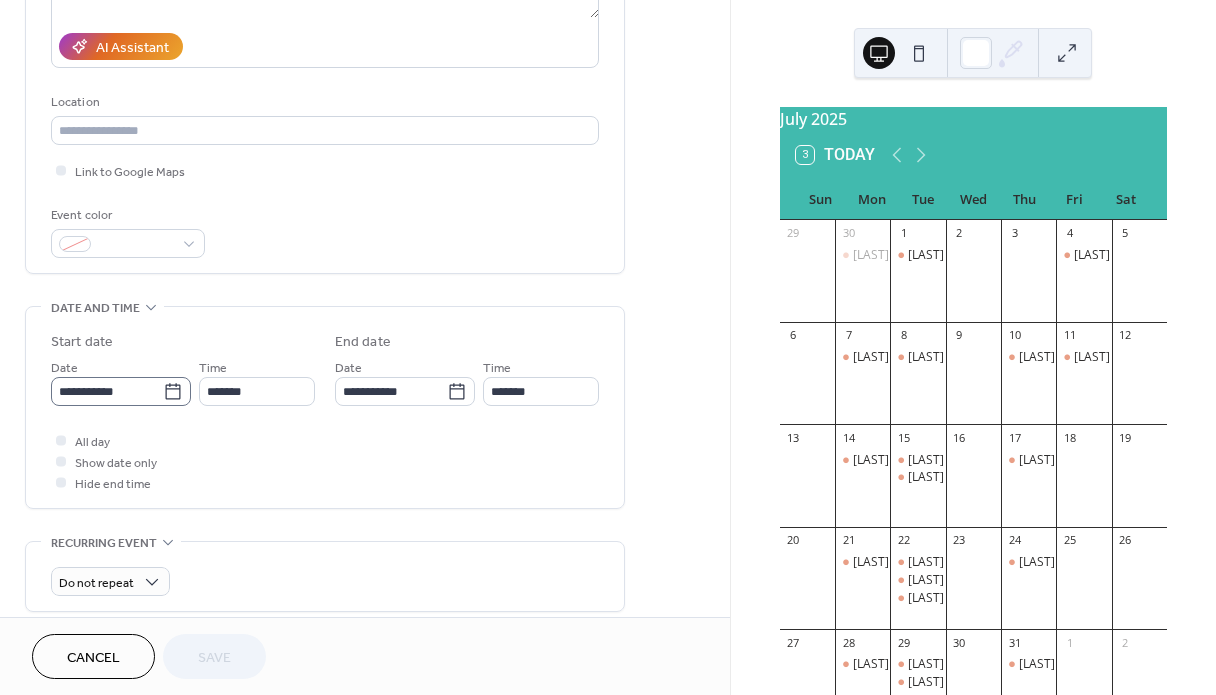 click 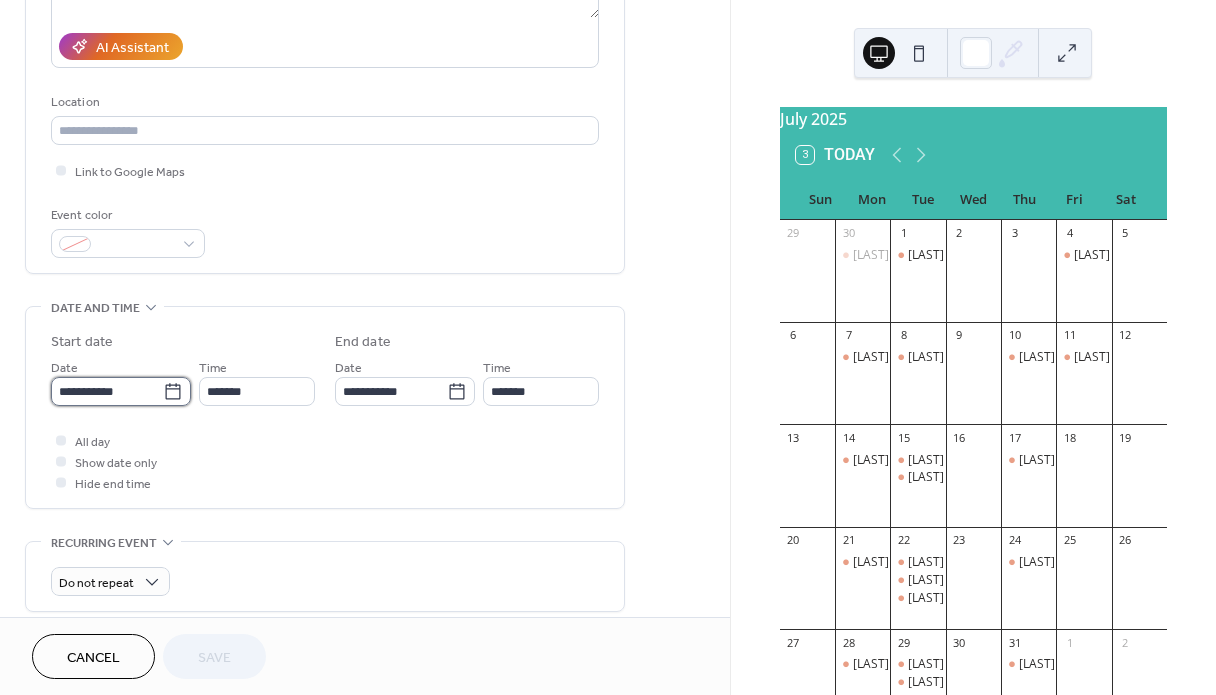 click on "**********" at bounding box center [107, 391] 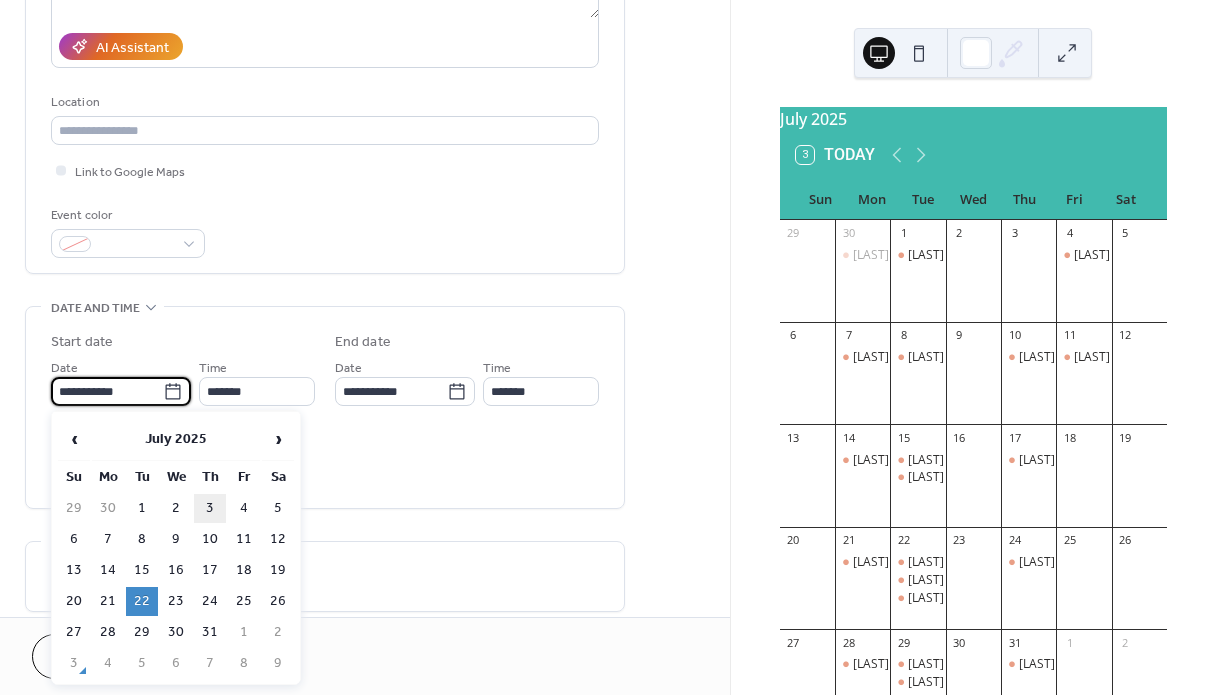 click on "3" at bounding box center [210, 508] 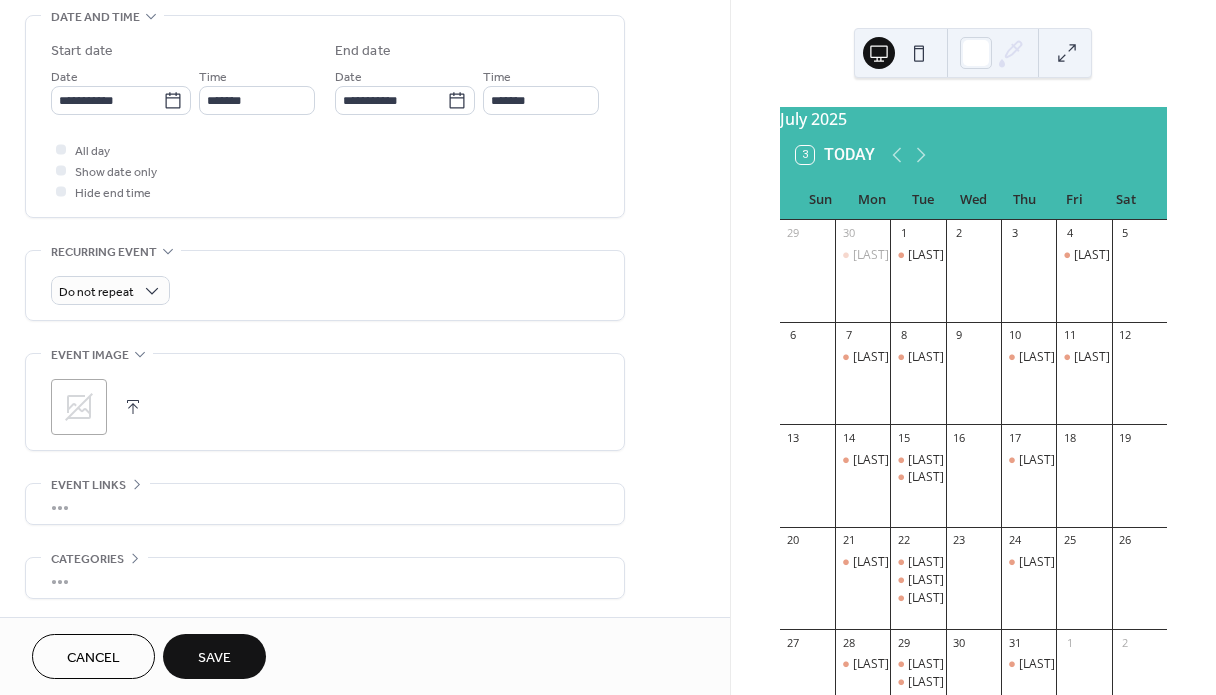 scroll, scrollTop: 653, scrollLeft: 0, axis: vertical 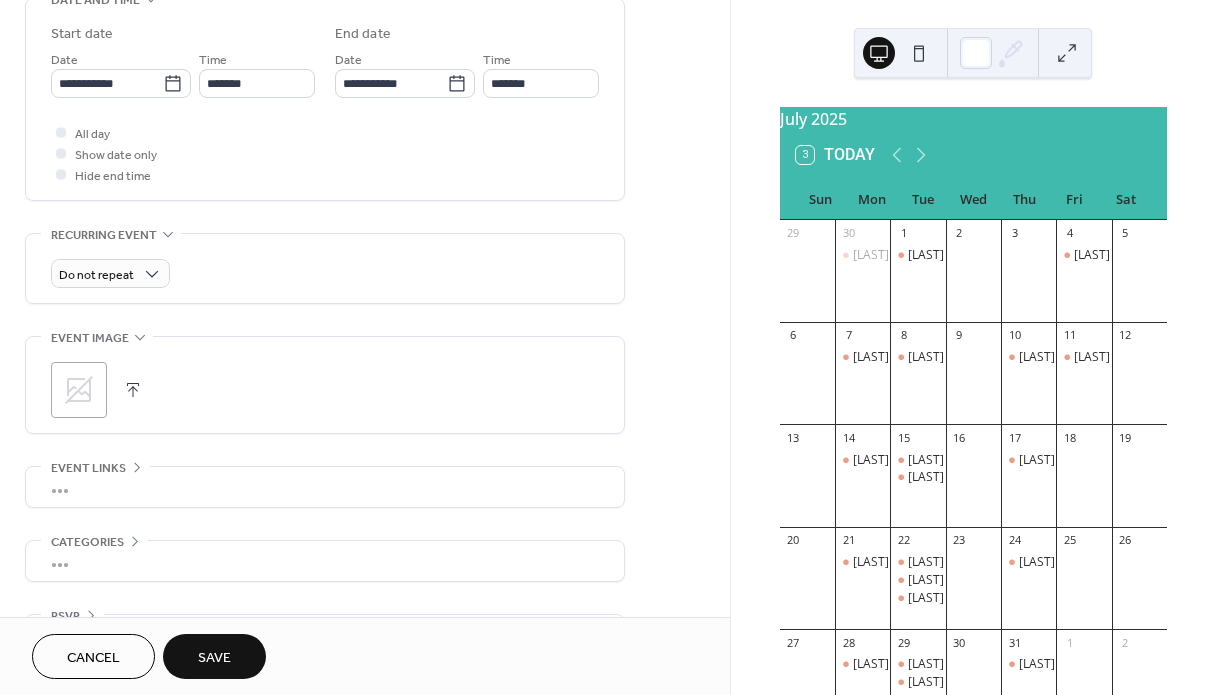 click on "Save" at bounding box center (214, 658) 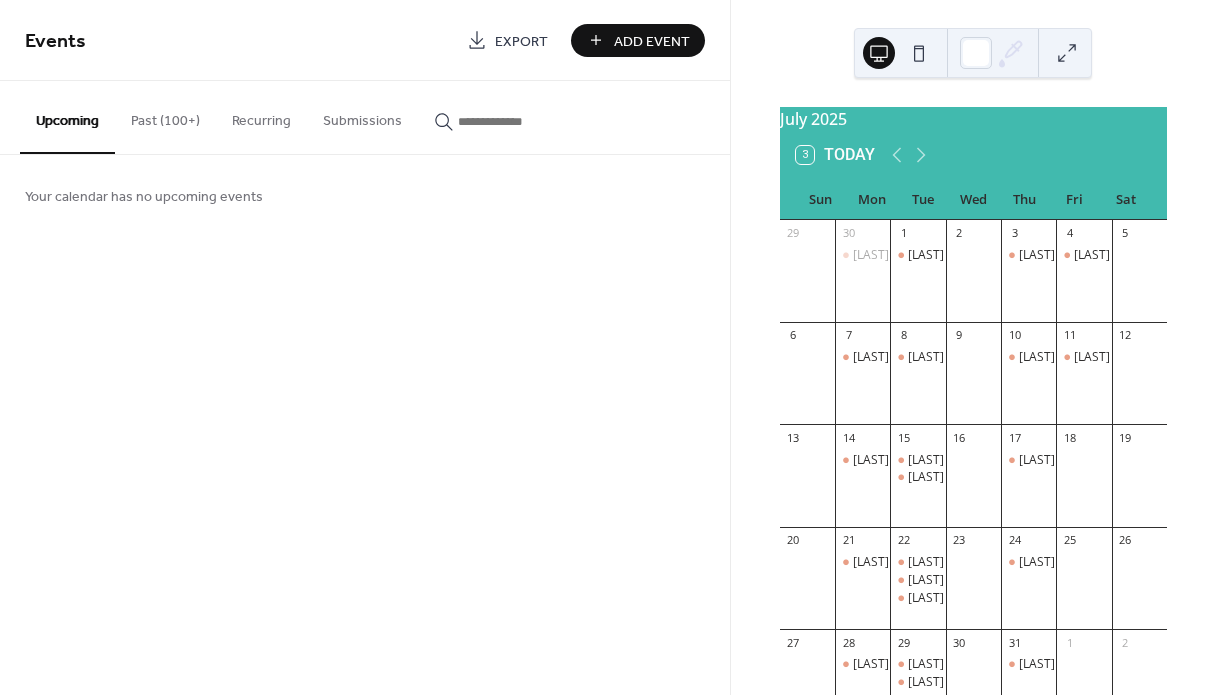 click on "Past (100+)" at bounding box center [165, 116] 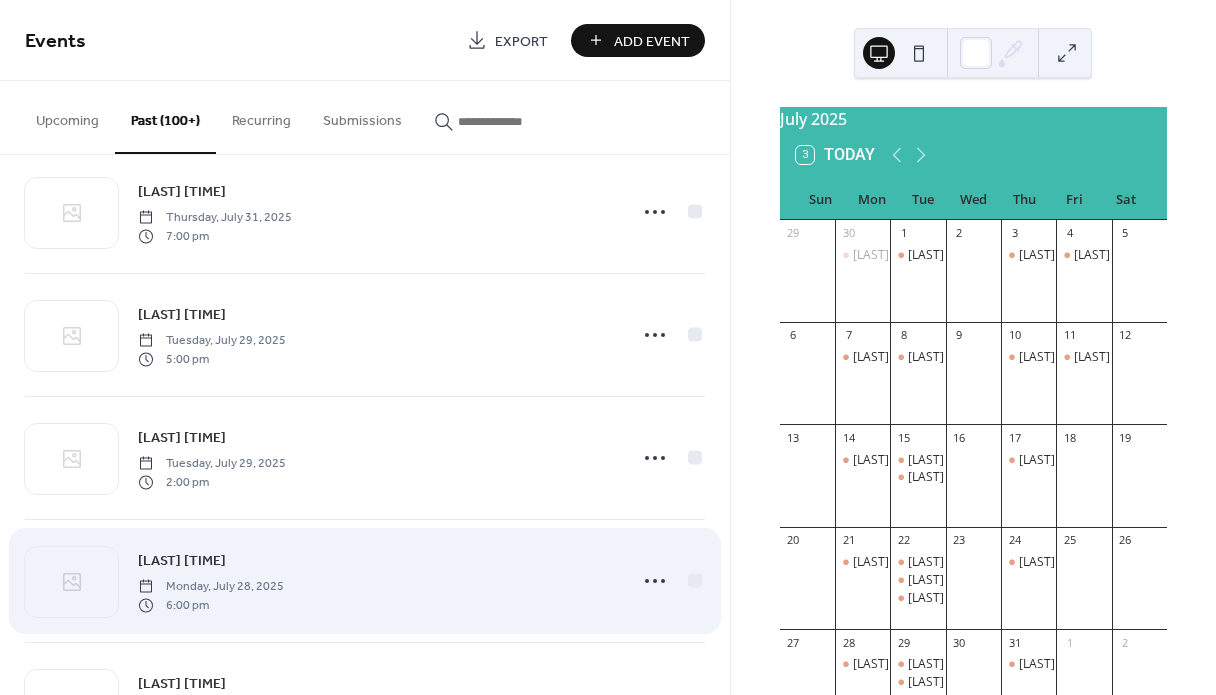 scroll, scrollTop: 35, scrollLeft: 0, axis: vertical 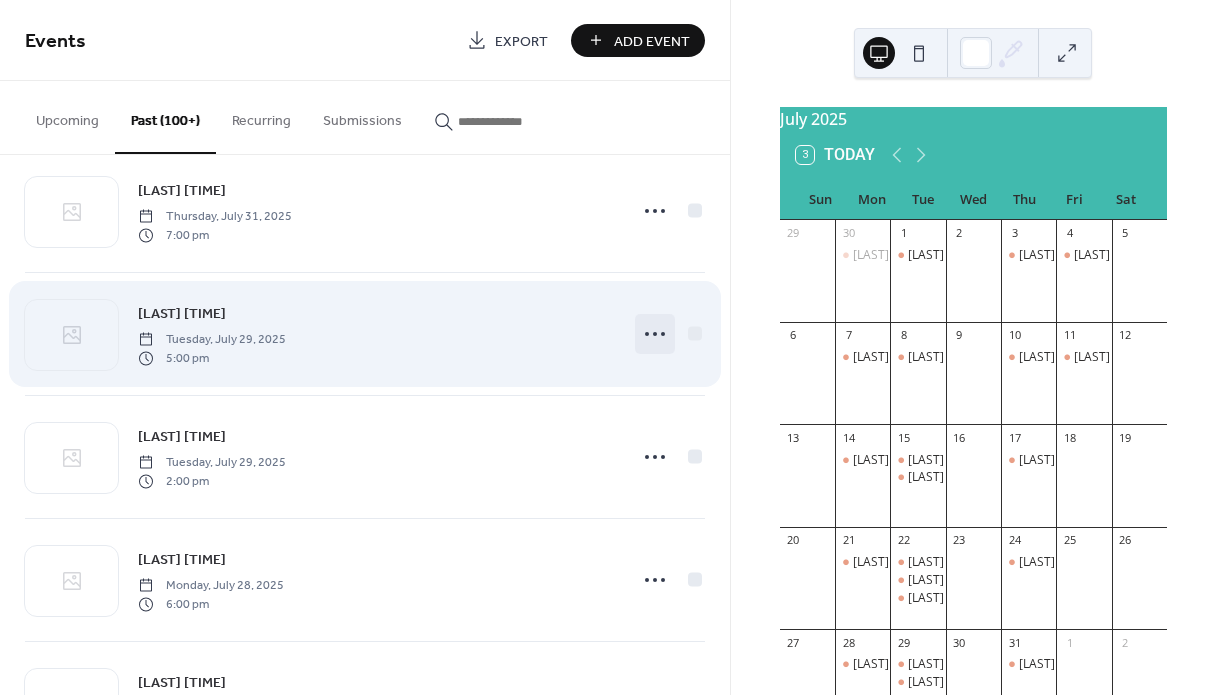 click 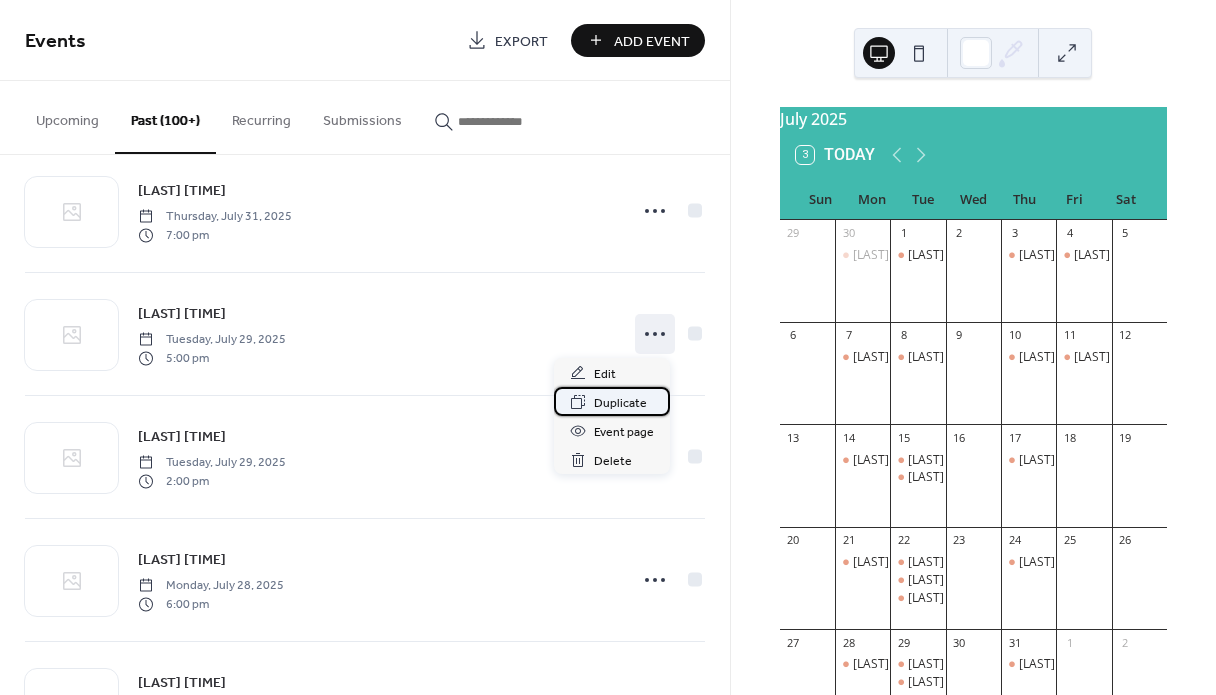 click on "Duplicate" at bounding box center [620, 403] 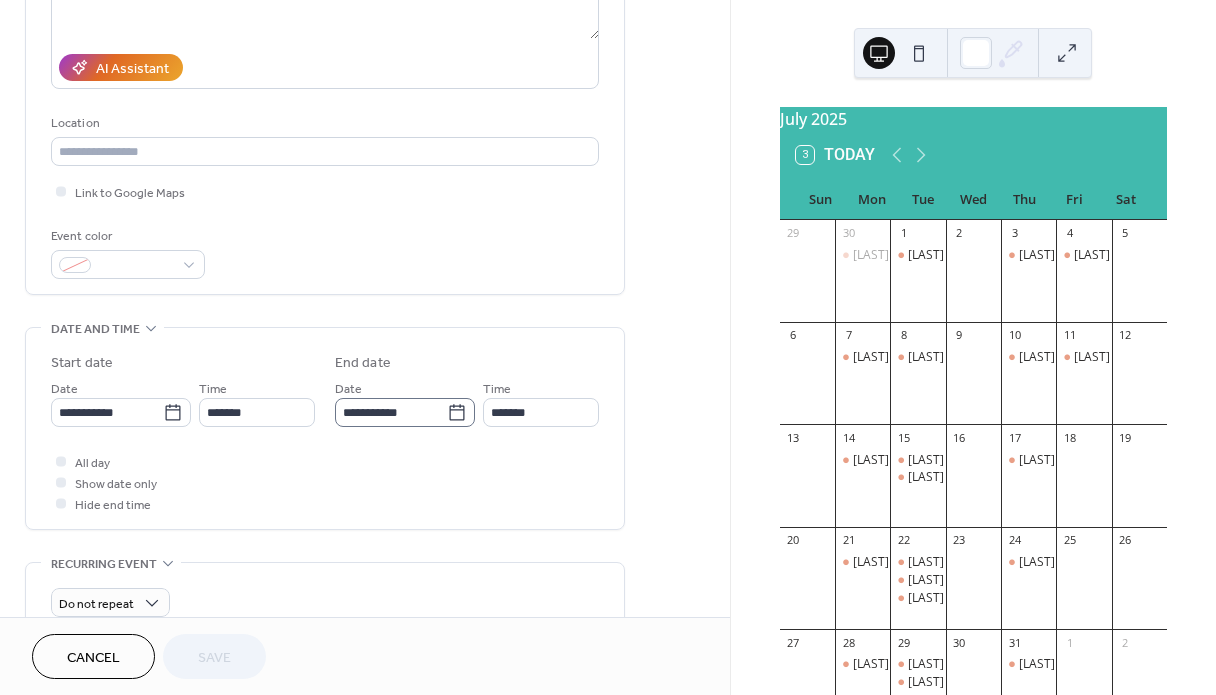 scroll, scrollTop: 341, scrollLeft: 0, axis: vertical 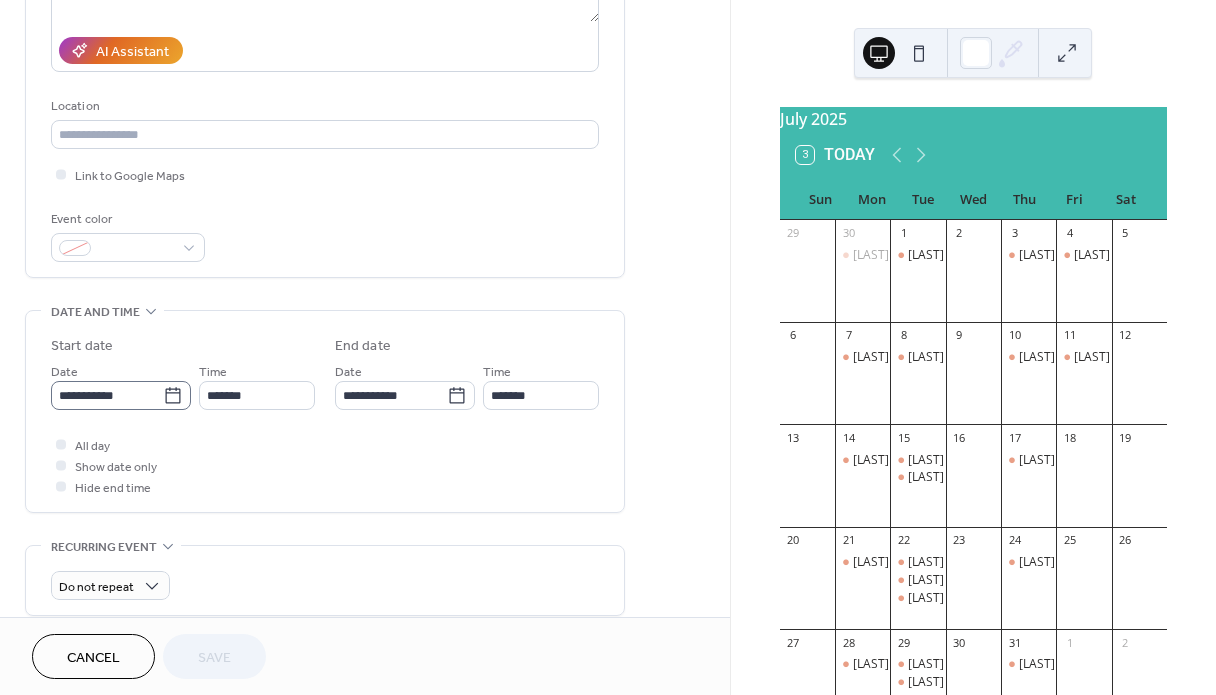 click 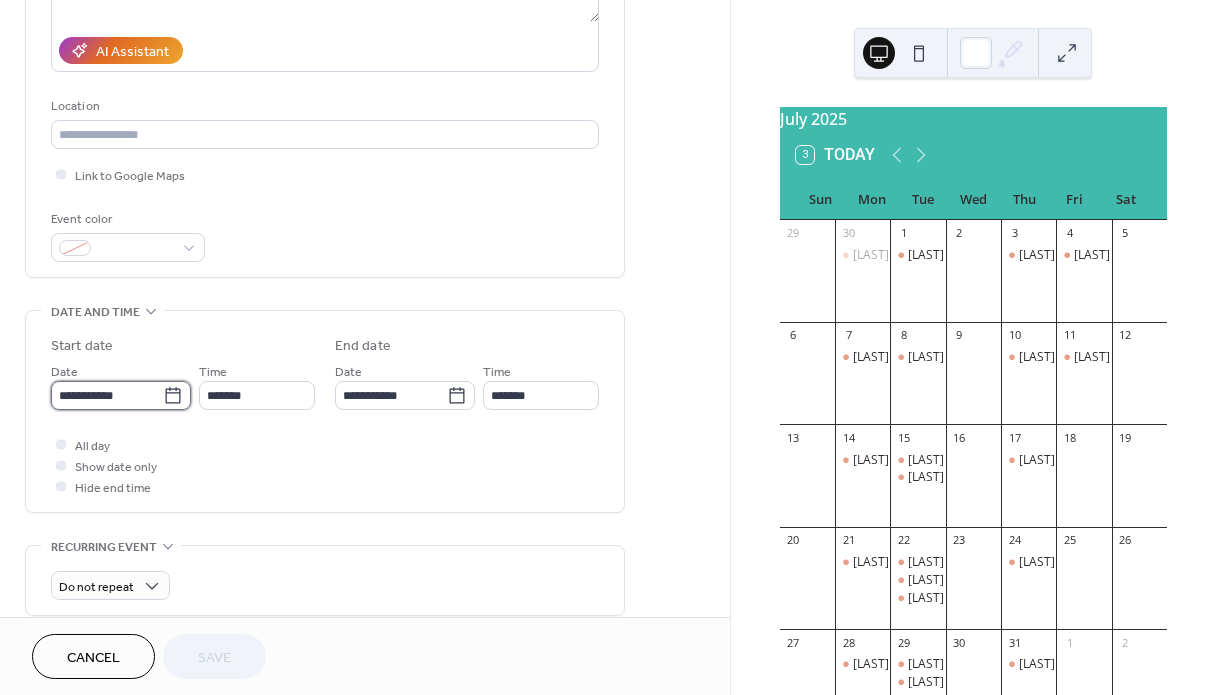 click on "**********" at bounding box center [107, 395] 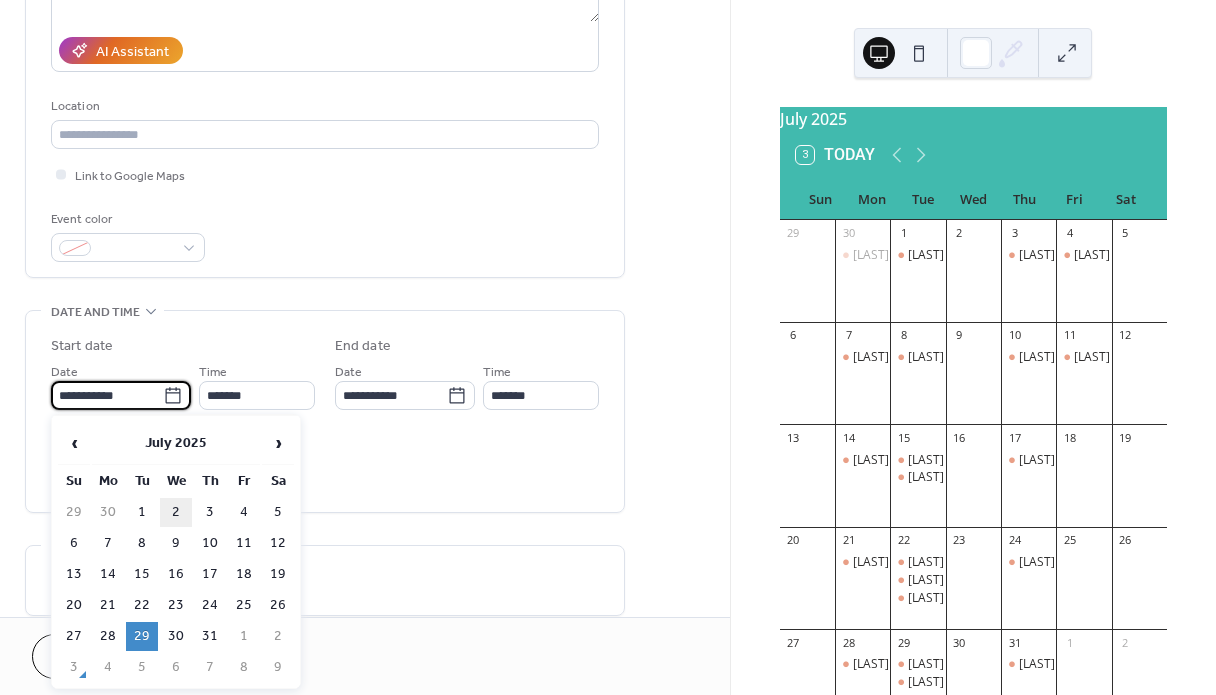 click on "2" at bounding box center (176, 512) 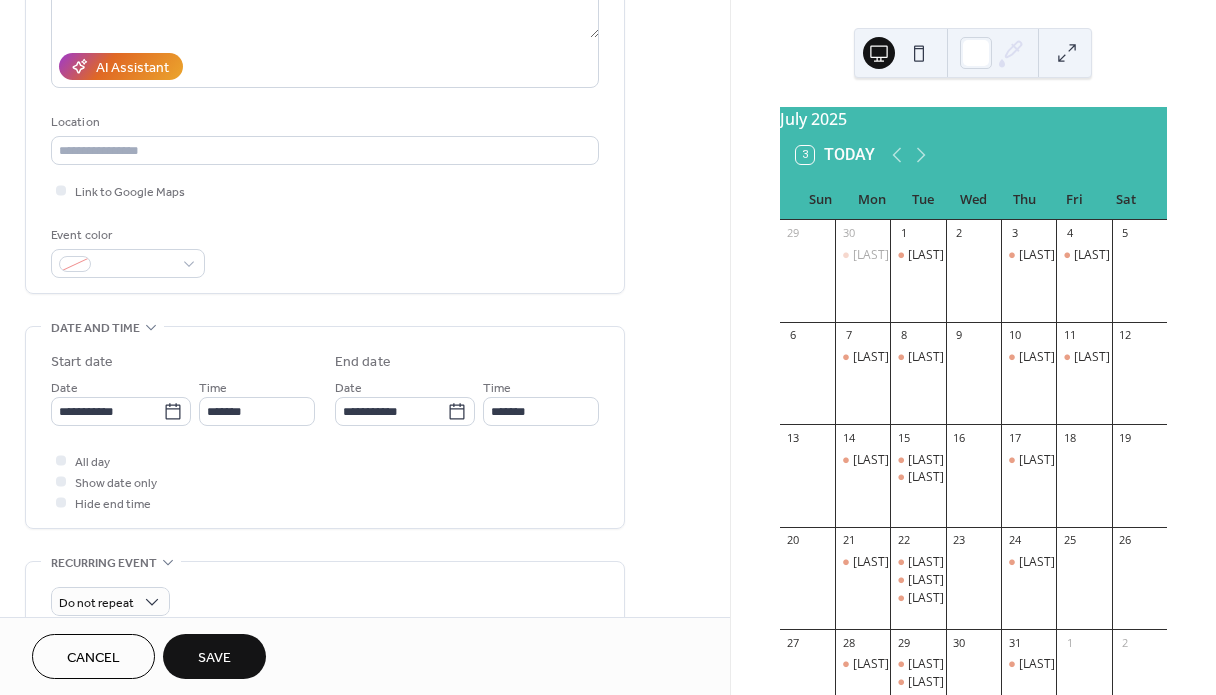 scroll, scrollTop: 330, scrollLeft: 0, axis: vertical 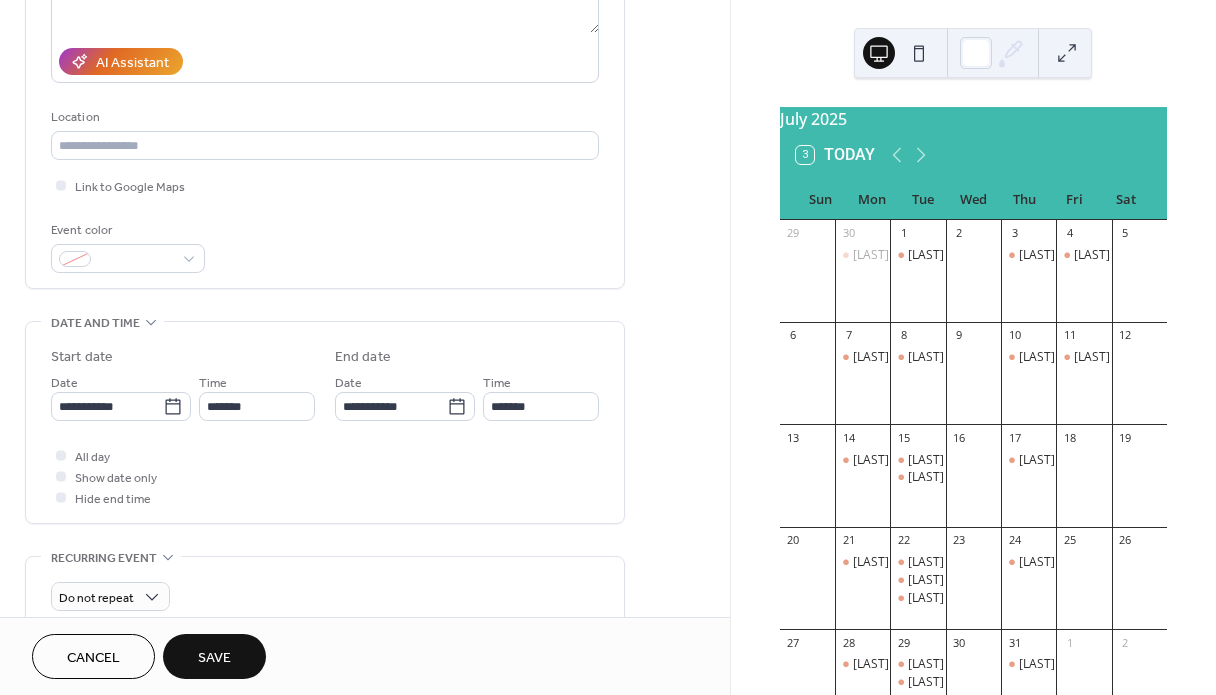 click on "Save" at bounding box center (214, 658) 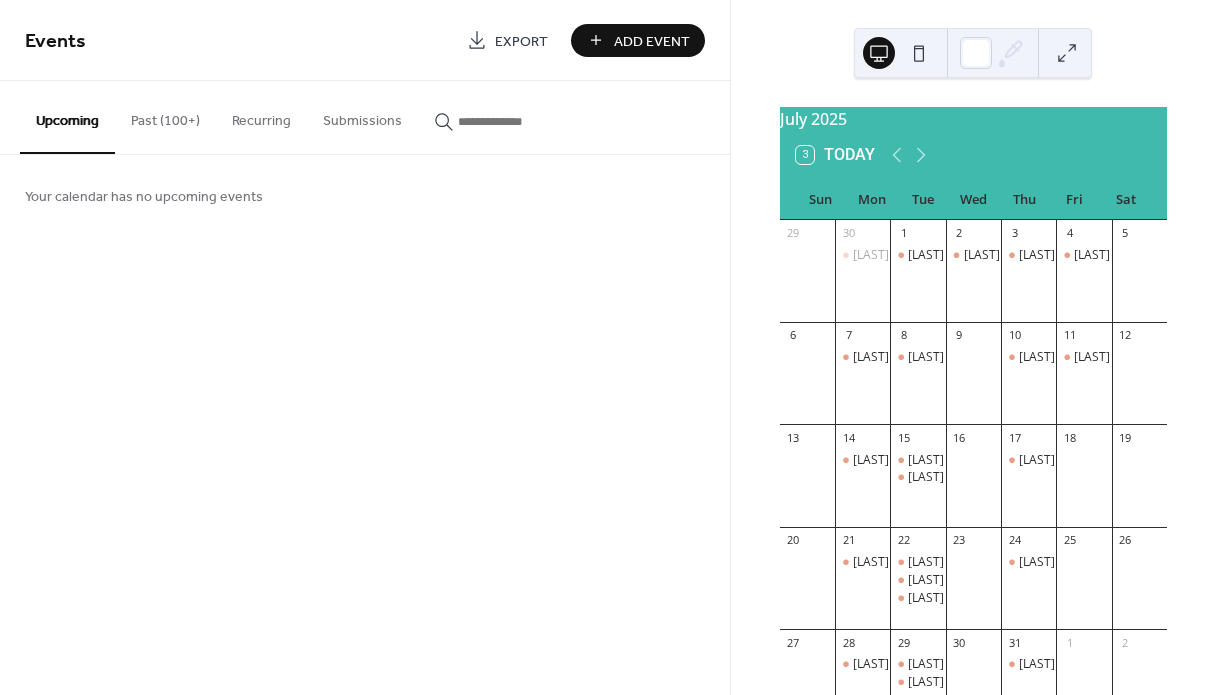 click on "Past (100+)" at bounding box center [165, 116] 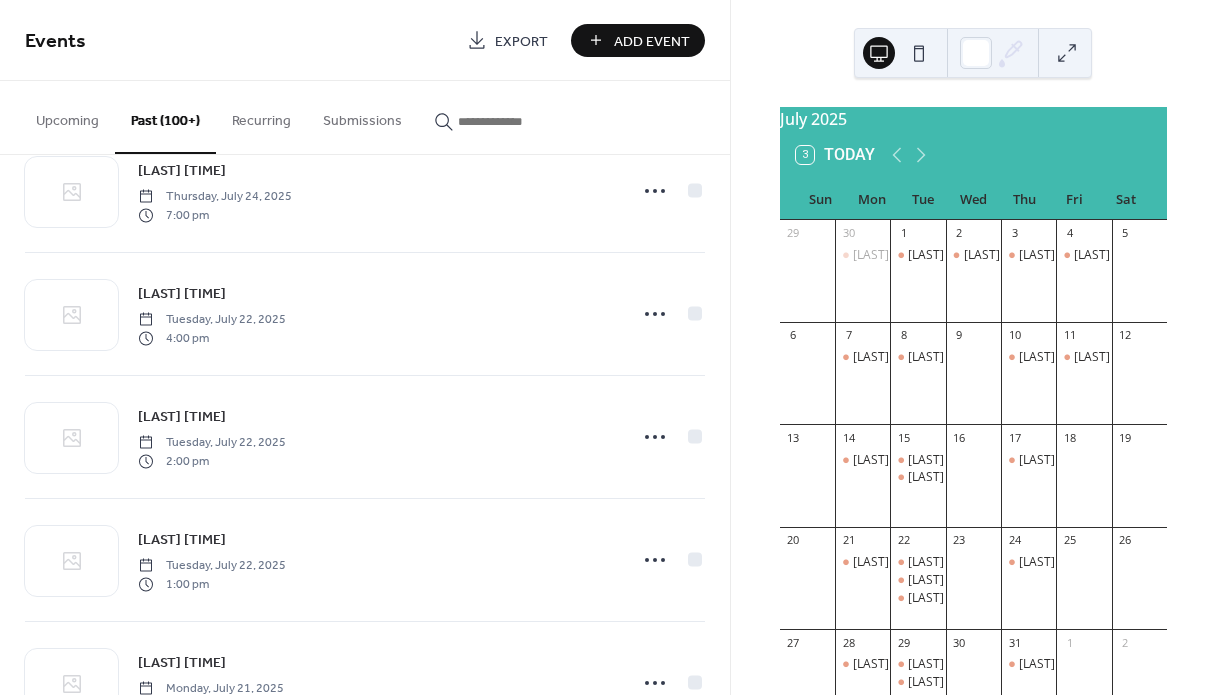 scroll, scrollTop: 608, scrollLeft: 0, axis: vertical 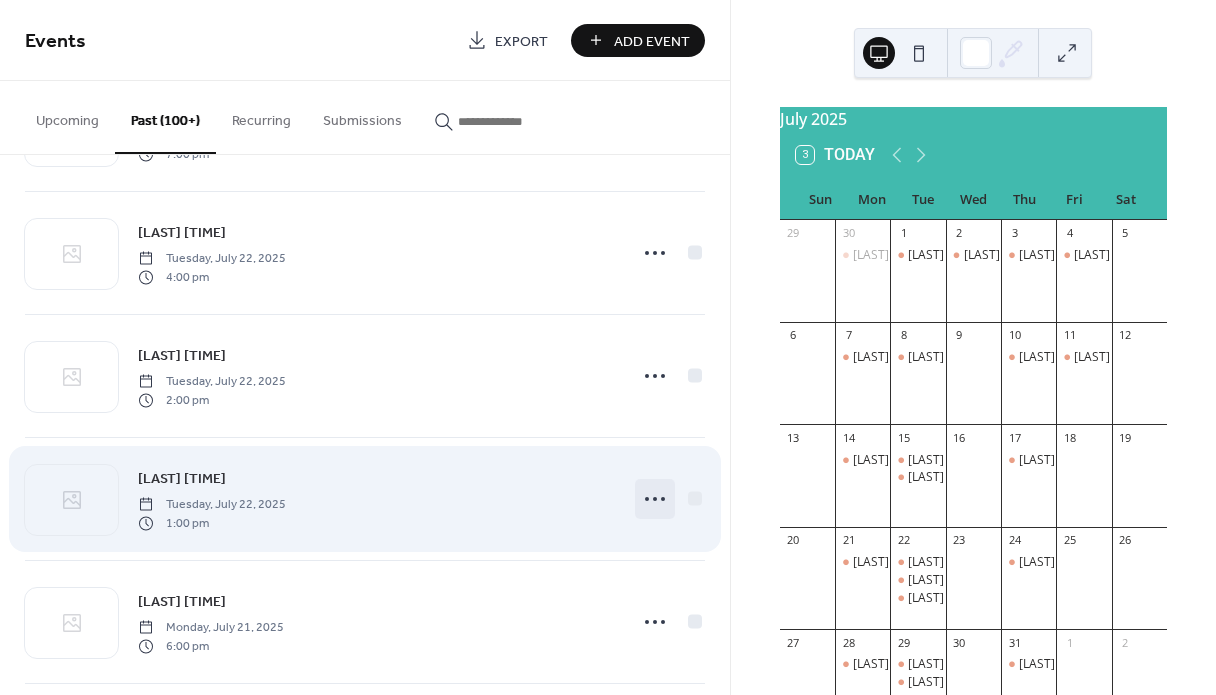click 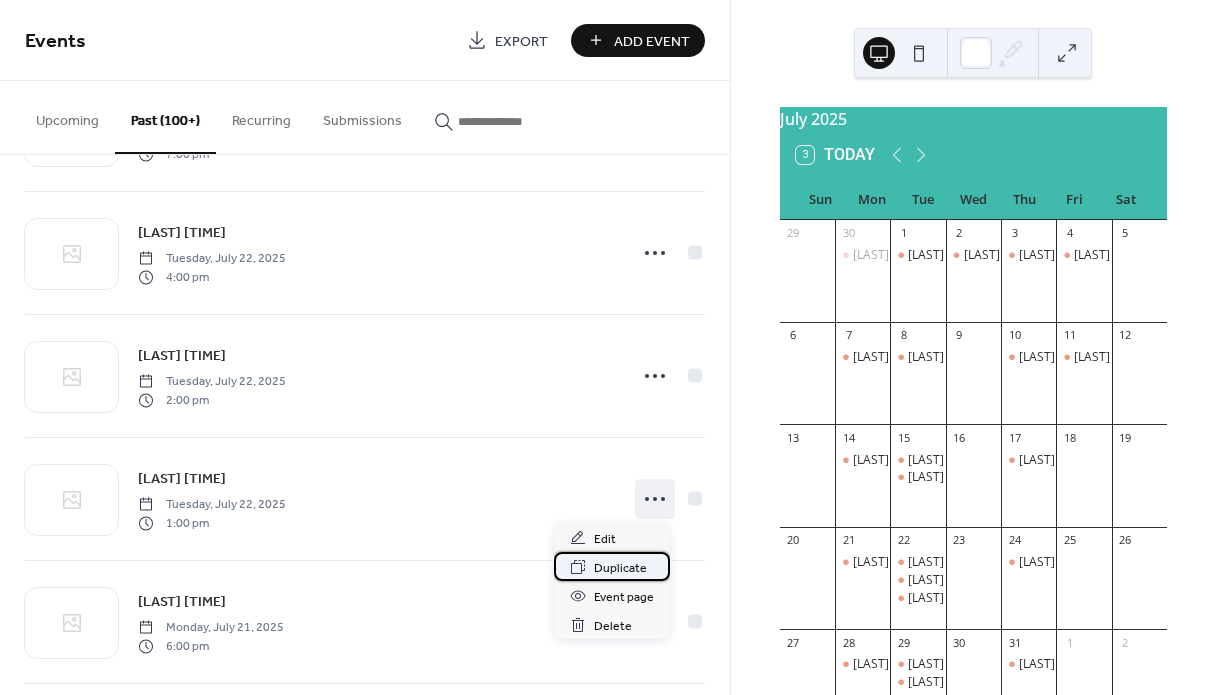 click on "Duplicate" at bounding box center (620, 568) 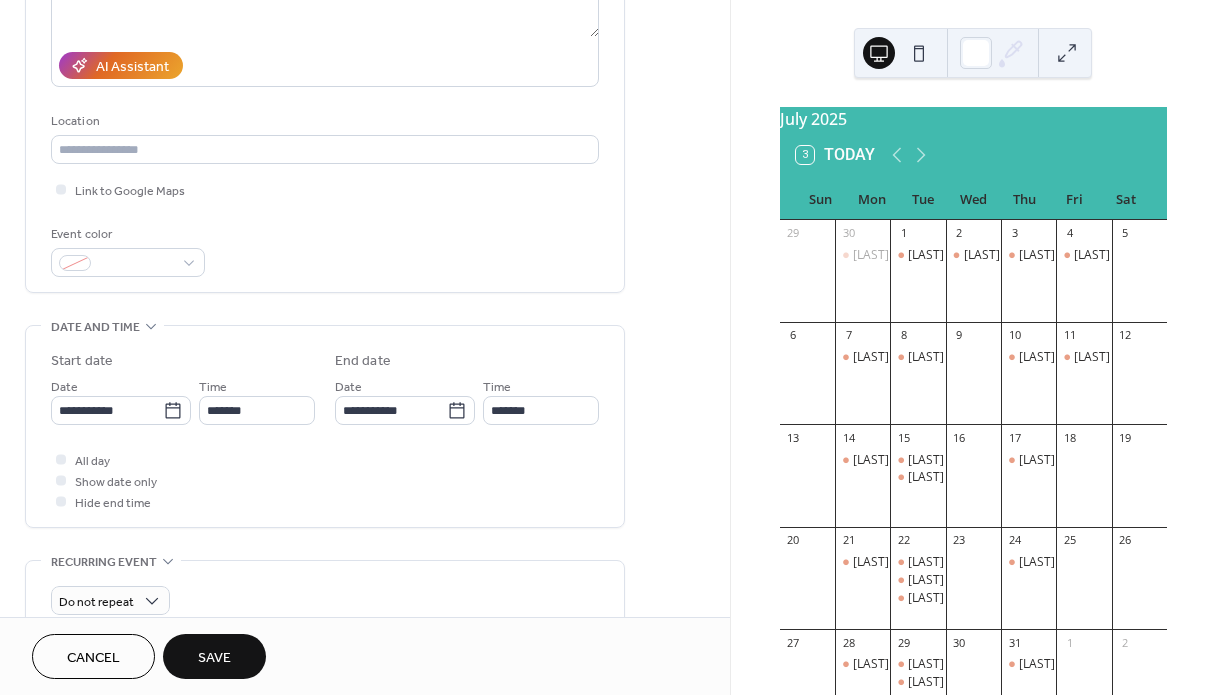 scroll, scrollTop: 328, scrollLeft: 0, axis: vertical 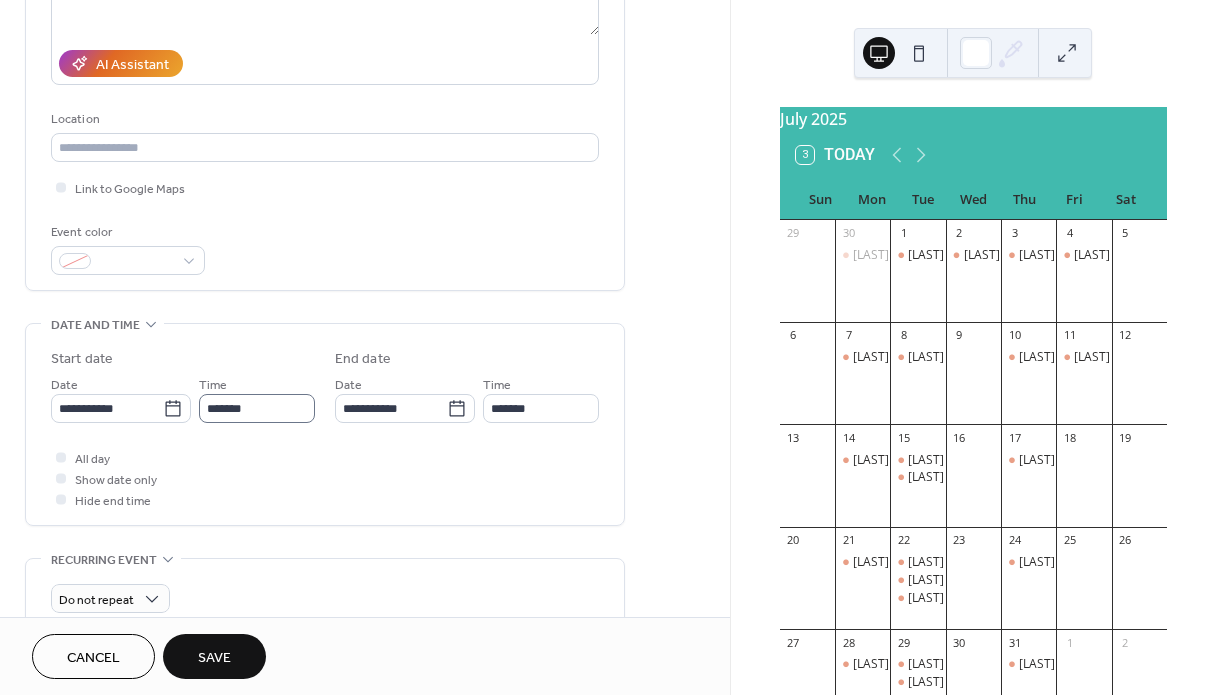 type on "**********" 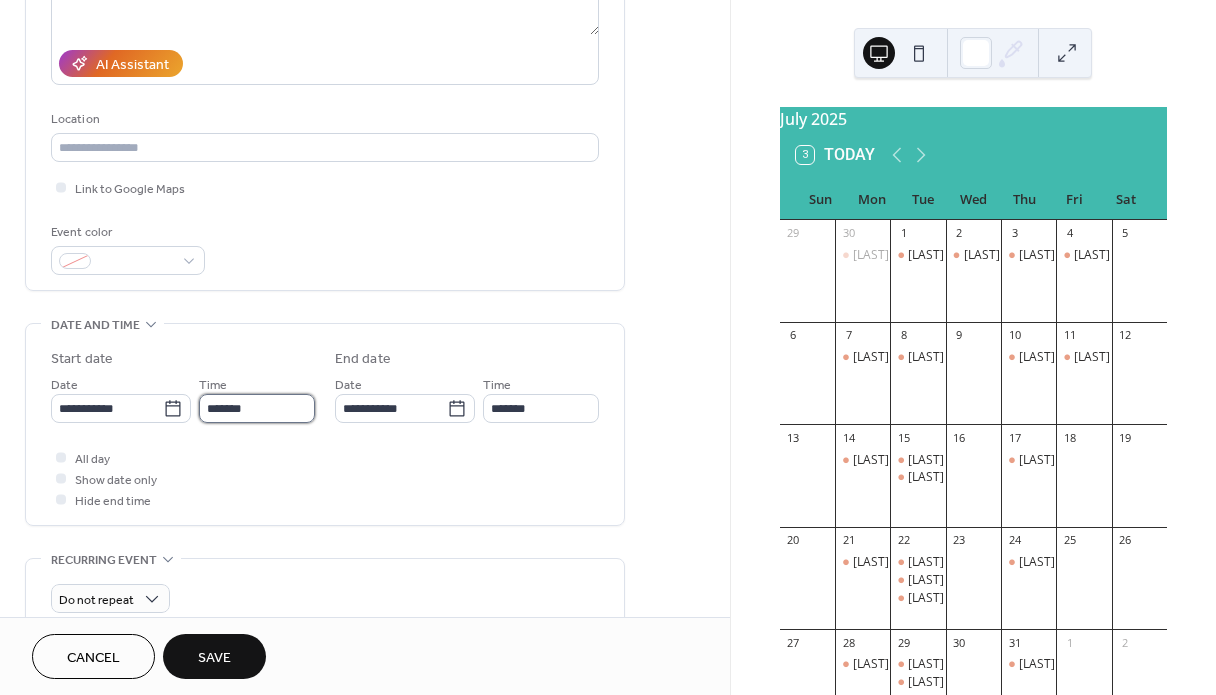 click on "*******" at bounding box center (257, 408) 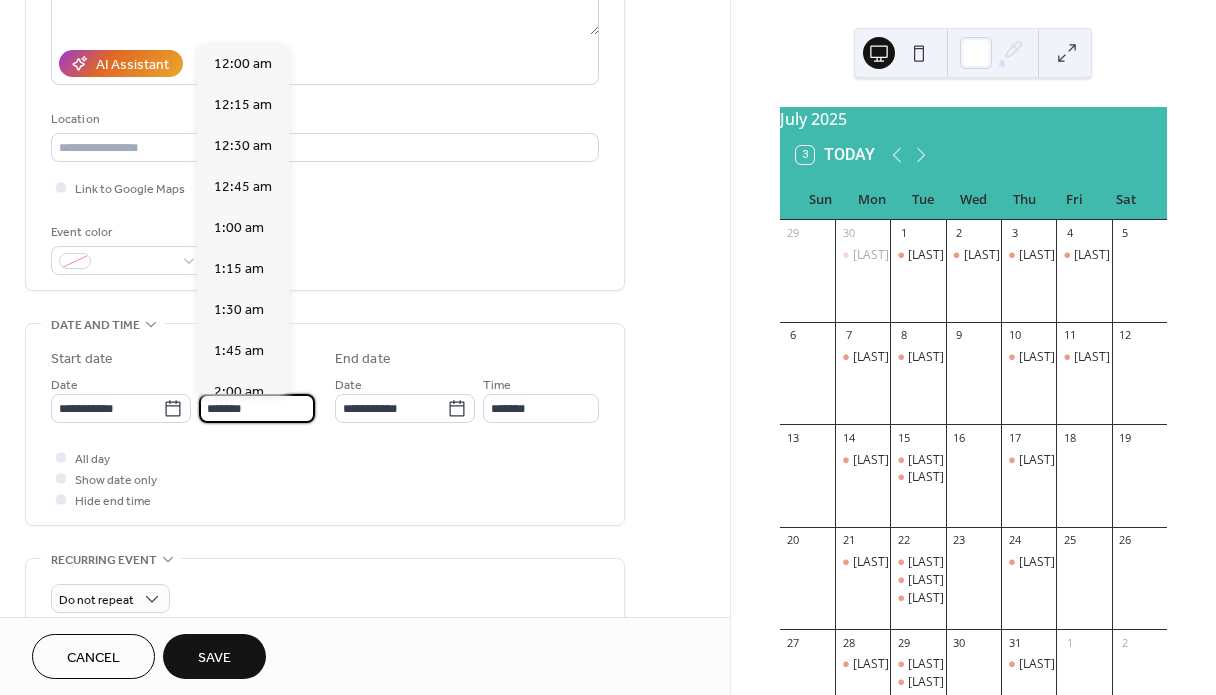 scroll, scrollTop: 2106, scrollLeft: 0, axis: vertical 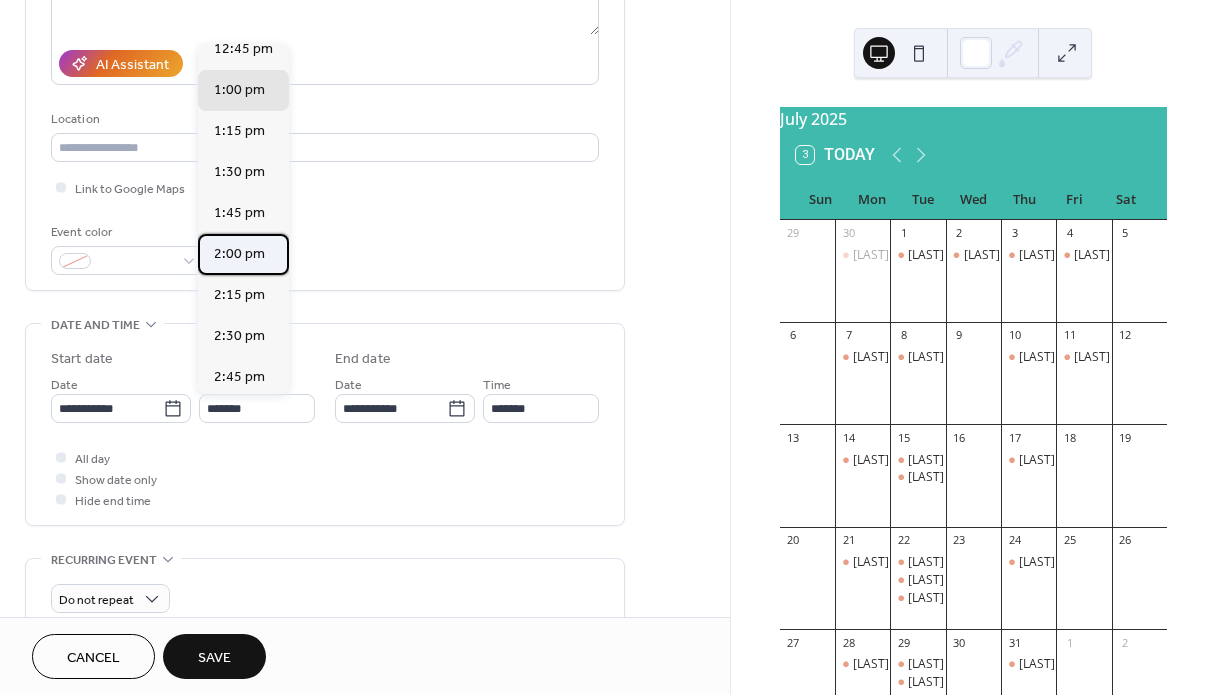 click on "2:00 pm" at bounding box center (239, 254) 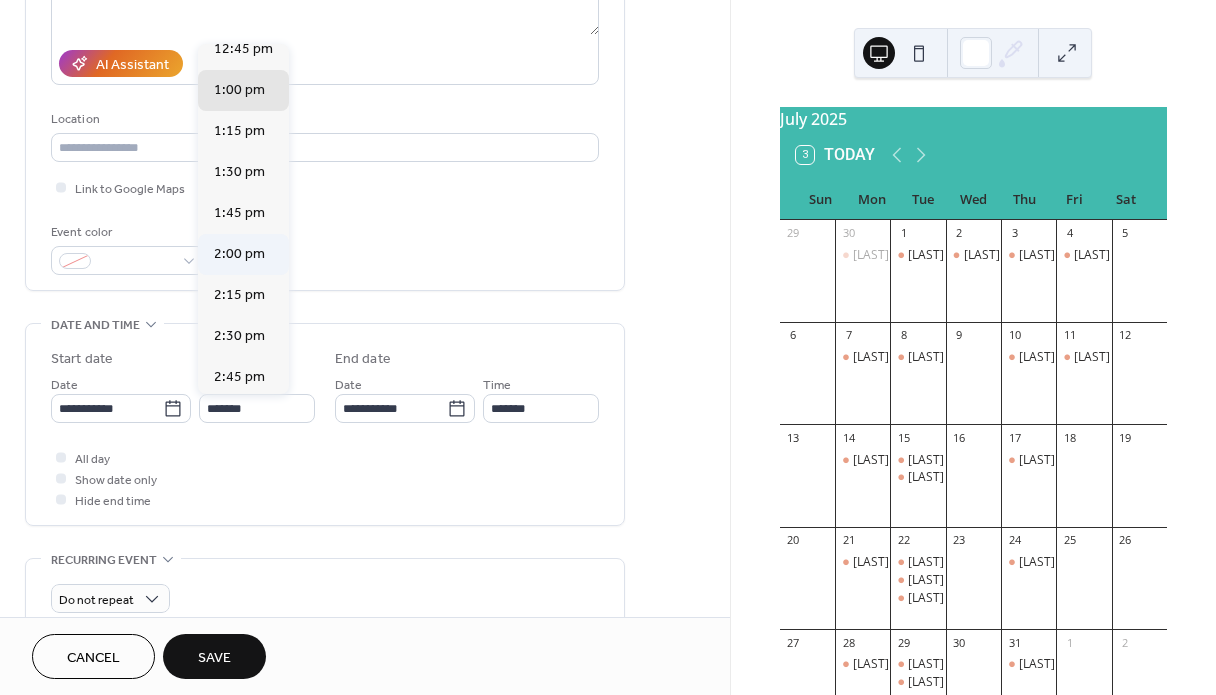 type on "*******" 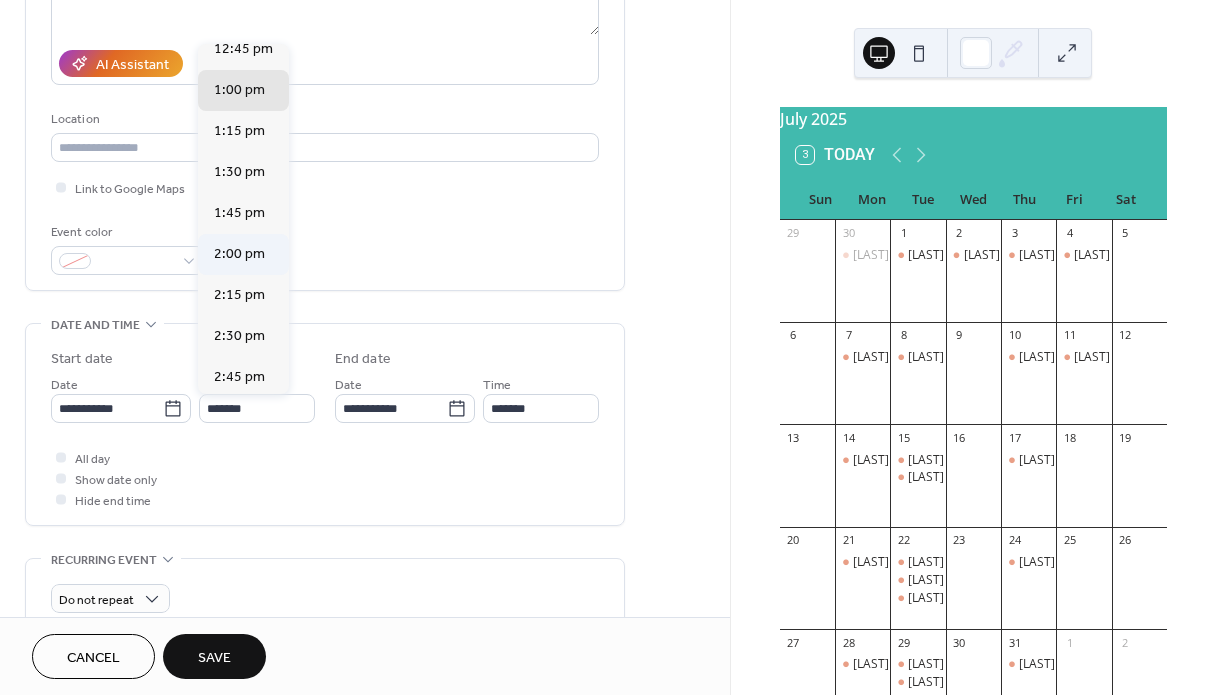 type on "*******" 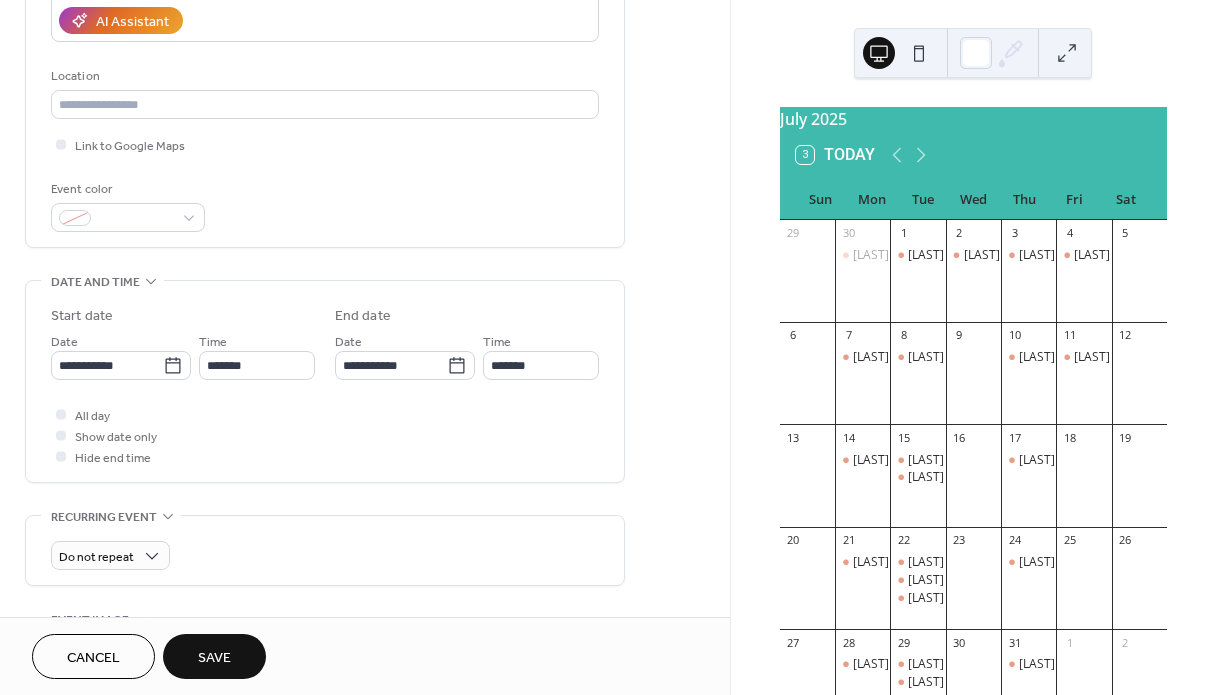 scroll, scrollTop: 374, scrollLeft: 0, axis: vertical 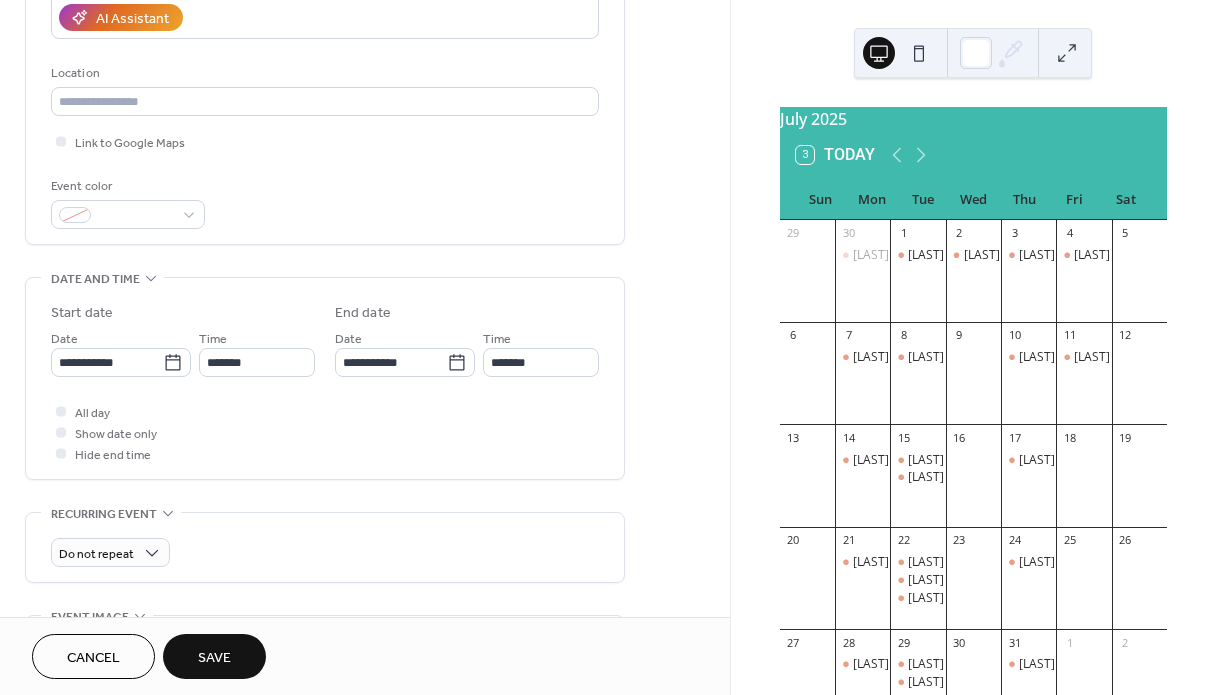 click on "Save" at bounding box center [214, 658] 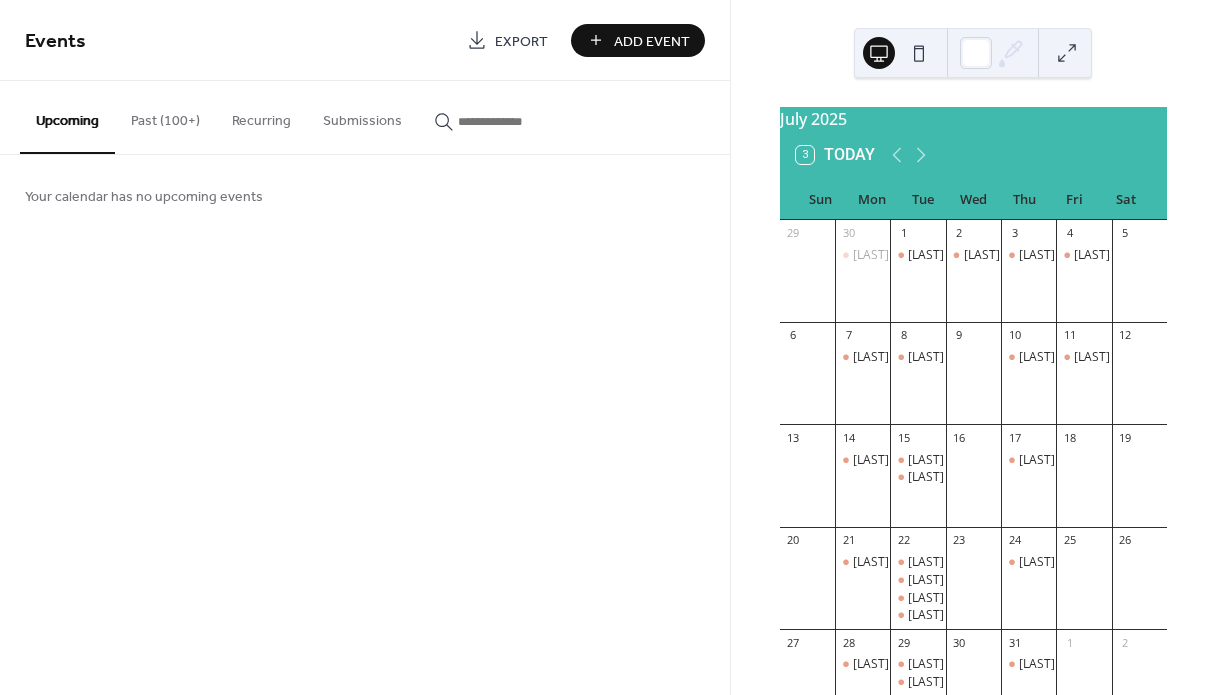 click on "Past (100+)" at bounding box center [165, 116] 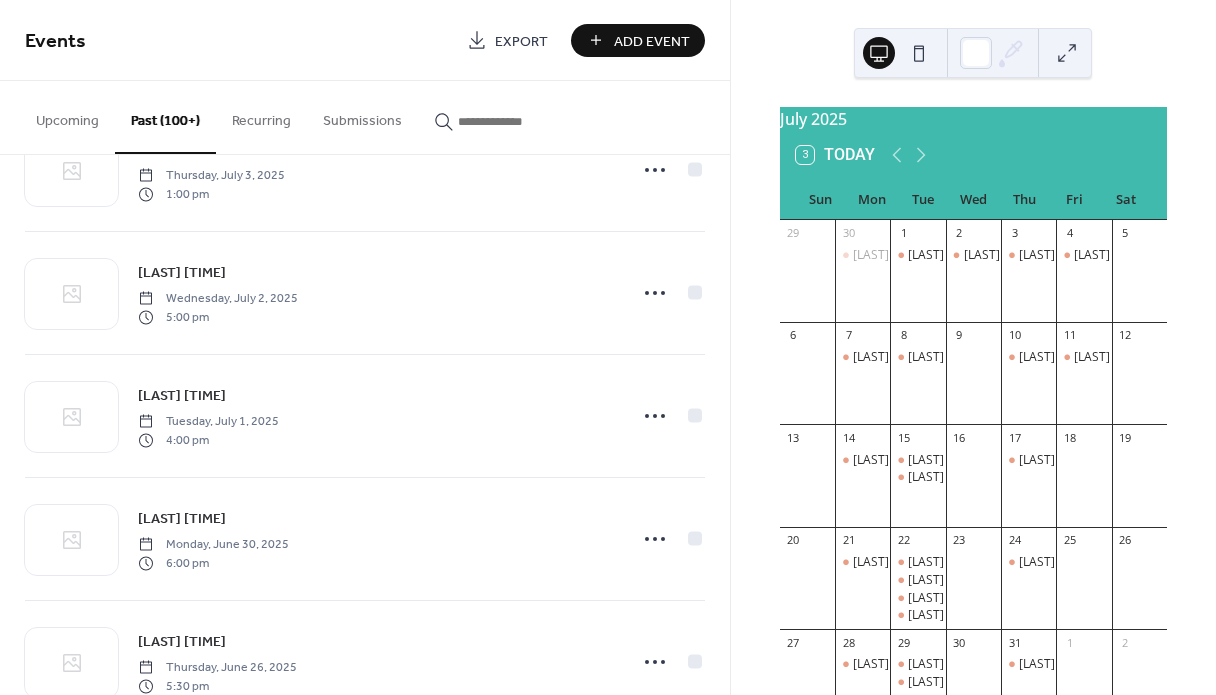 scroll, scrollTop: 2412, scrollLeft: 0, axis: vertical 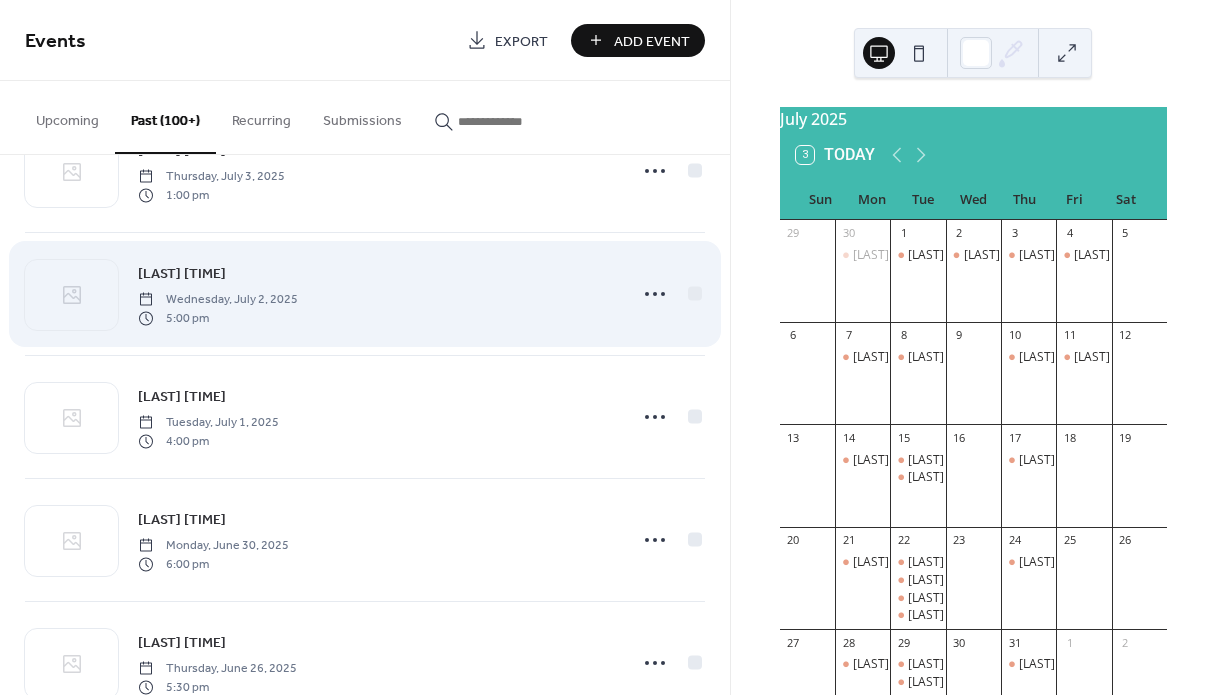 click on "Mathur 5 - 6 PM Wednesday, July 2, 2025 5:00 pm" at bounding box center (376, 294) 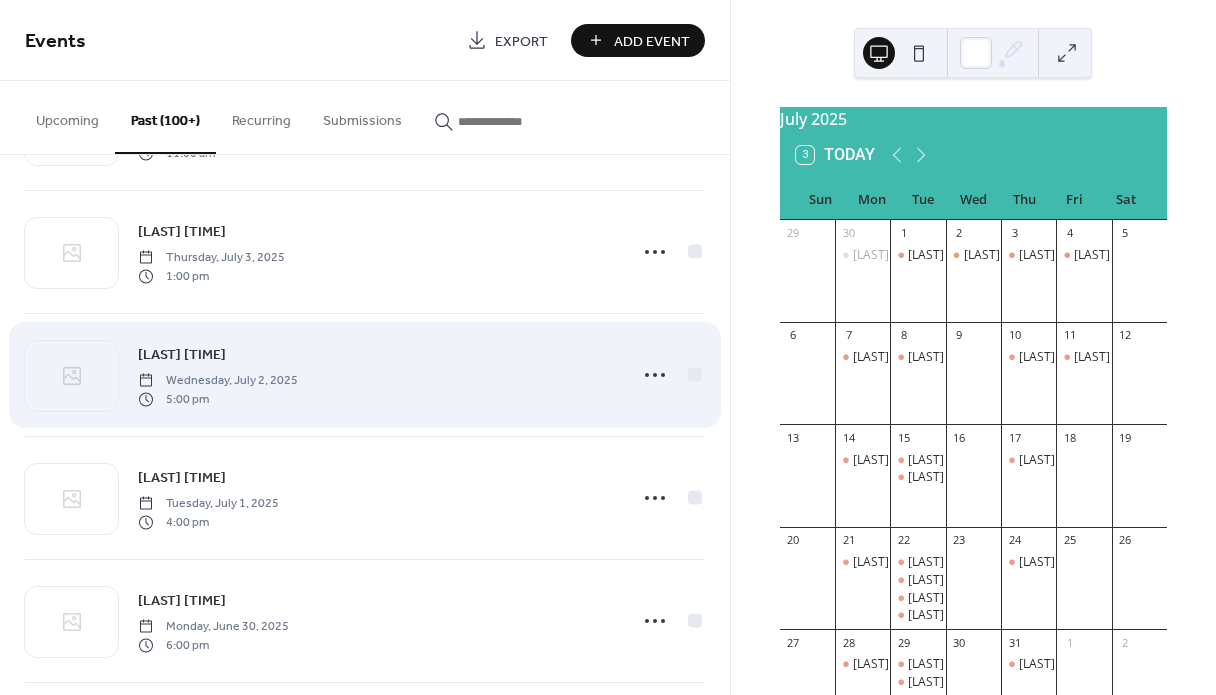 scroll, scrollTop: 2324, scrollLeft: 0, axis: vertical 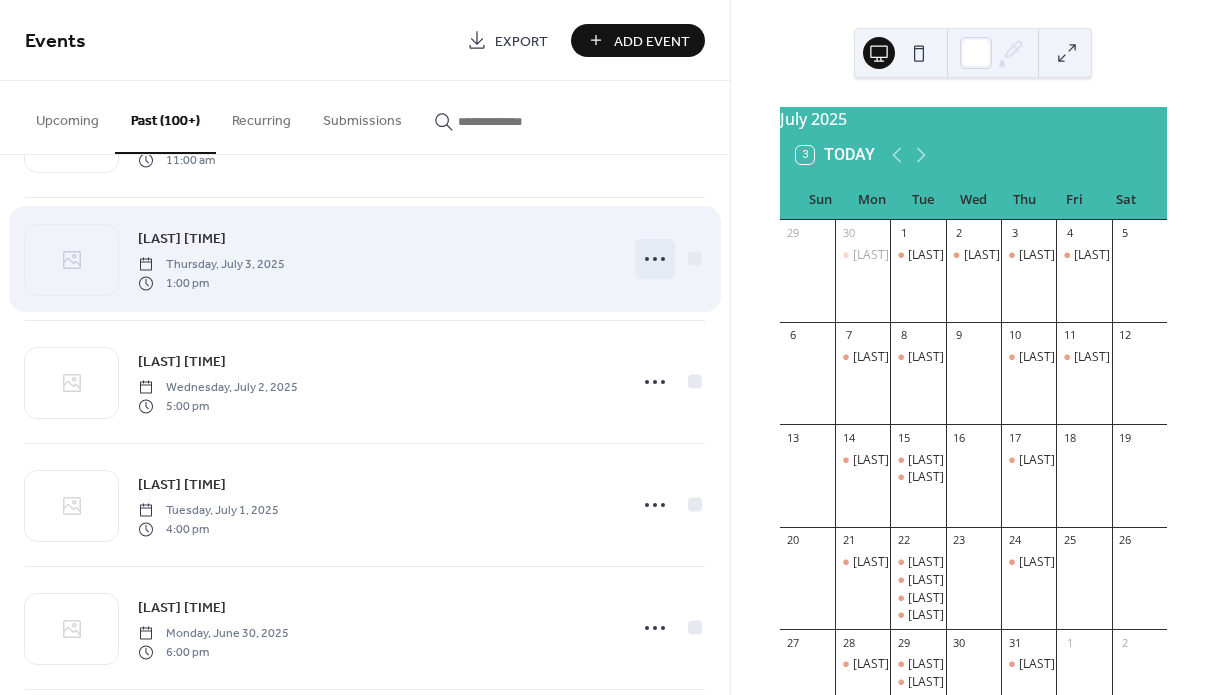 click 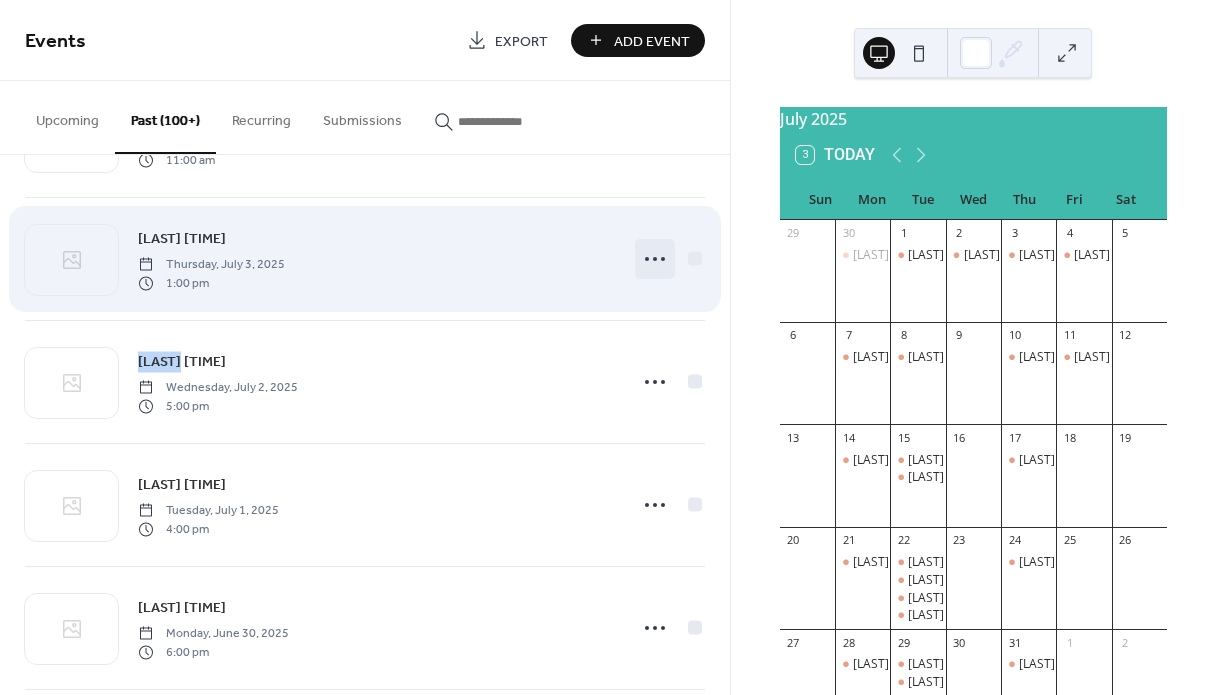click 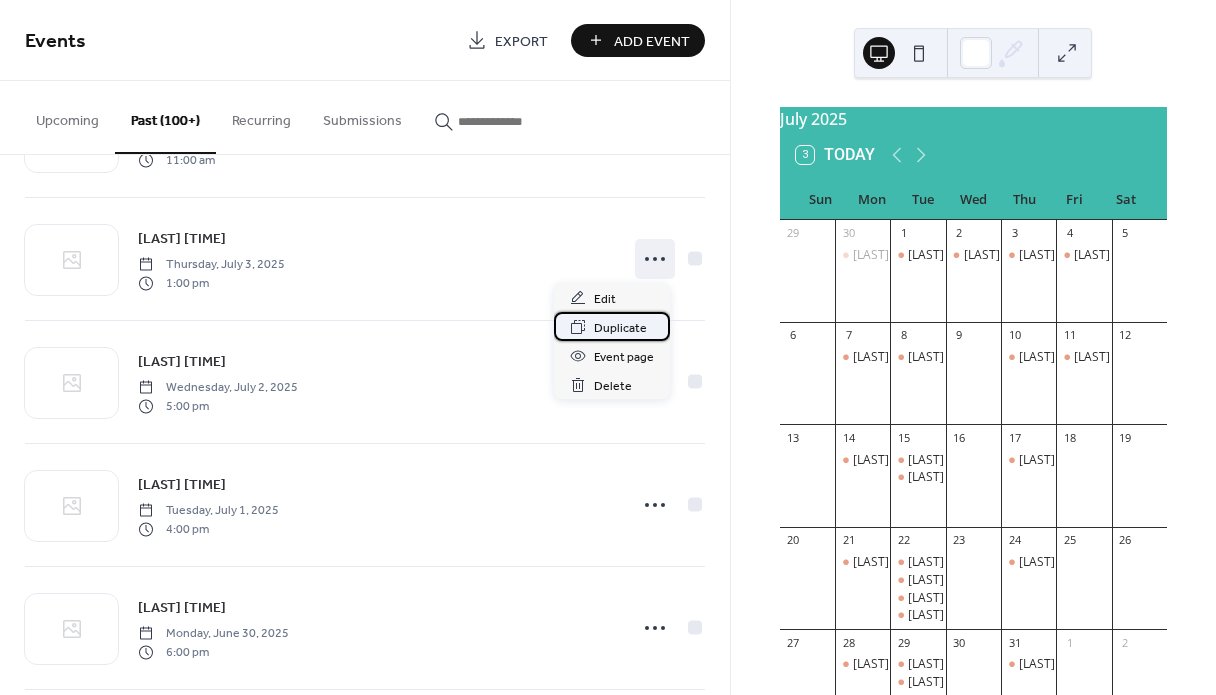 click on "Duplicate" at bounding box center (620, 328) 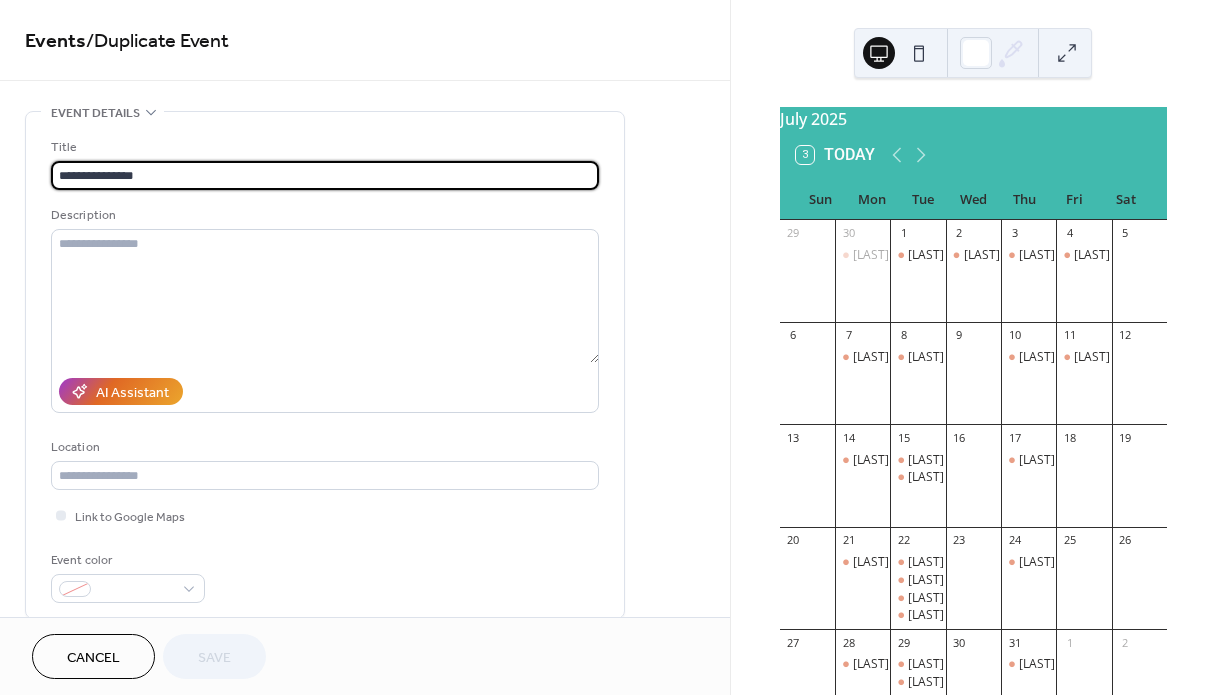 click on "**********" at bounding box center [325, 175] 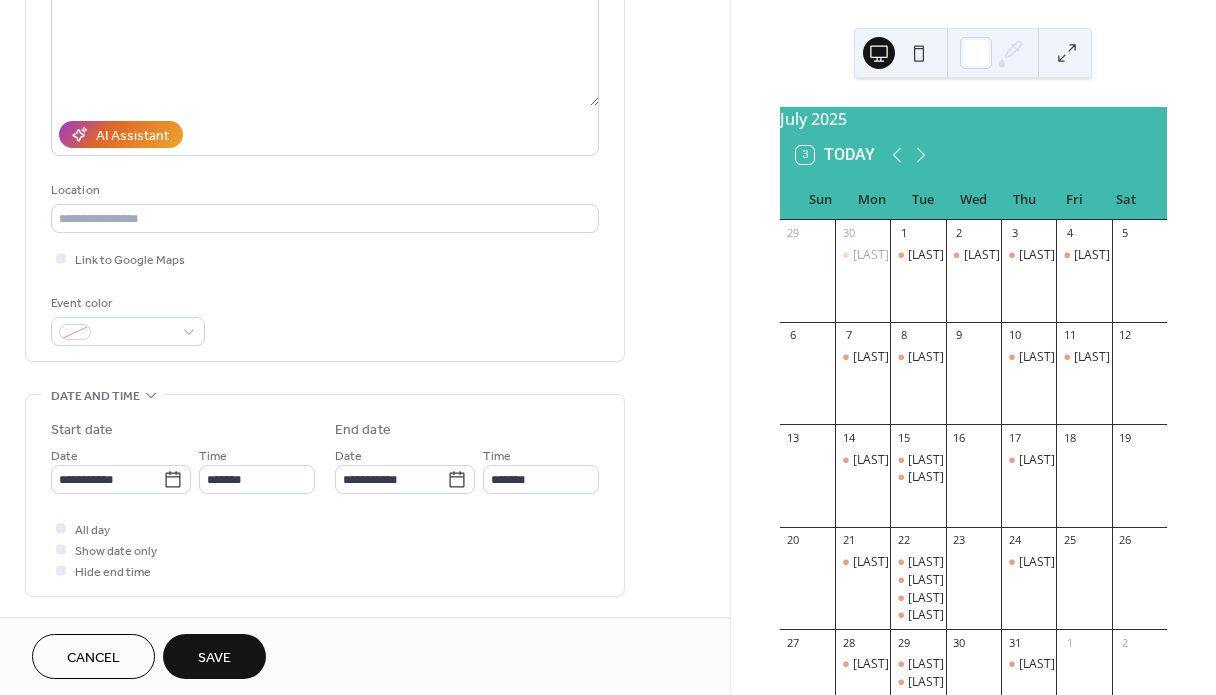 scroll, scrollTop: 298, scrollLeft: 0, axis: vertical 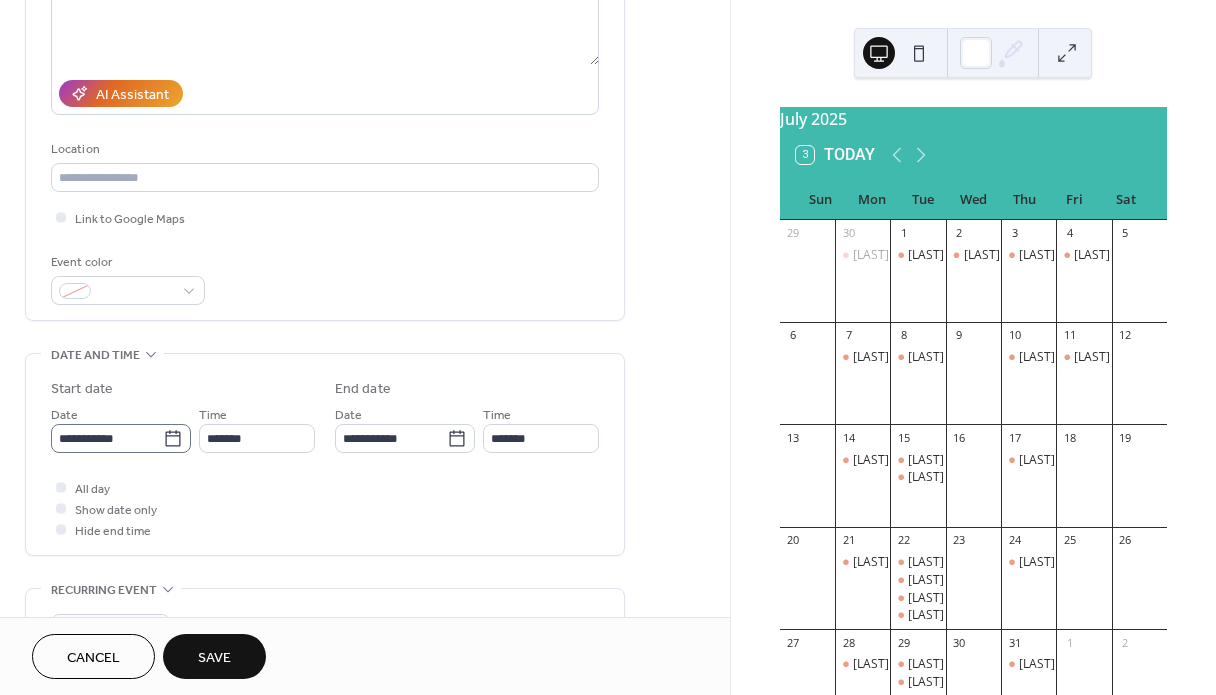 type on "**********" 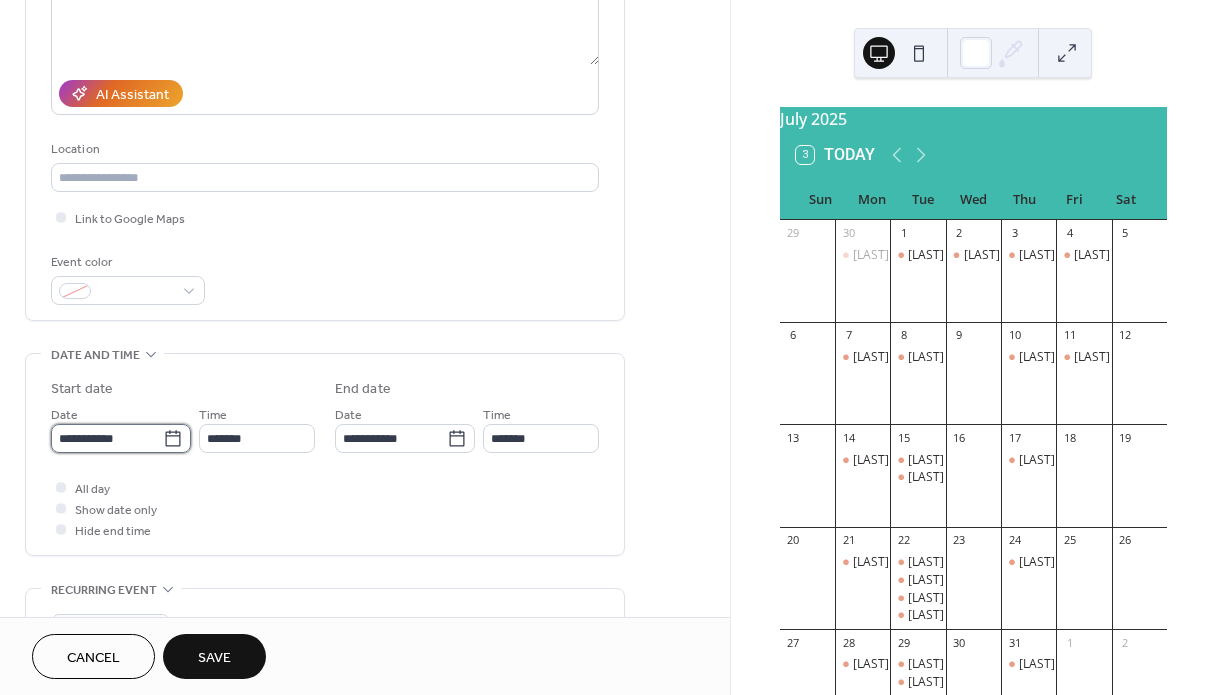 click on "**********" at bounding box center [107, 438] 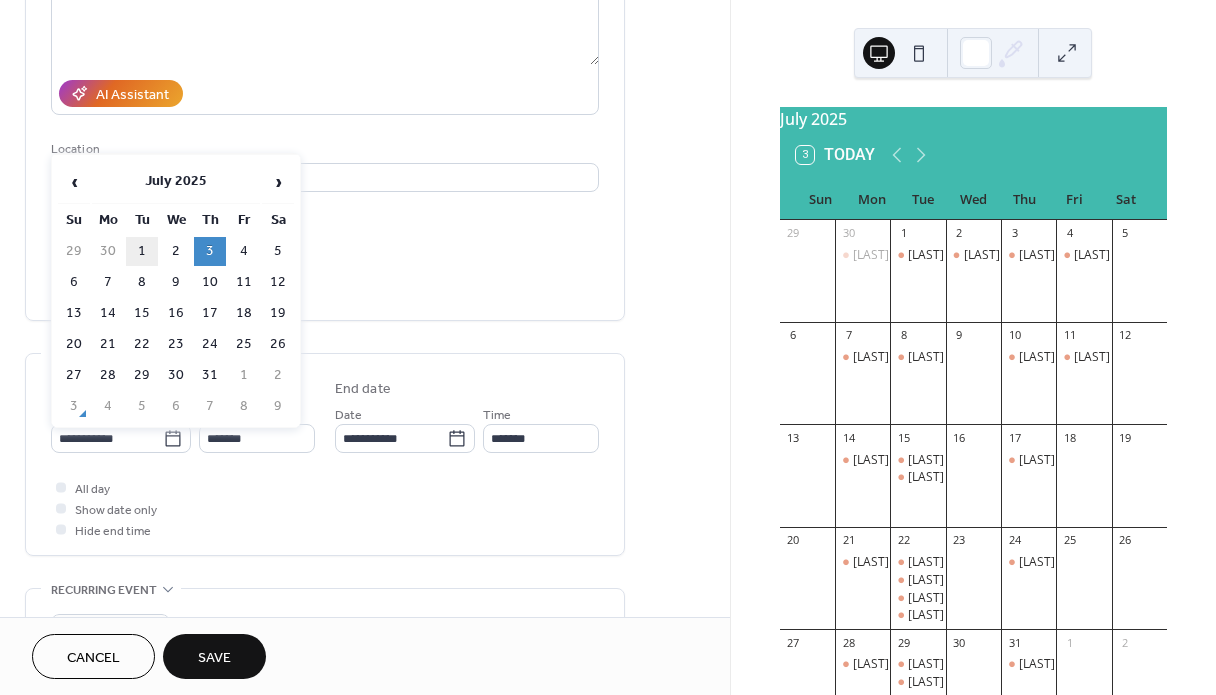 click on "1" at bounding box center [142, 251] 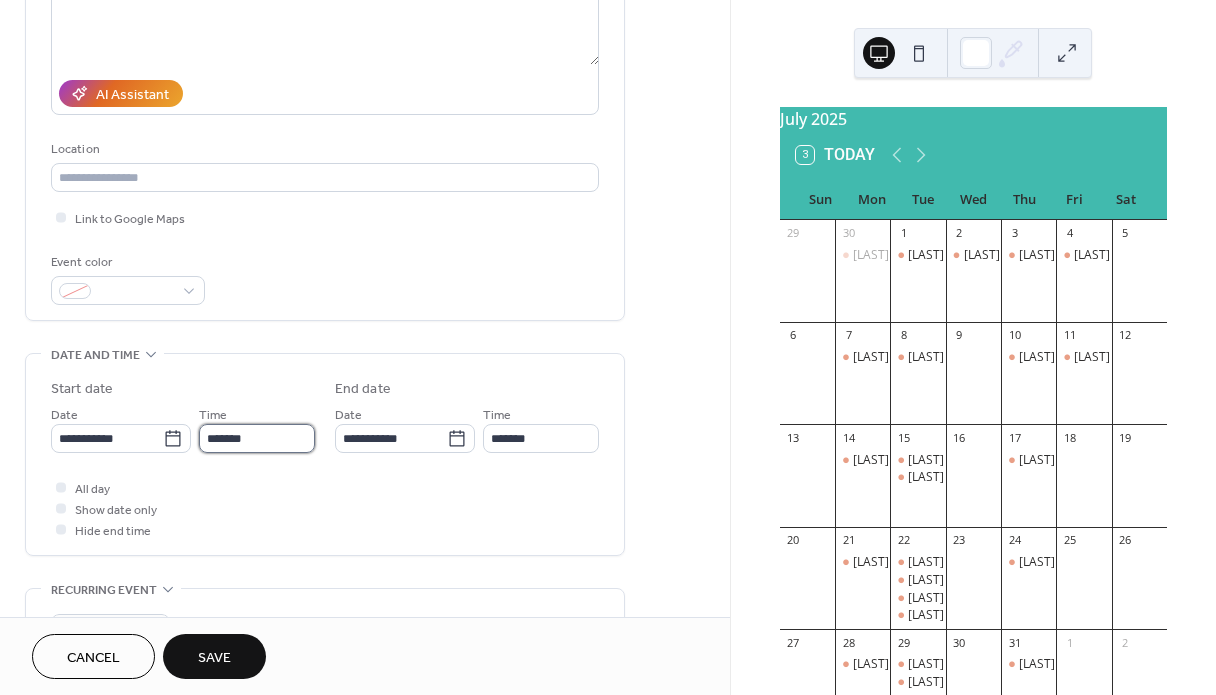 click on "*******" at bounding box center [257, 438] 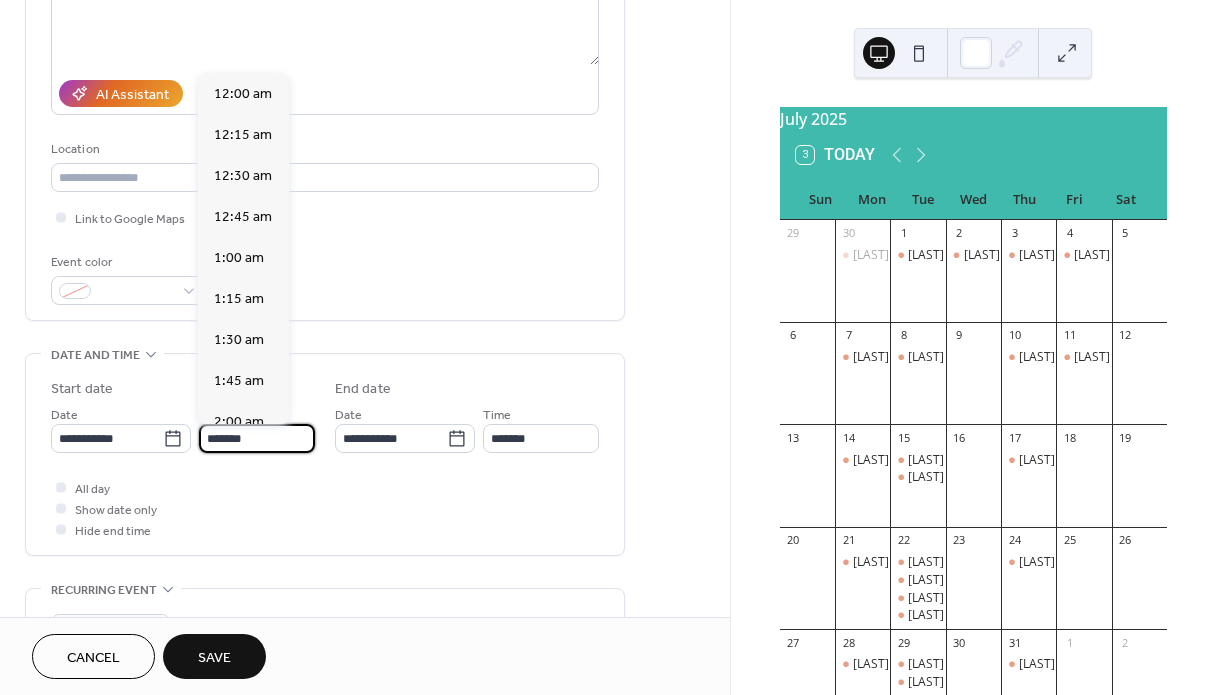 scroll, scrollTop: 2106, scrollLeft: 0, axis: vertical 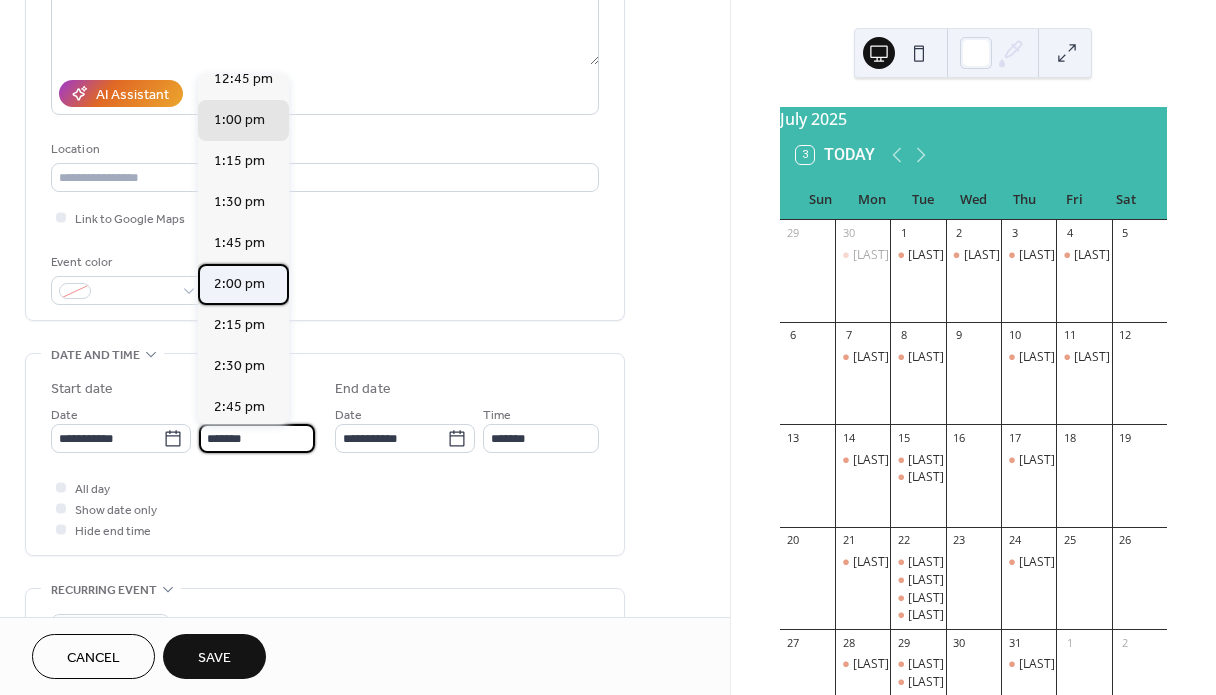 click on "2:00 pm" at bounding box center [239, 284] 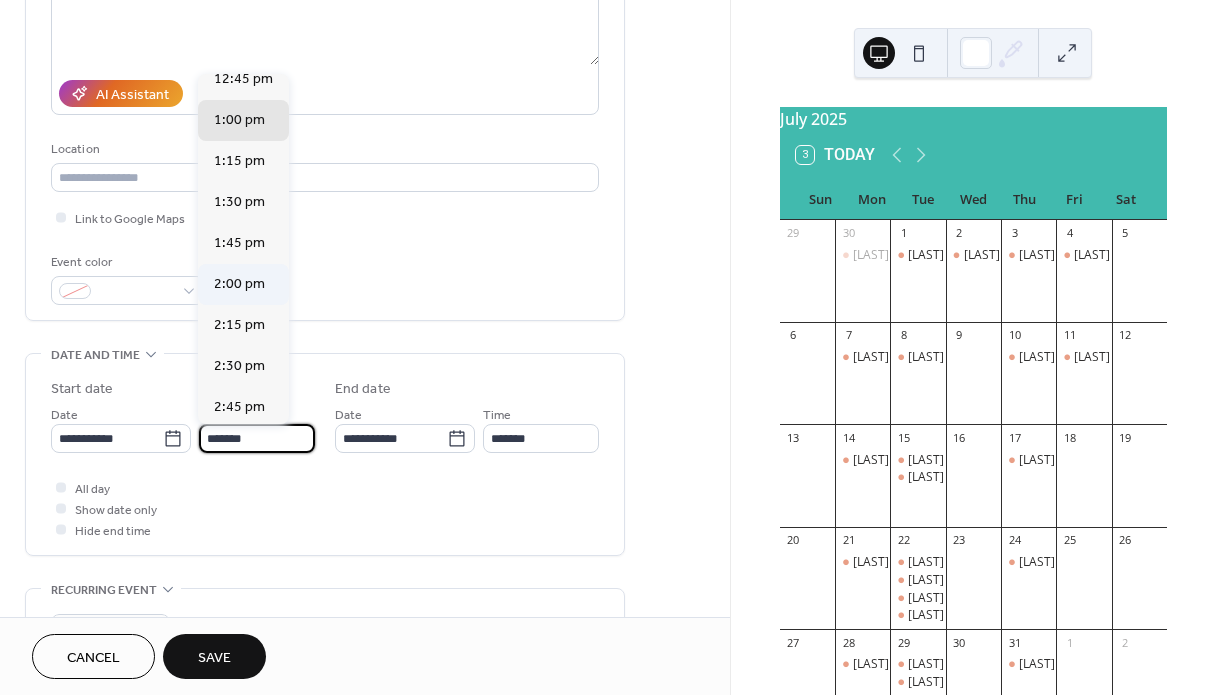type on "*******" 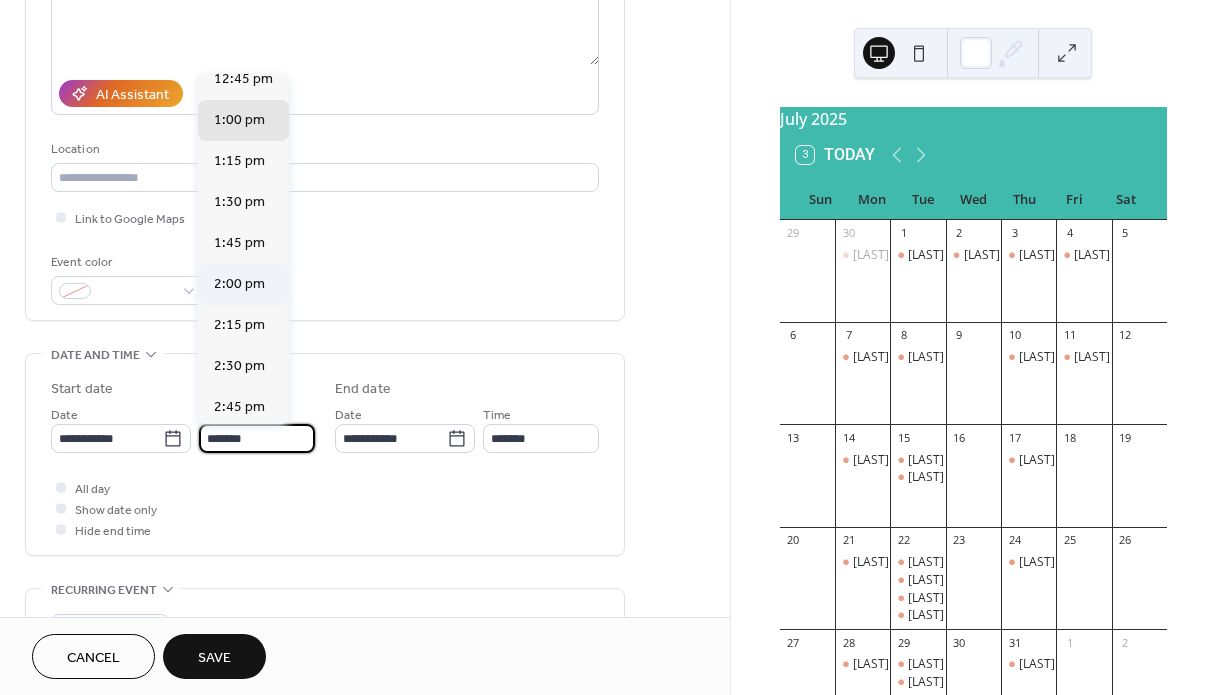 type on "*******" 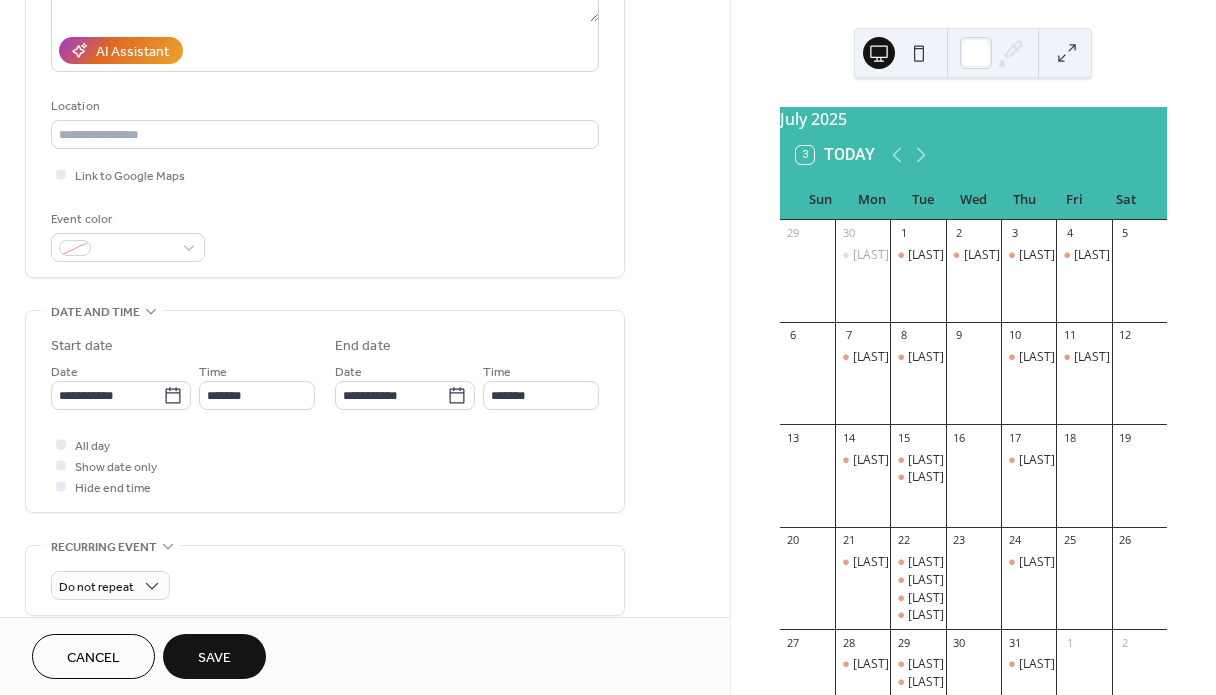 scroll, scrollTop: 343, scrollLeft: 0, axis: vertical 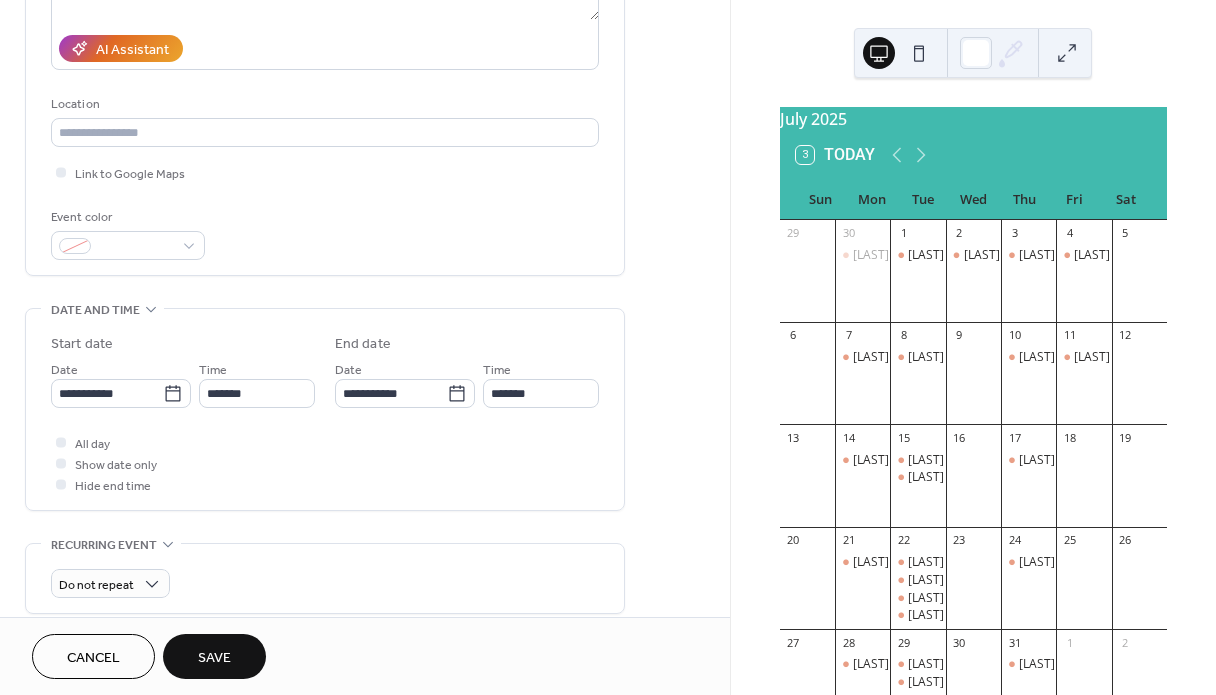 click on "Save" at bounding box center [214, 658] 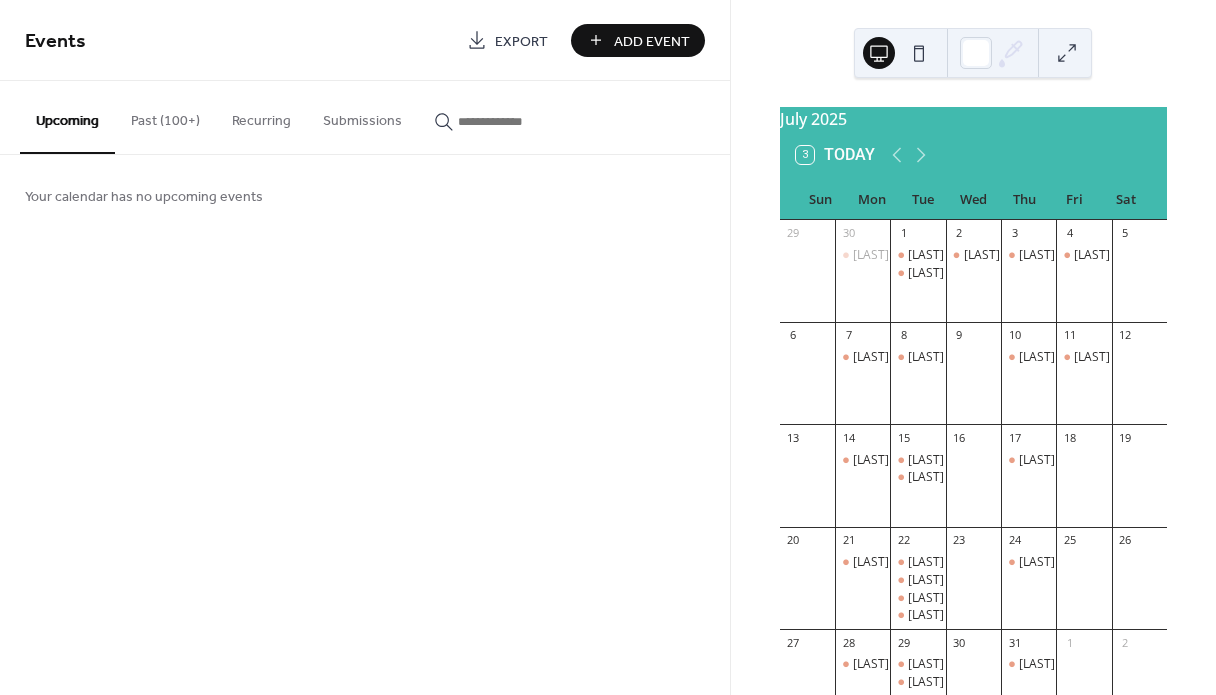 click on "Past (100+)" at bounding box center [165, 116] 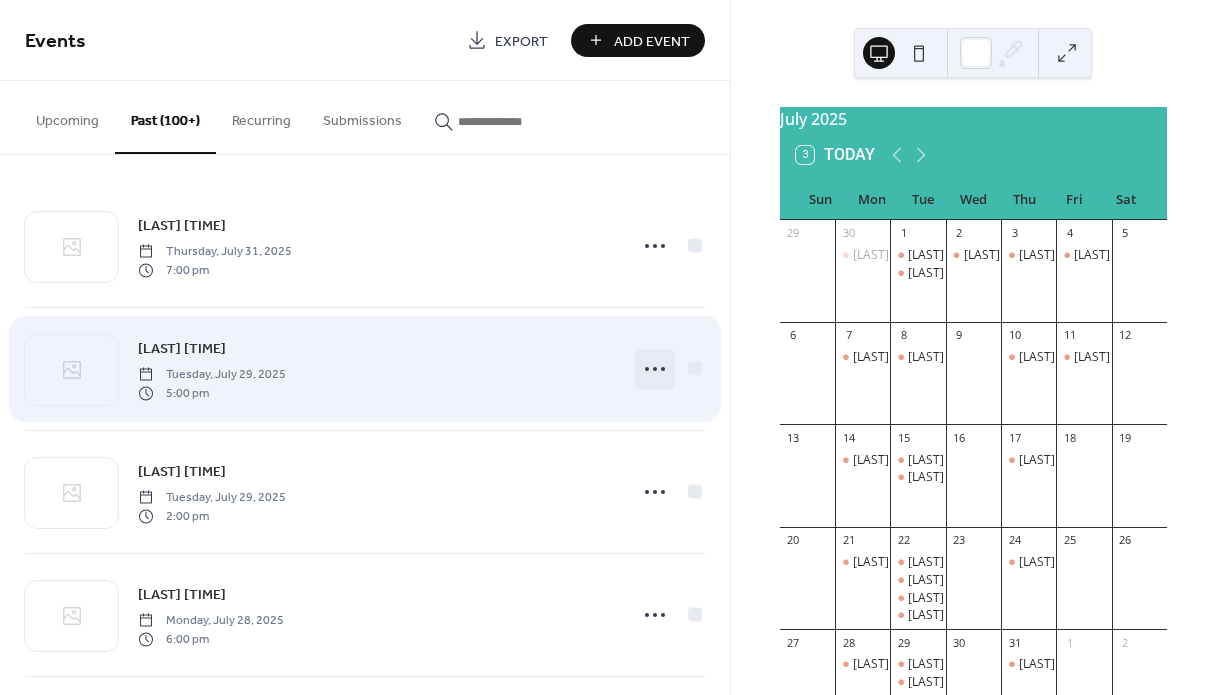 click 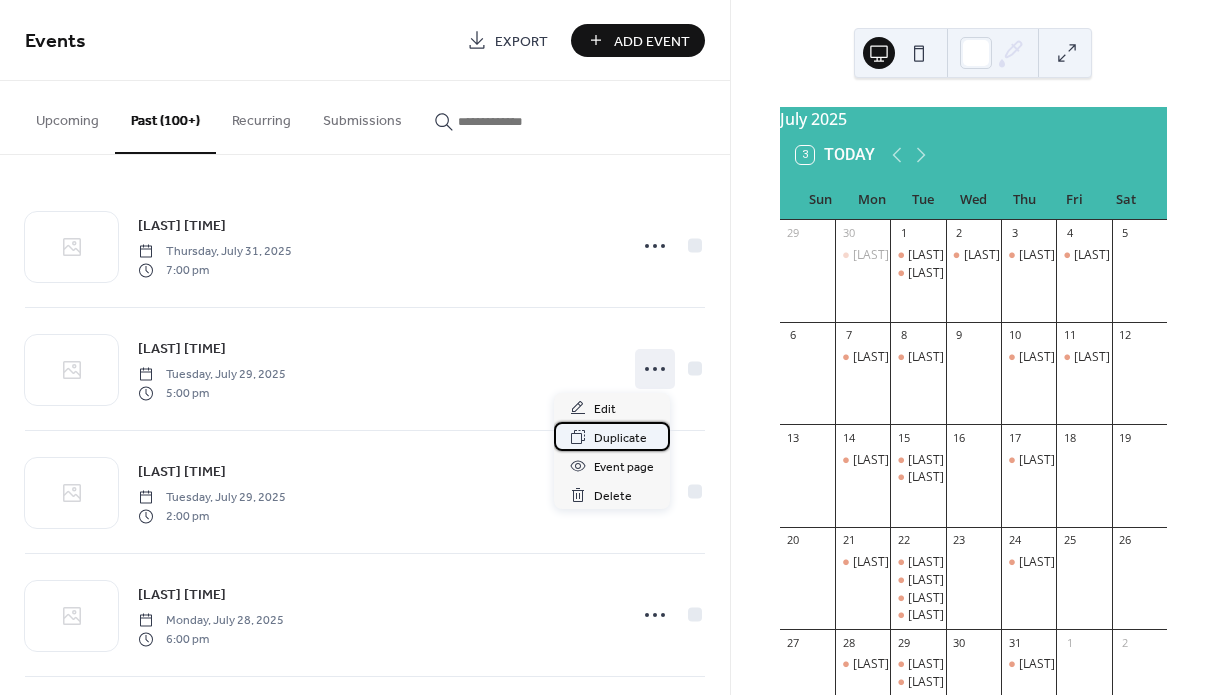 click on "Duplicate" at bounding box center (620, 438) 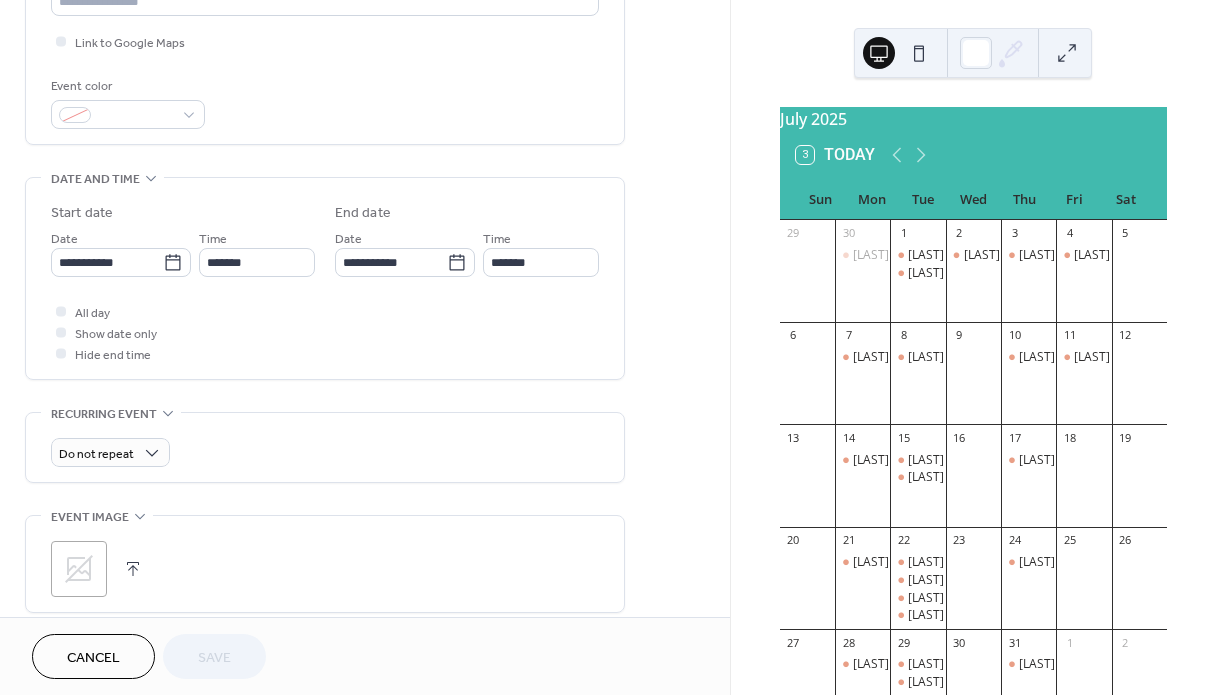 scroll, scrollTop: 478, scrollLeft: 0, axis: vertical 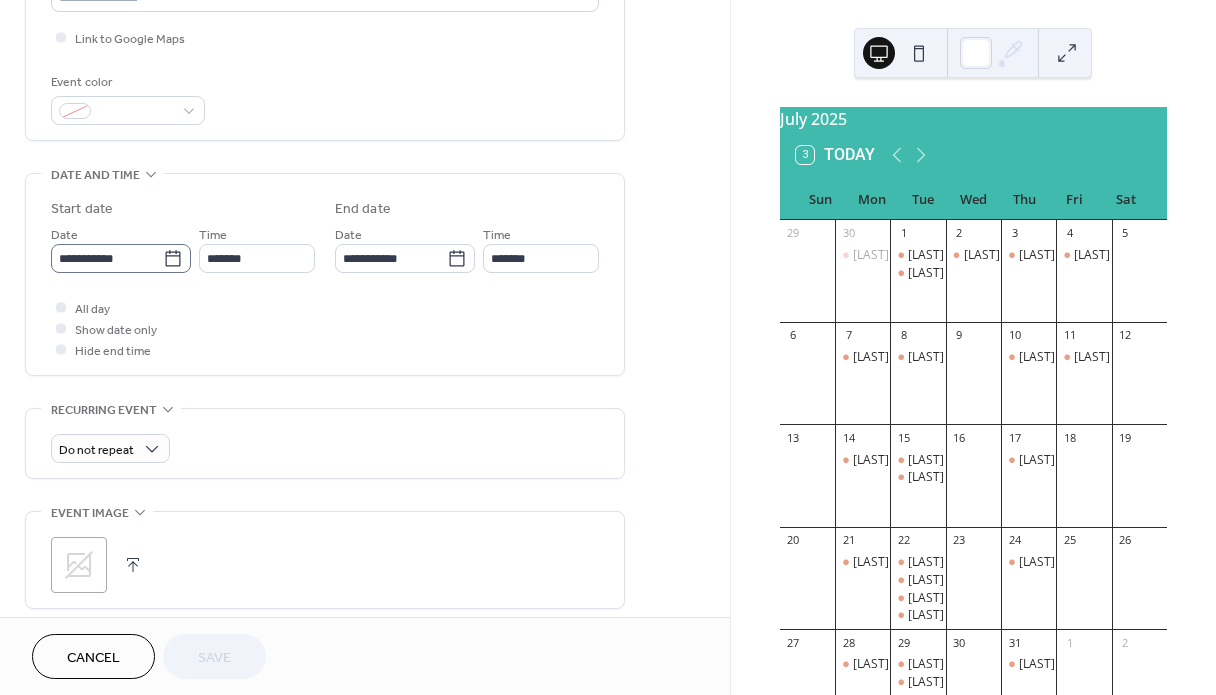 click 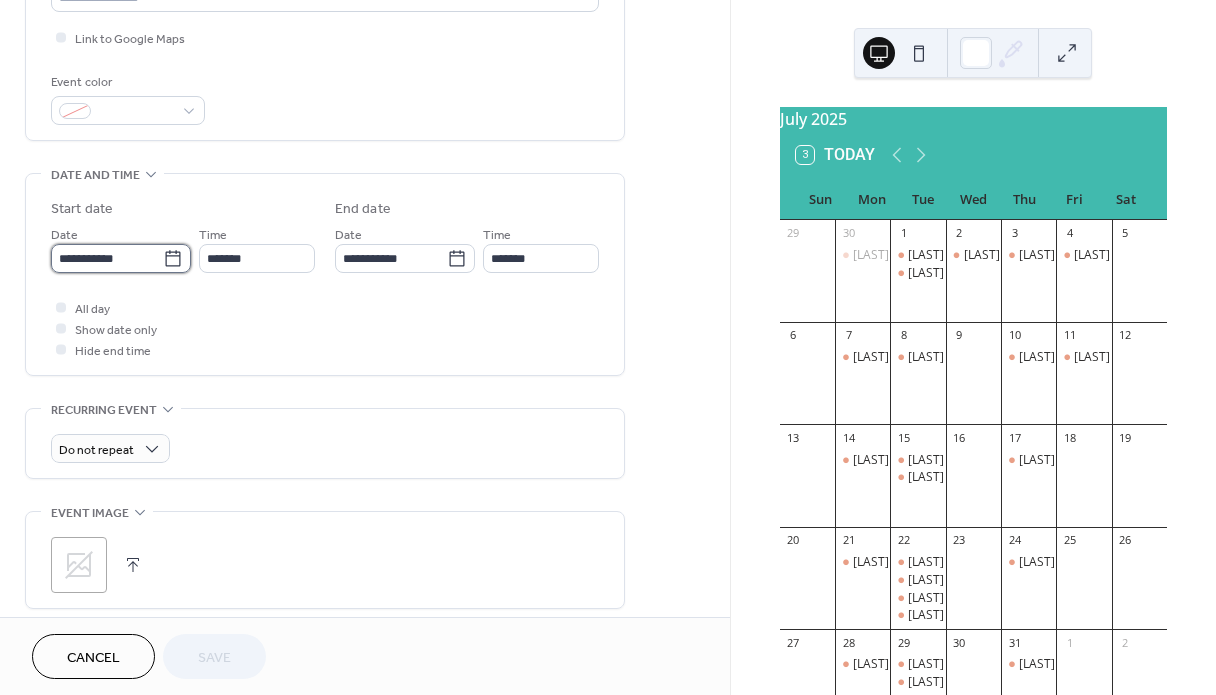 click on "**********" at bounding box center [107, 258] 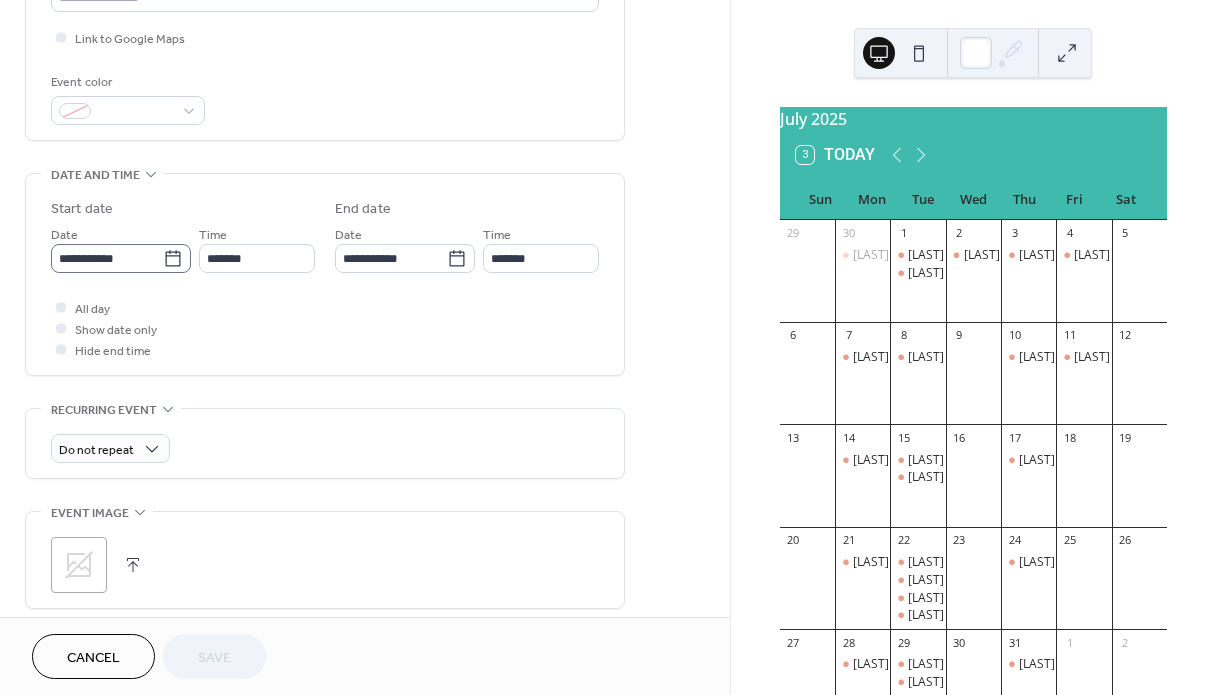 click 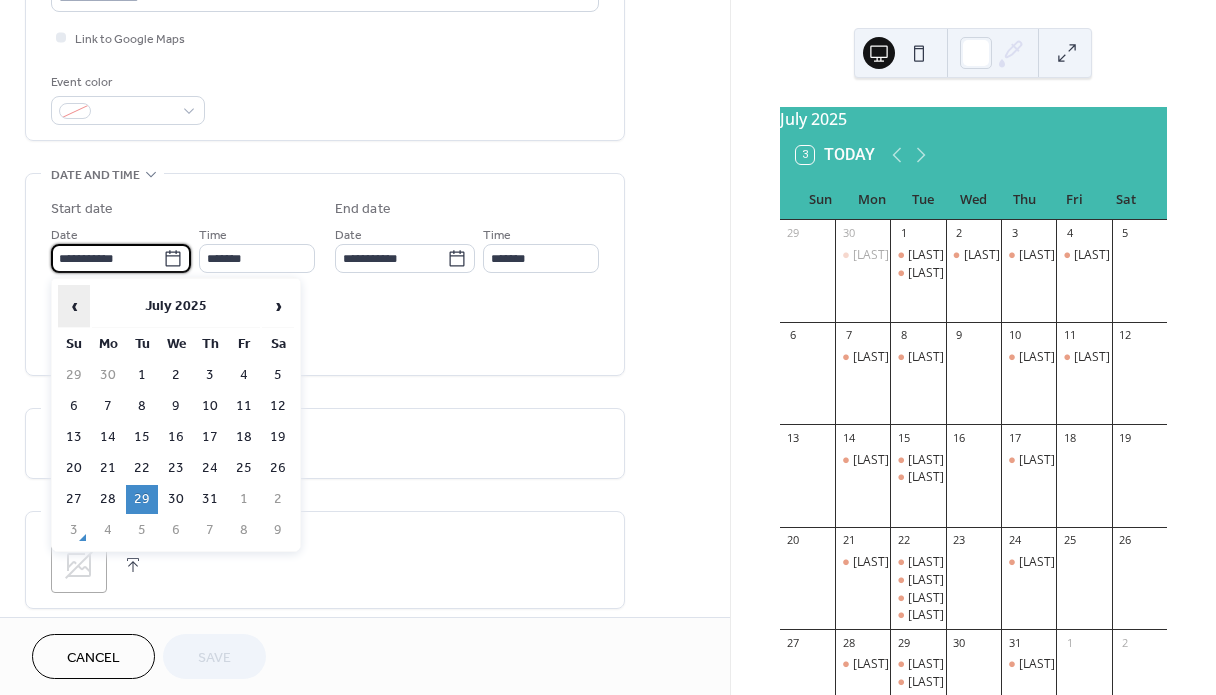 click on "‹" at bounding box center (74, 306) 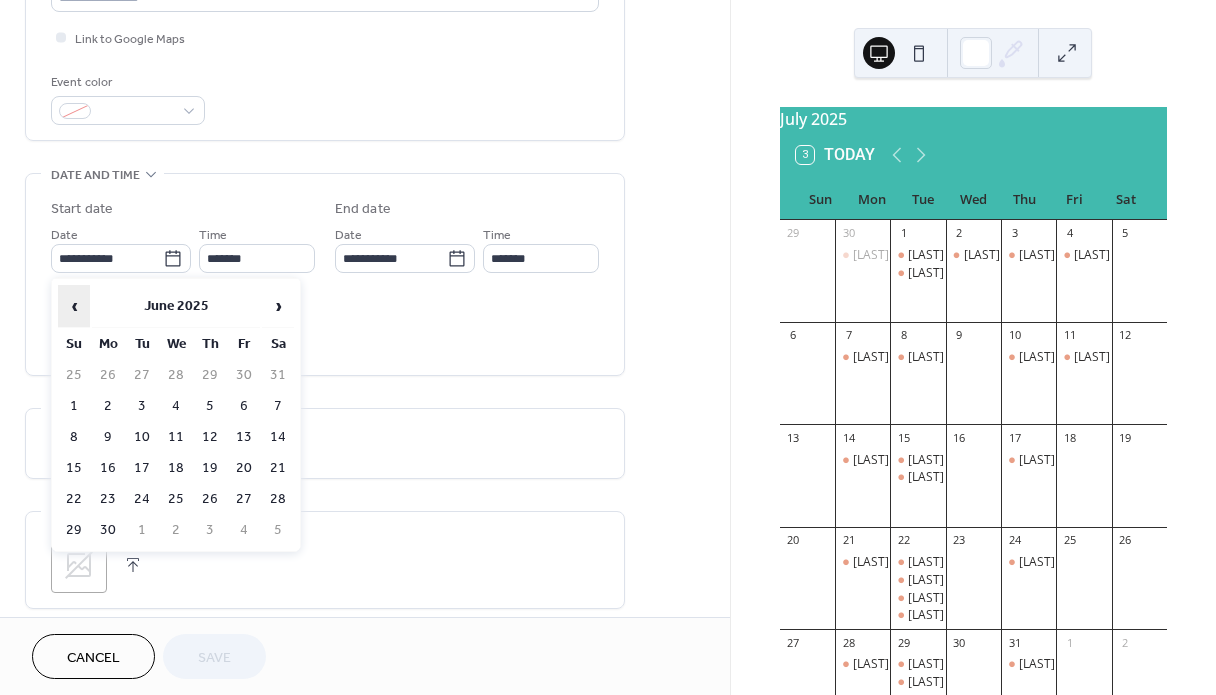click on "‹" at bounding box center [74, 306] 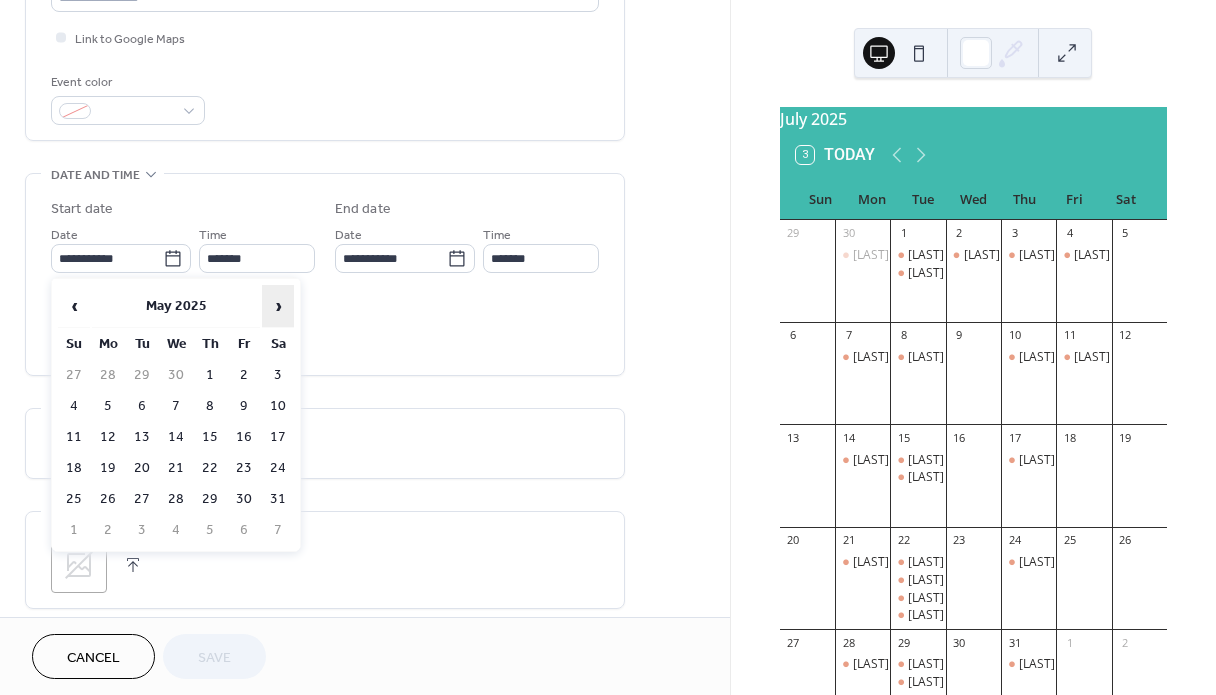 click on "›" at bounding box center [278, 306] 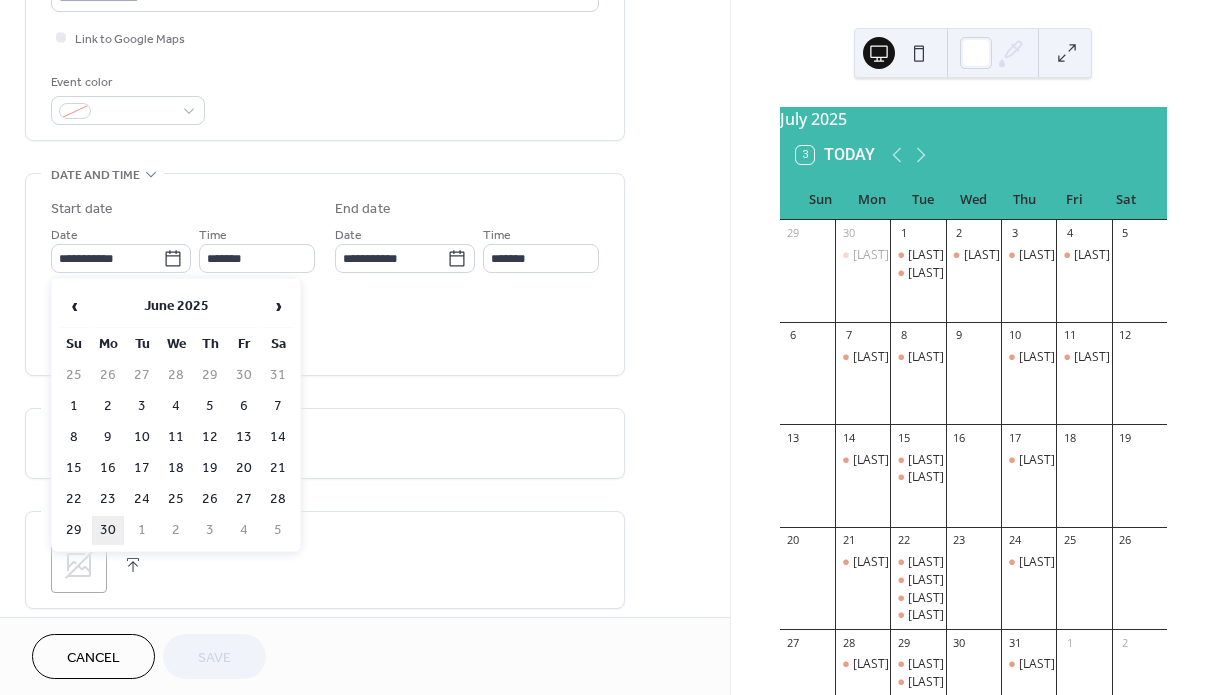 click on "30" at bounding box center (108, 530) 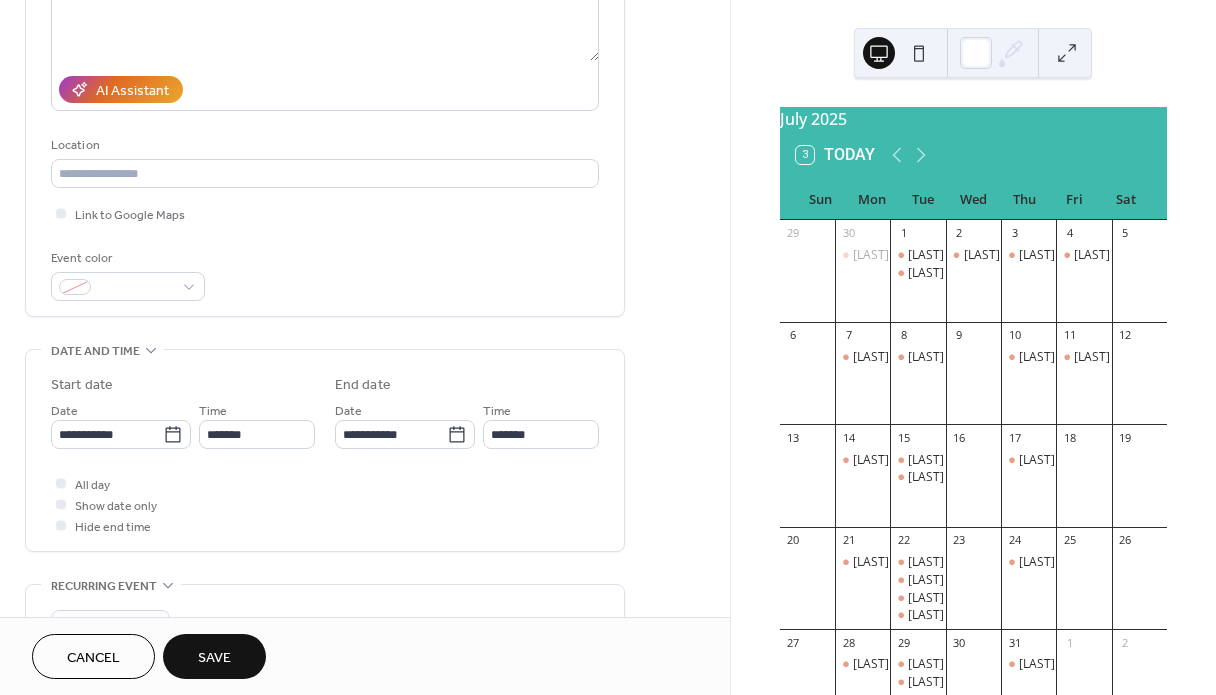 scroll, scrollTop: 315, scrollLeft: 0, axis: vertical 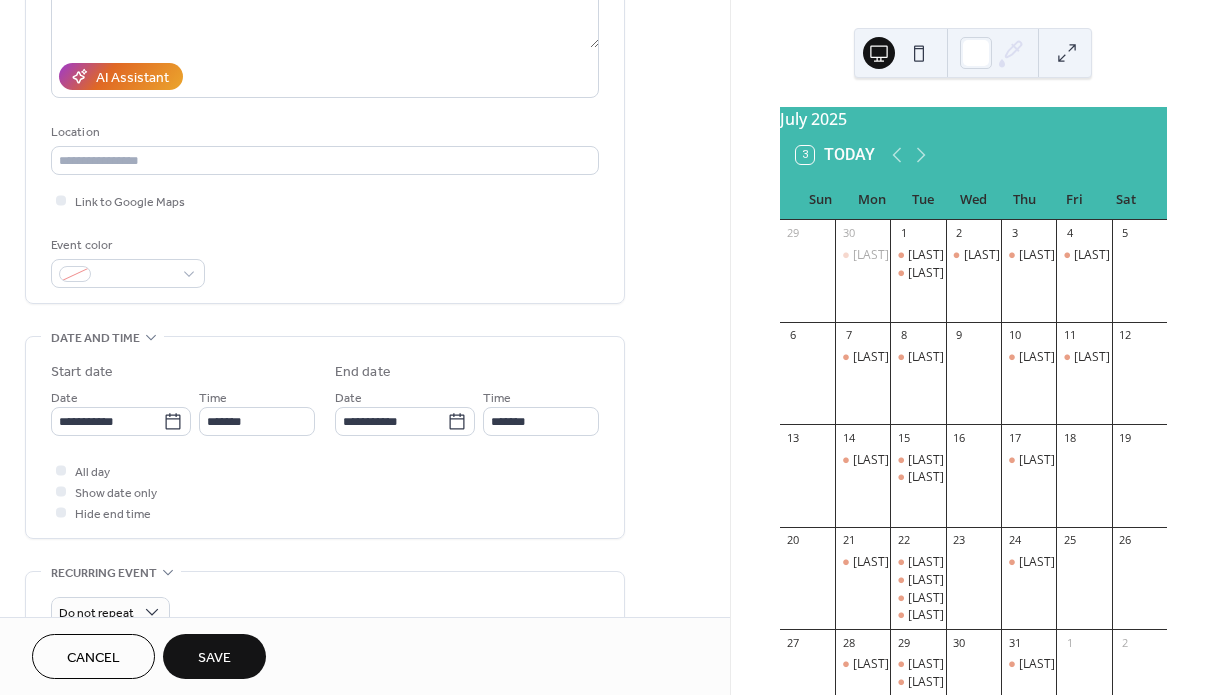 click on "Save" at bounding box center (214, 658) 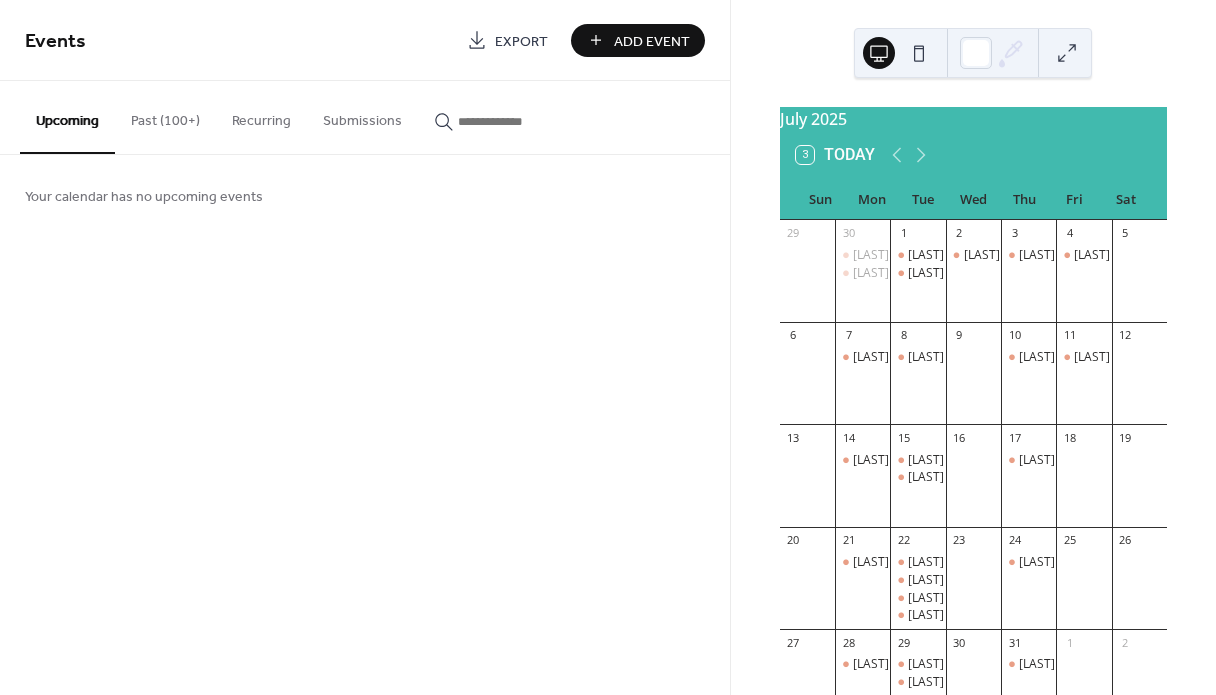 click on "Past (100+)" at bounding box center [165, 116] 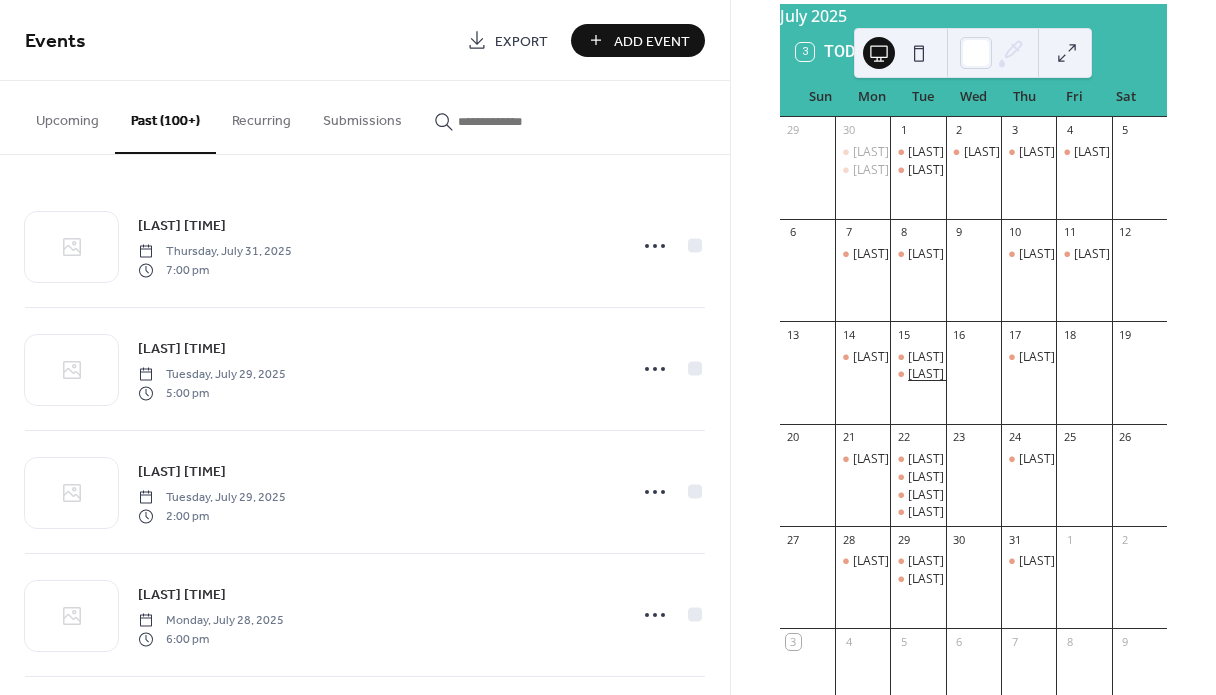 scroll, scrollTop: 108, scrollLeft: 0, axis: vertical 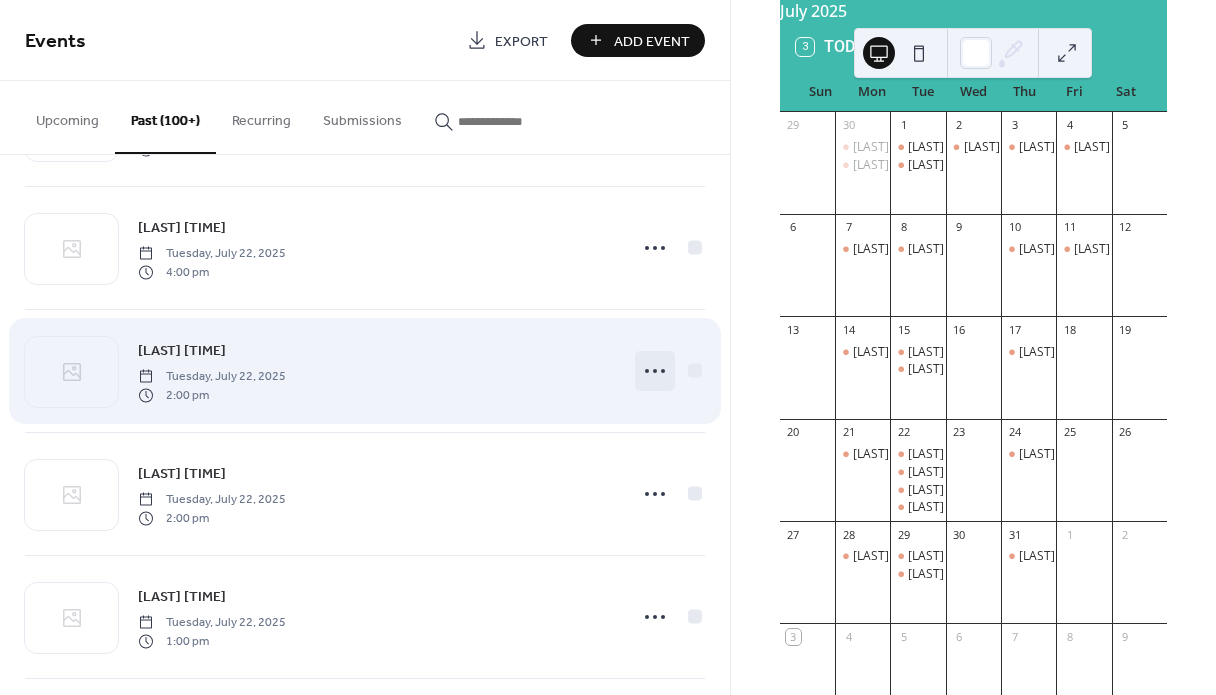 click 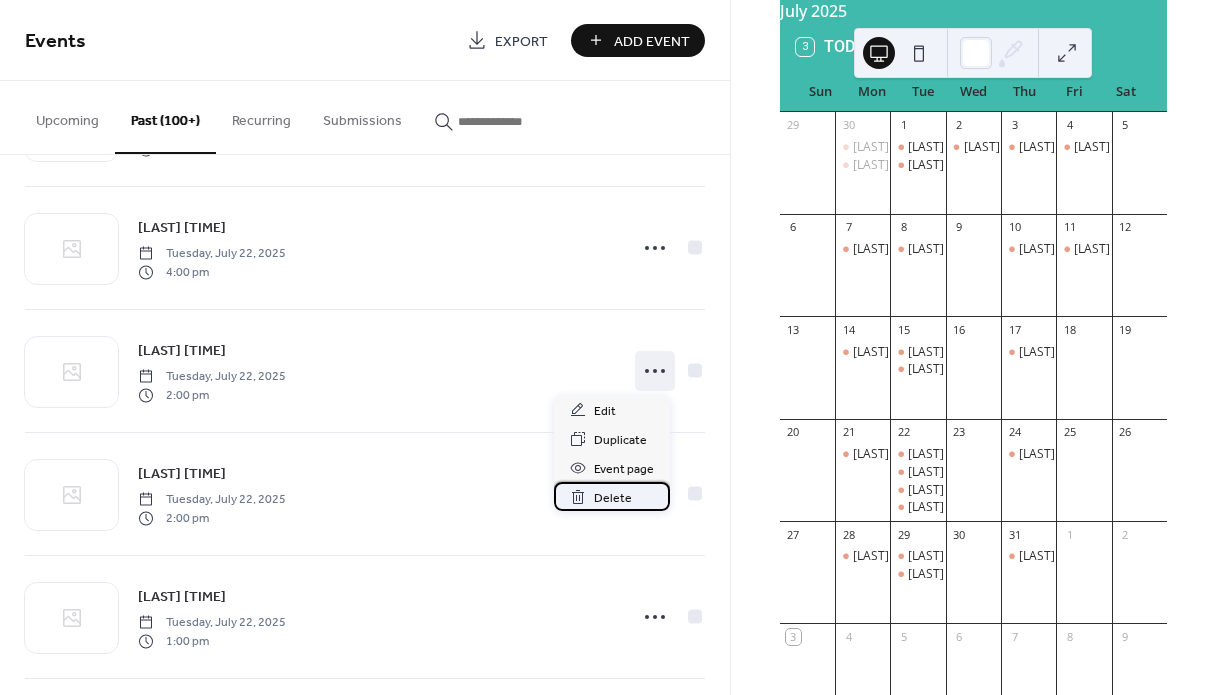 click on "Delete" at bounding box center (613, 498) 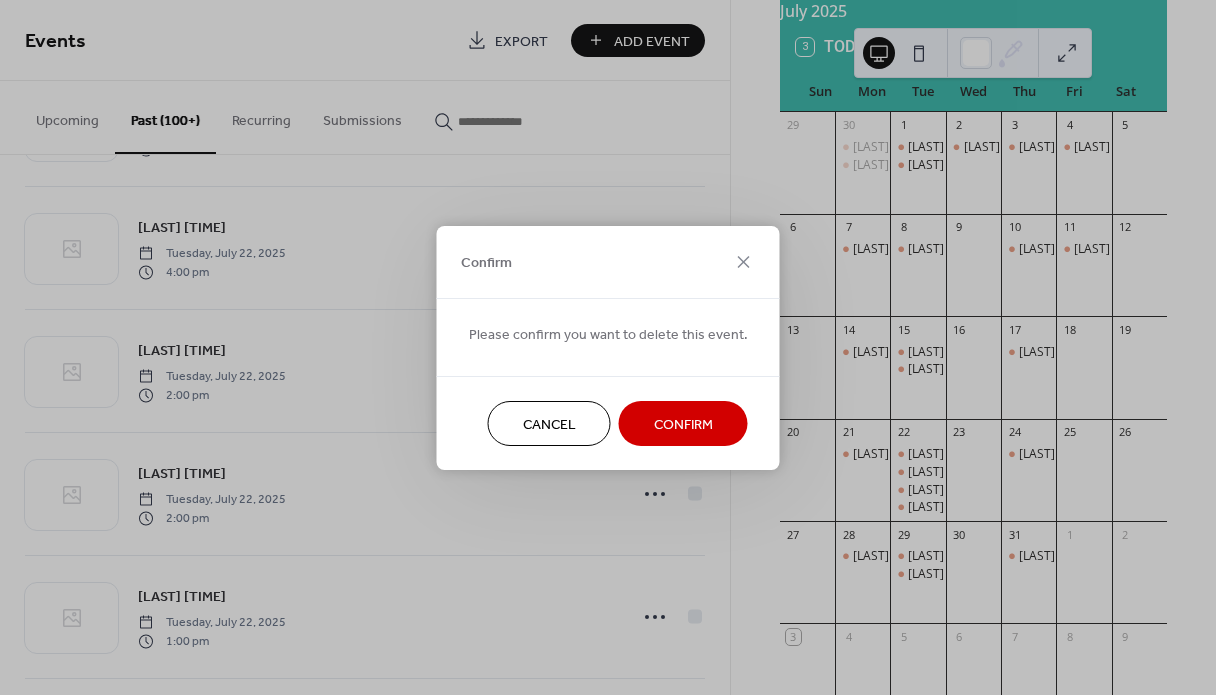 click on "Confirm" at bounding box center (683, 424) 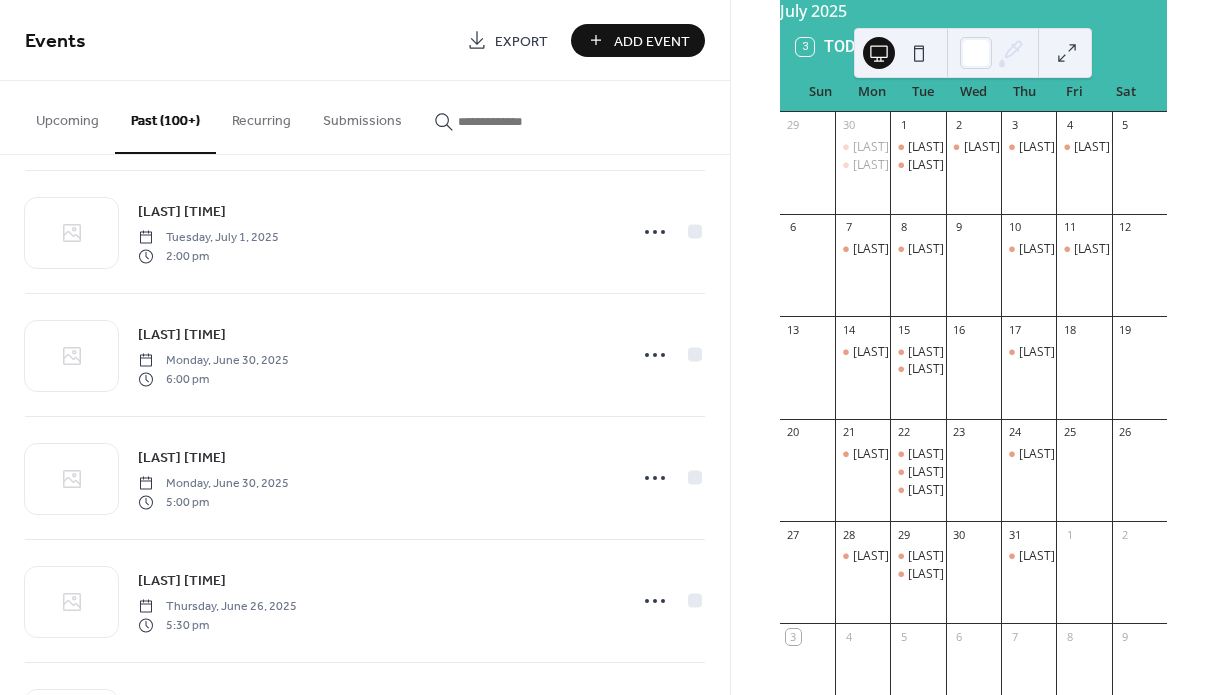 scroll, scrollTop: 2603, scrollLeft: 0, axis: vertical 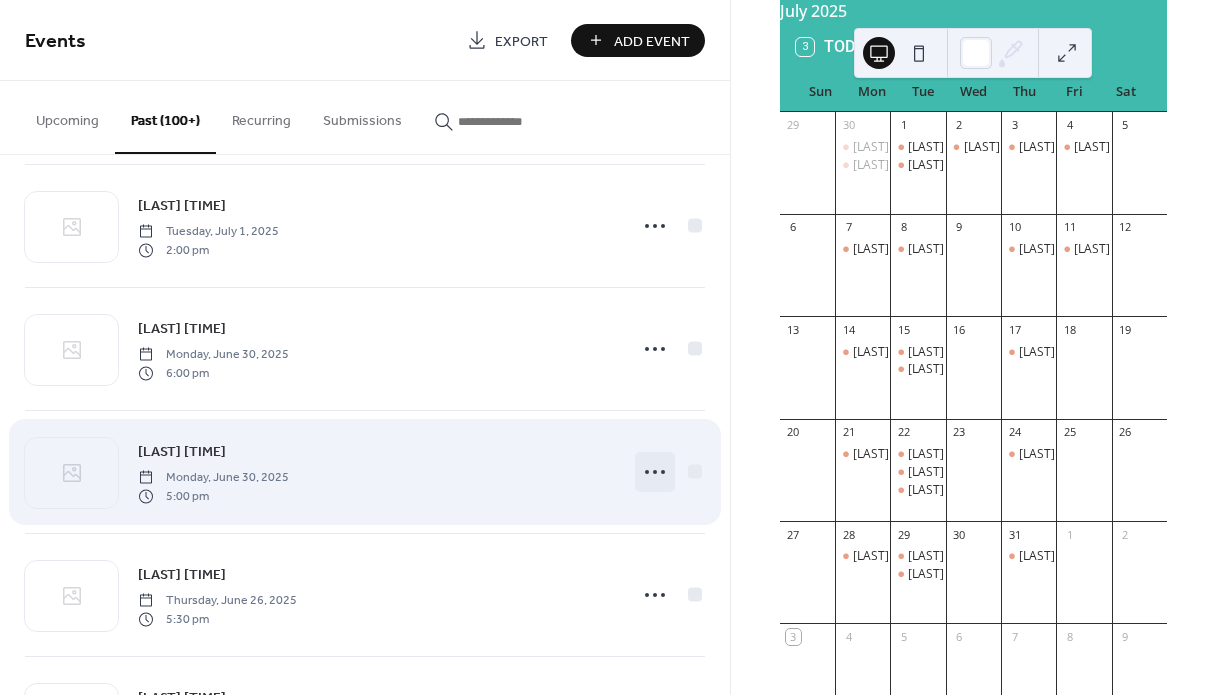 click 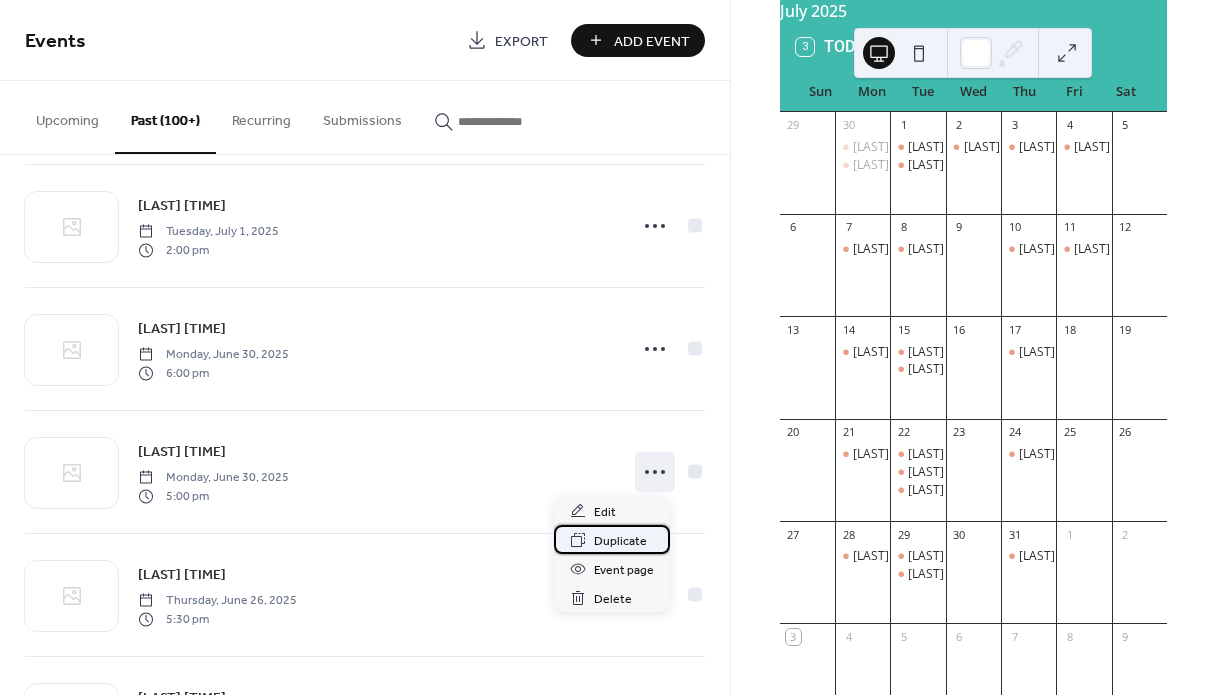 click on "Duplicate" at bounding box center [620, 541] 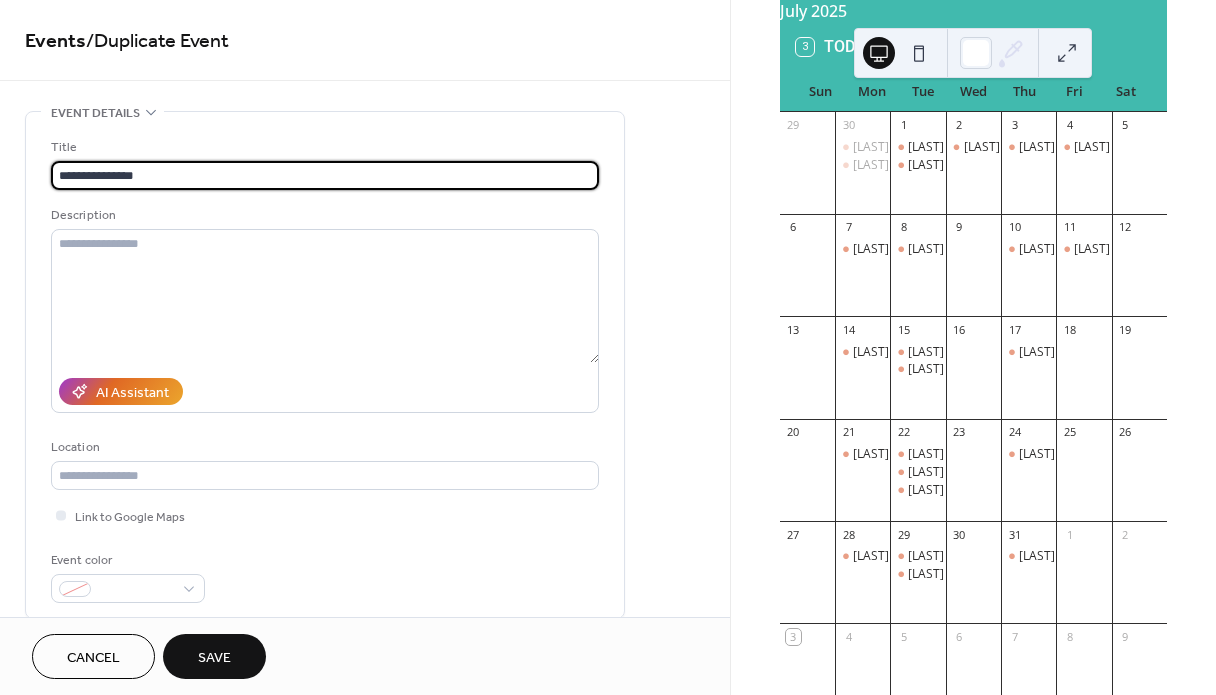 type on "**********" 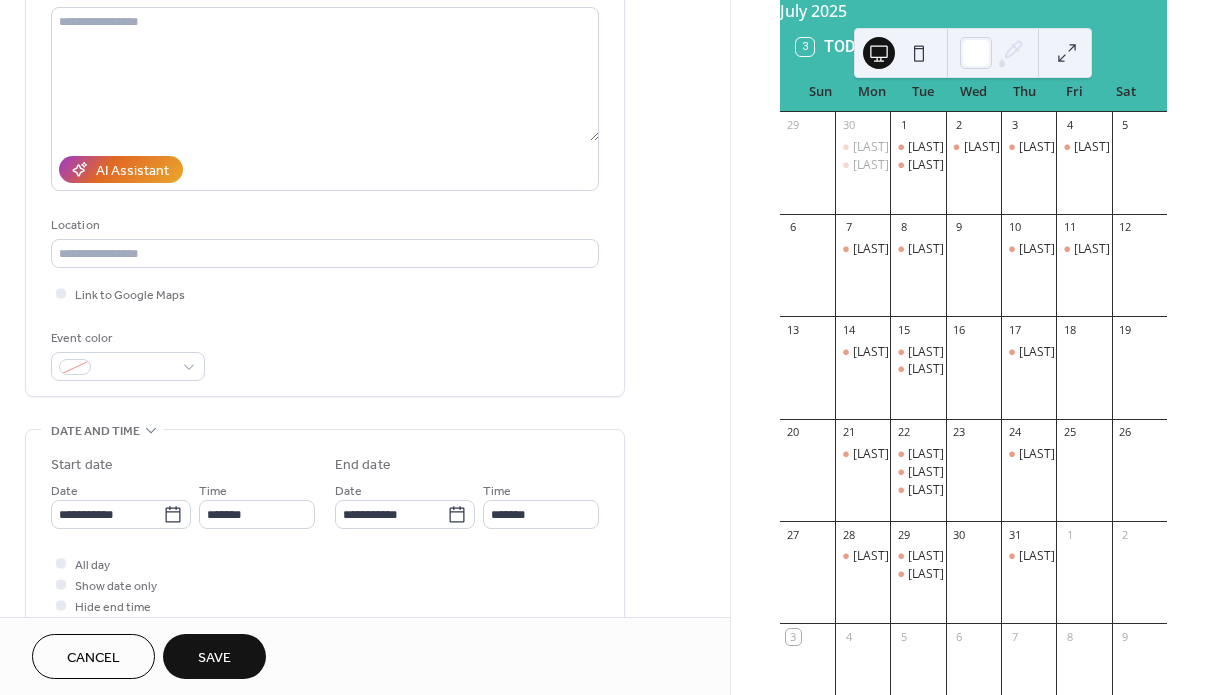 scroll, scrollTop: 280, scrollLeft: 0, axis: vertical 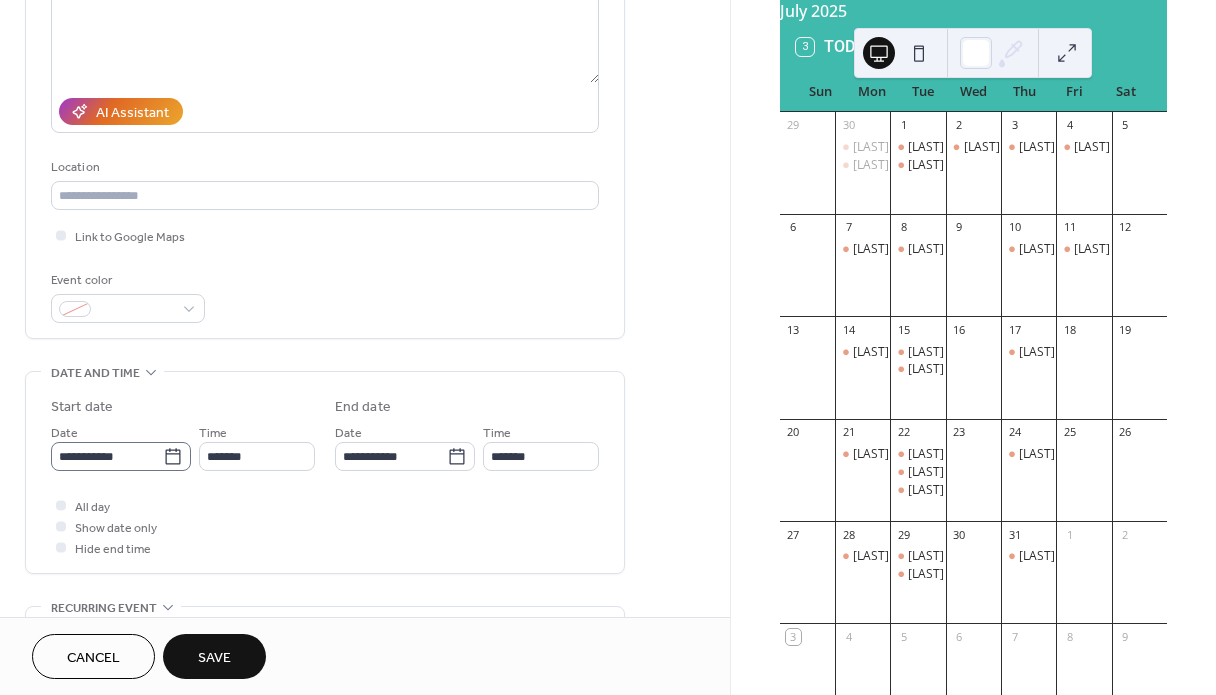 click 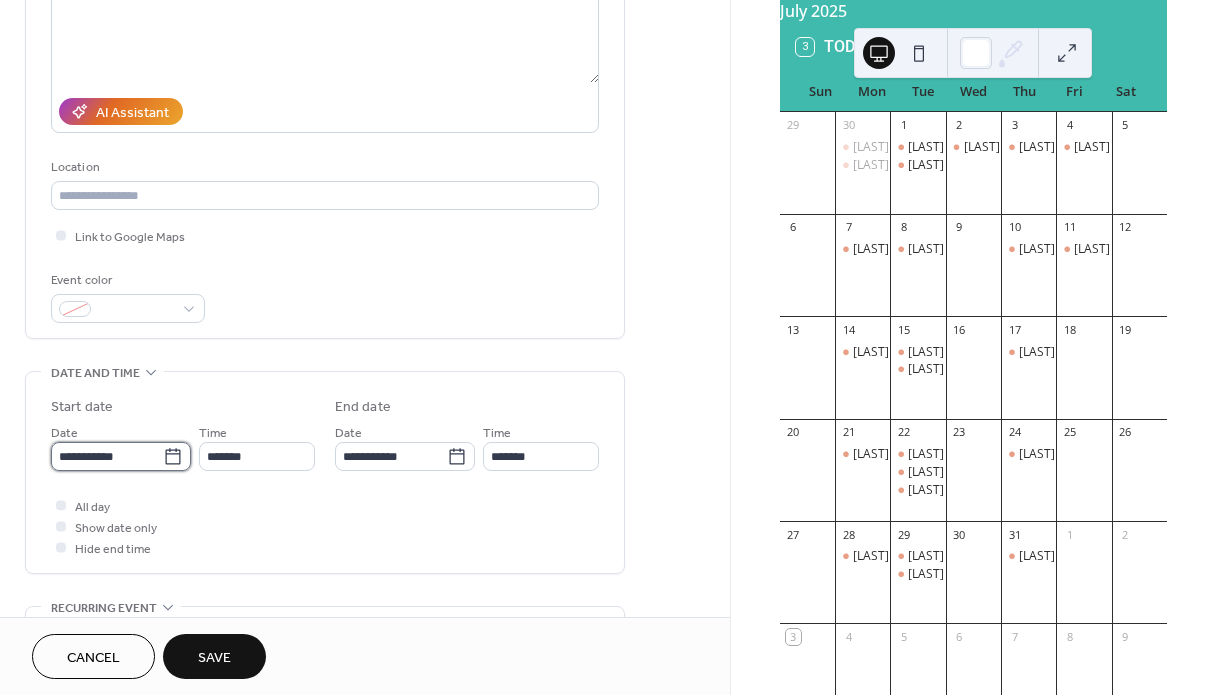 click on "**********" at bounding box center (107, 456) 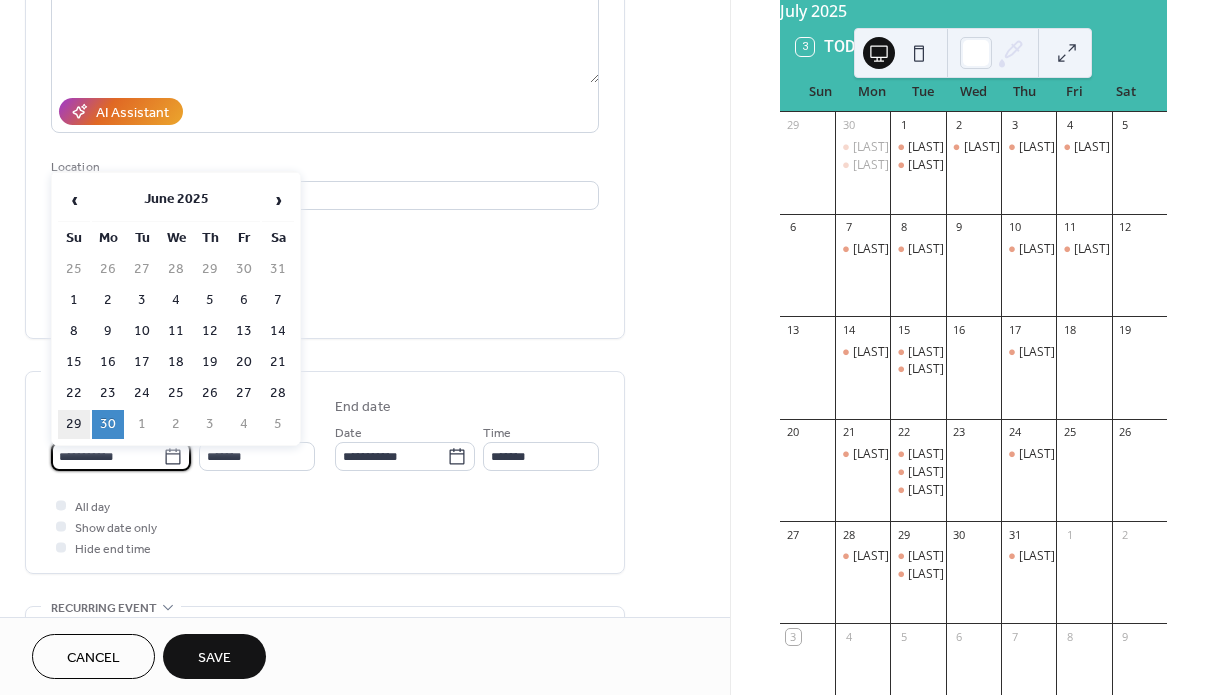 click on "29" at bounding box center (74, 424) 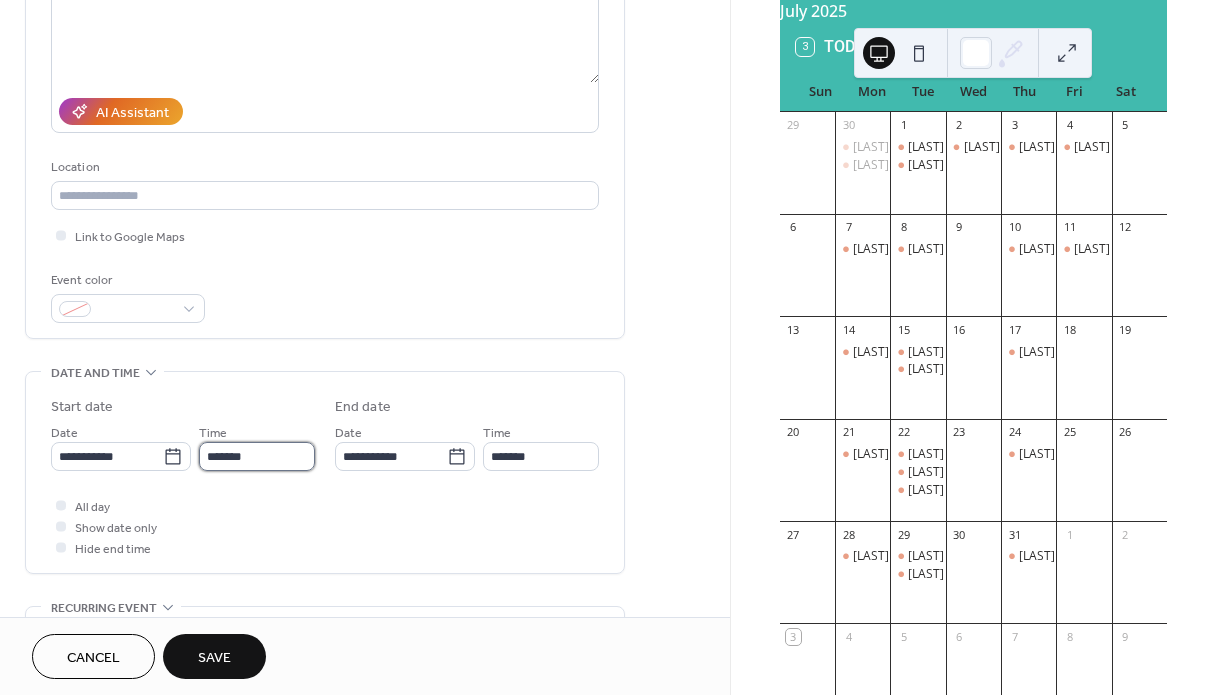 click on "*******" at bounding box center (257, 456) 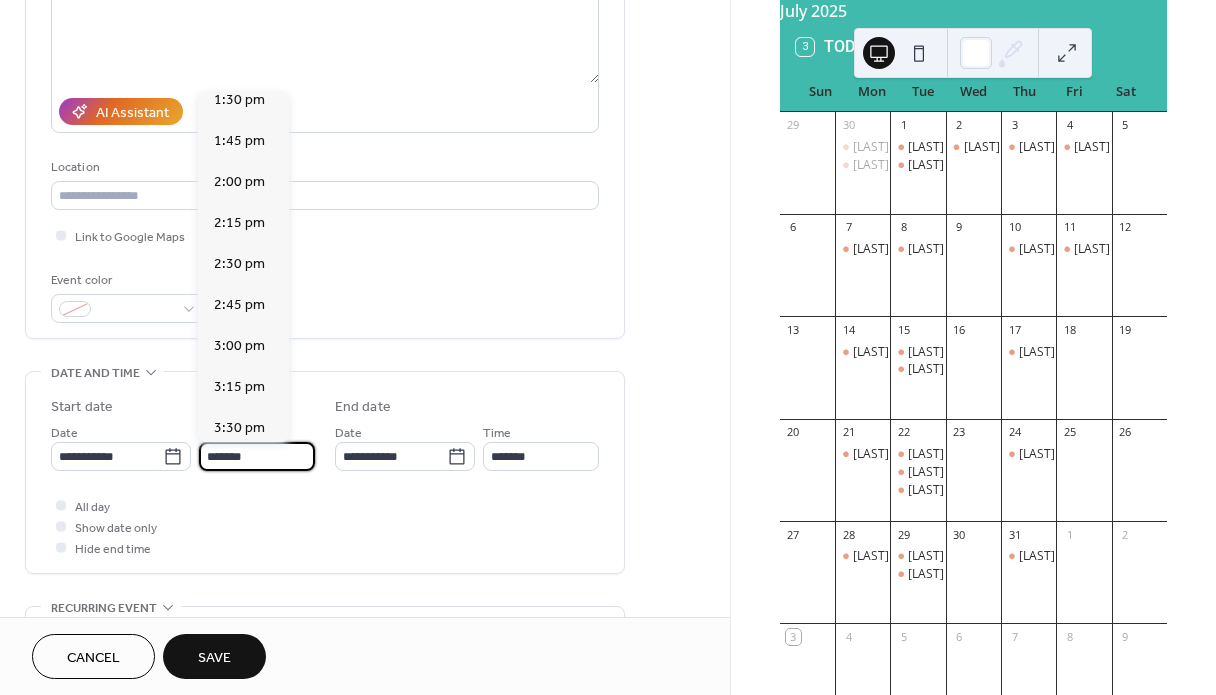 scroll, scrollTop: 2208, scrollLeft: 0, axis: vertical 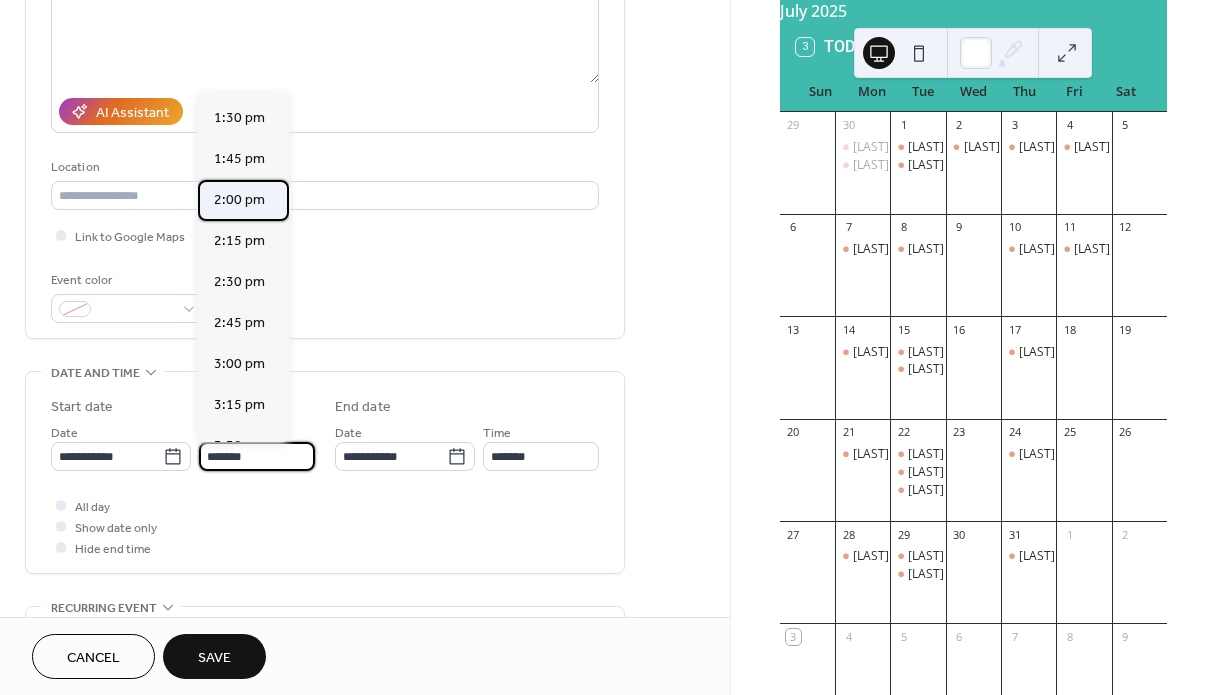 click on "2:00 pm" at bounding box center (239, 200) 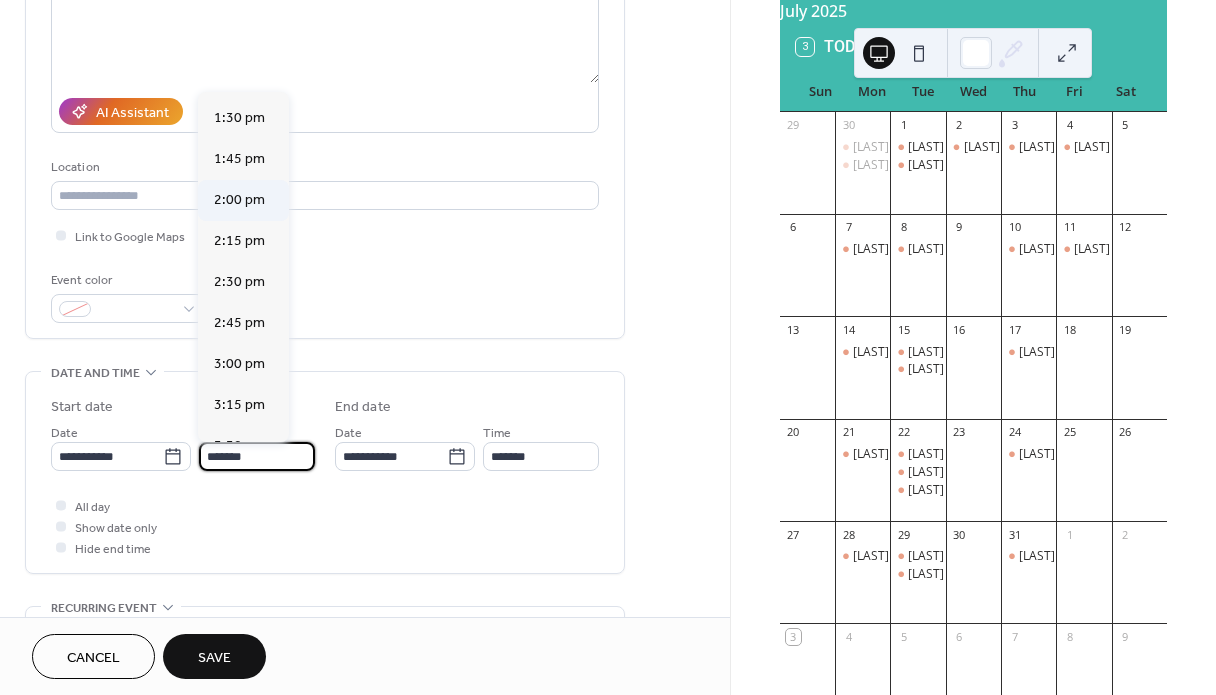 type on "*******" 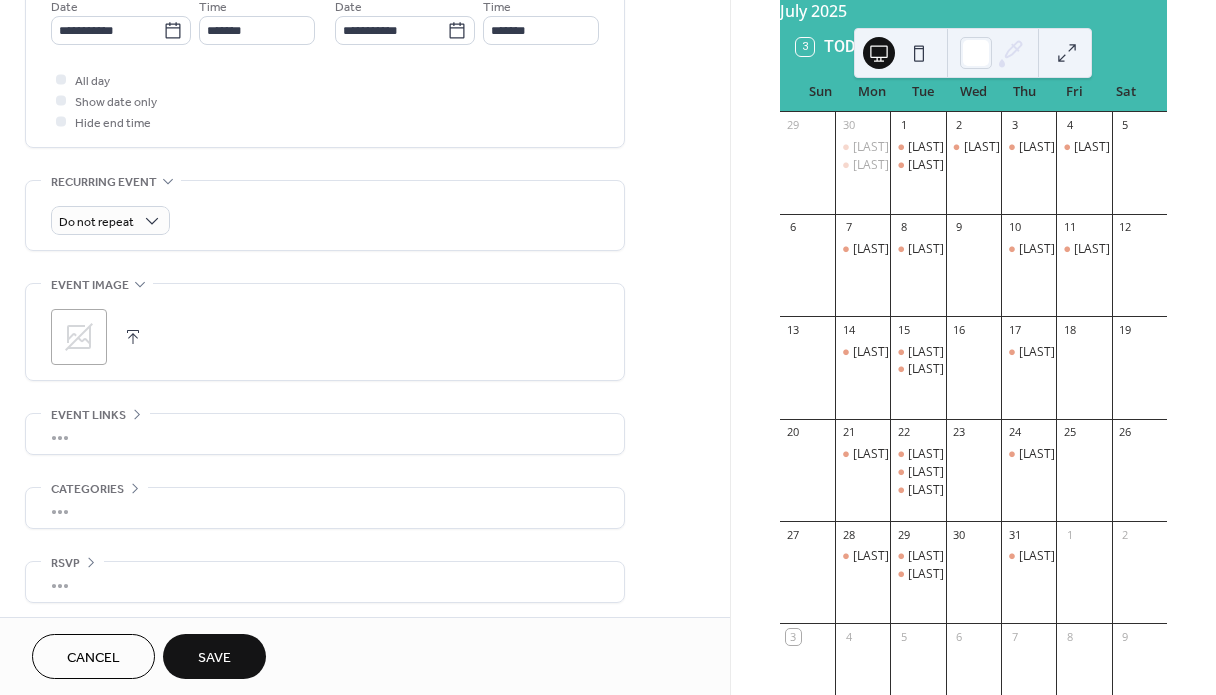 scroll, scrollTop: 712, scrollLeft: 0, axis: vertical 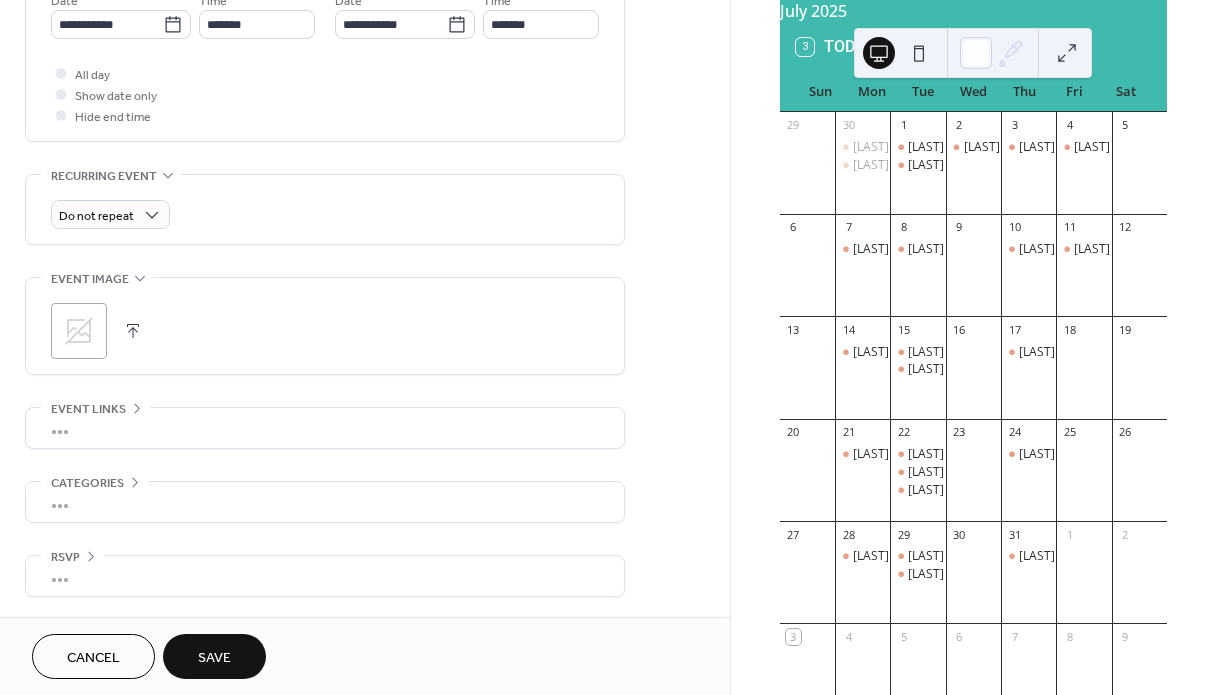 click on "Save" at bounding box center (214, 658) 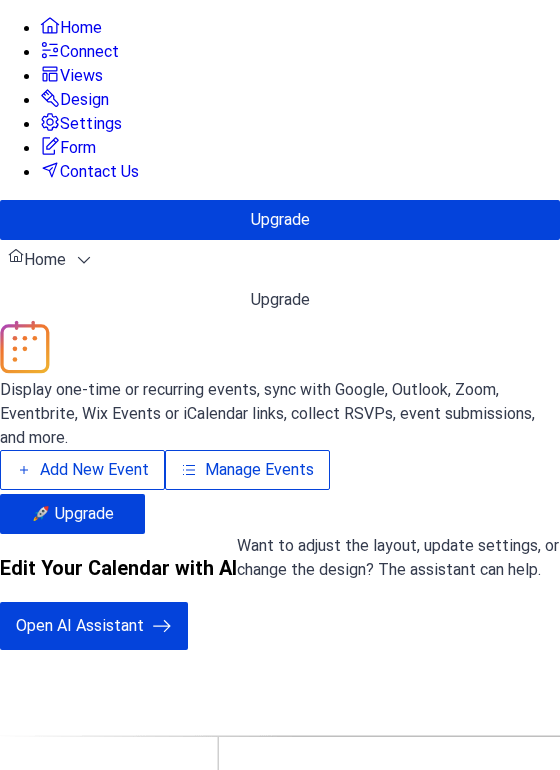 scroll, scrollTop: 0, scrollLeft: 0, axis: both 